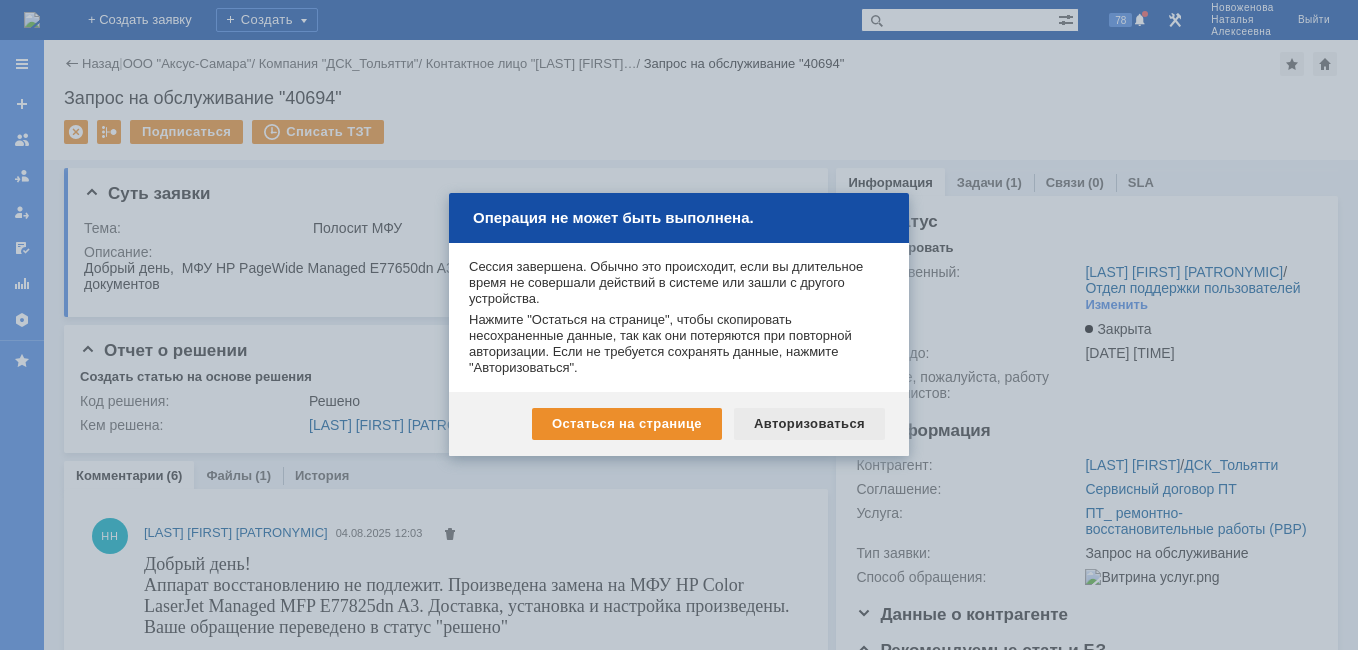 scroll, scrollTop: 0, scrollLeft: 0, axis: both 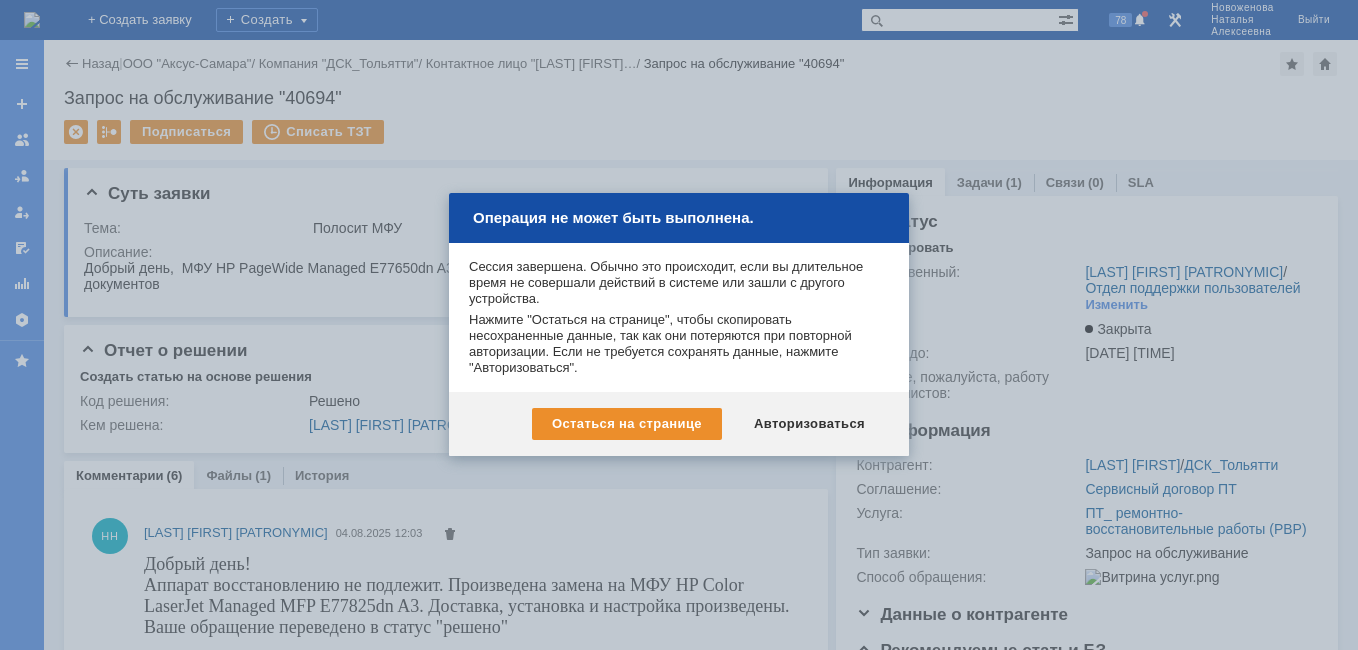 click on "Авторизоваться" at bounding box center (809, 424) 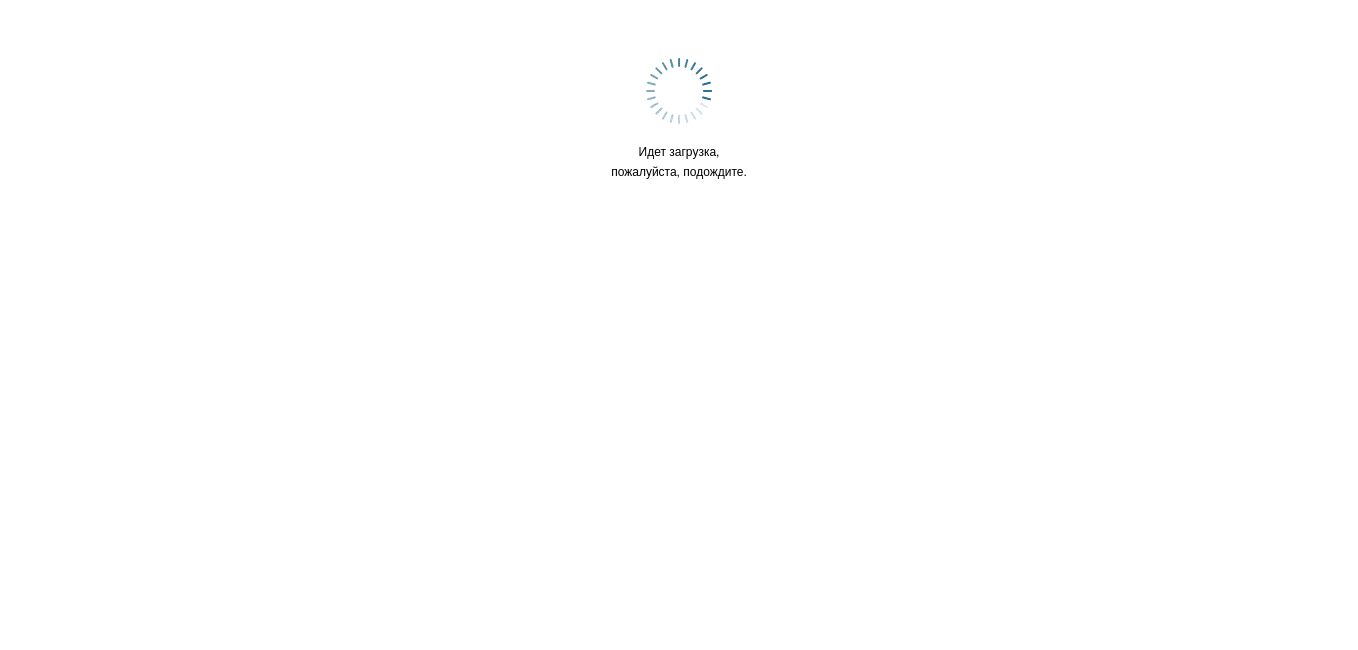 scroll, scrollTop: 0, scrollLeft: 0, axis: both 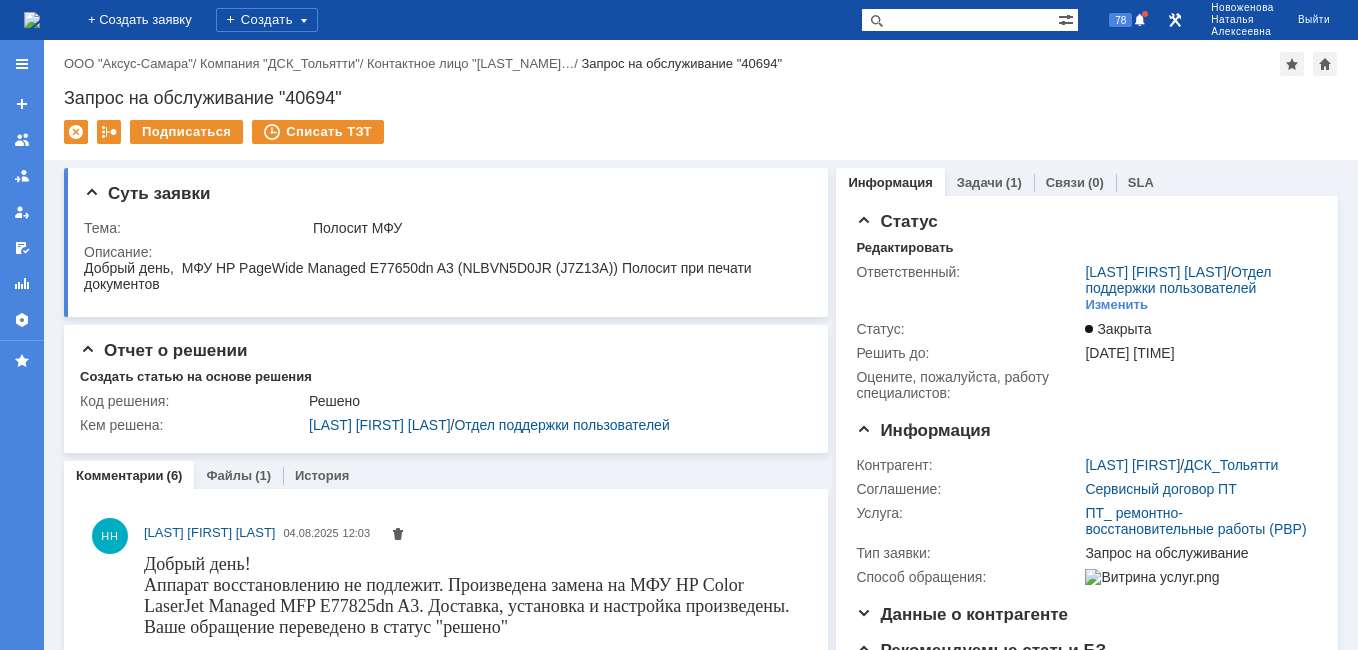 click at bounding box center [959, 20] 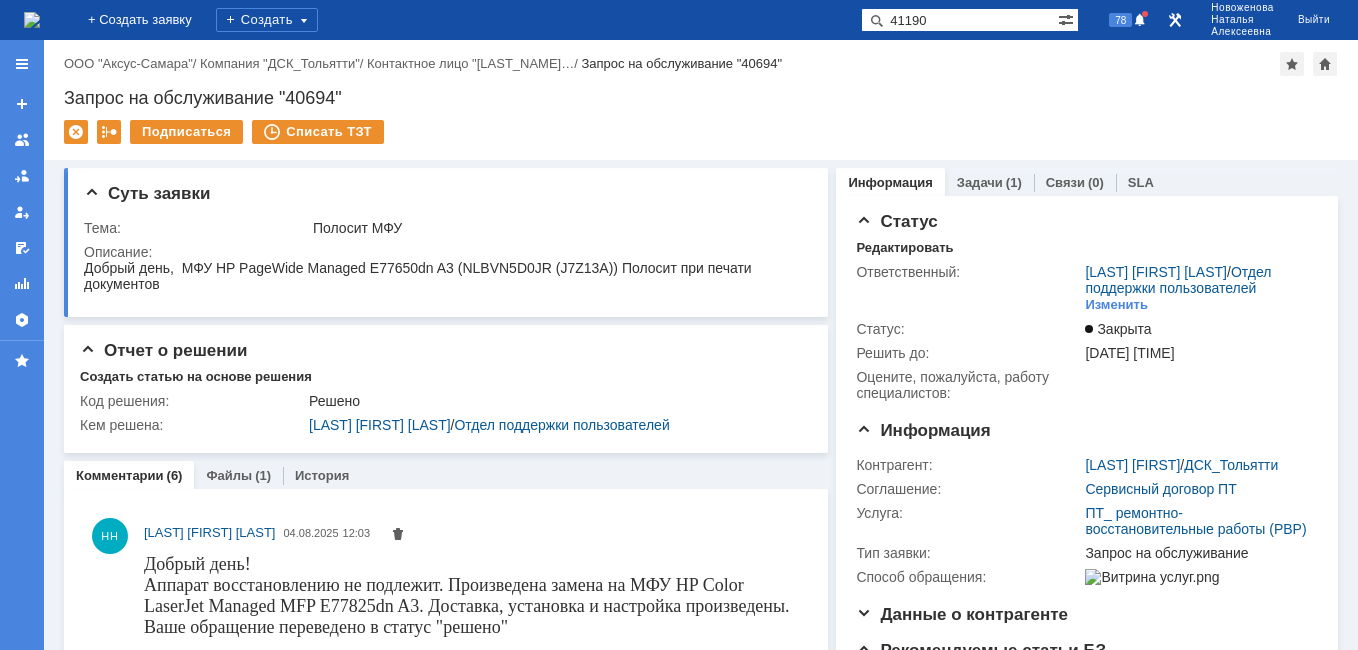 type on "41190" 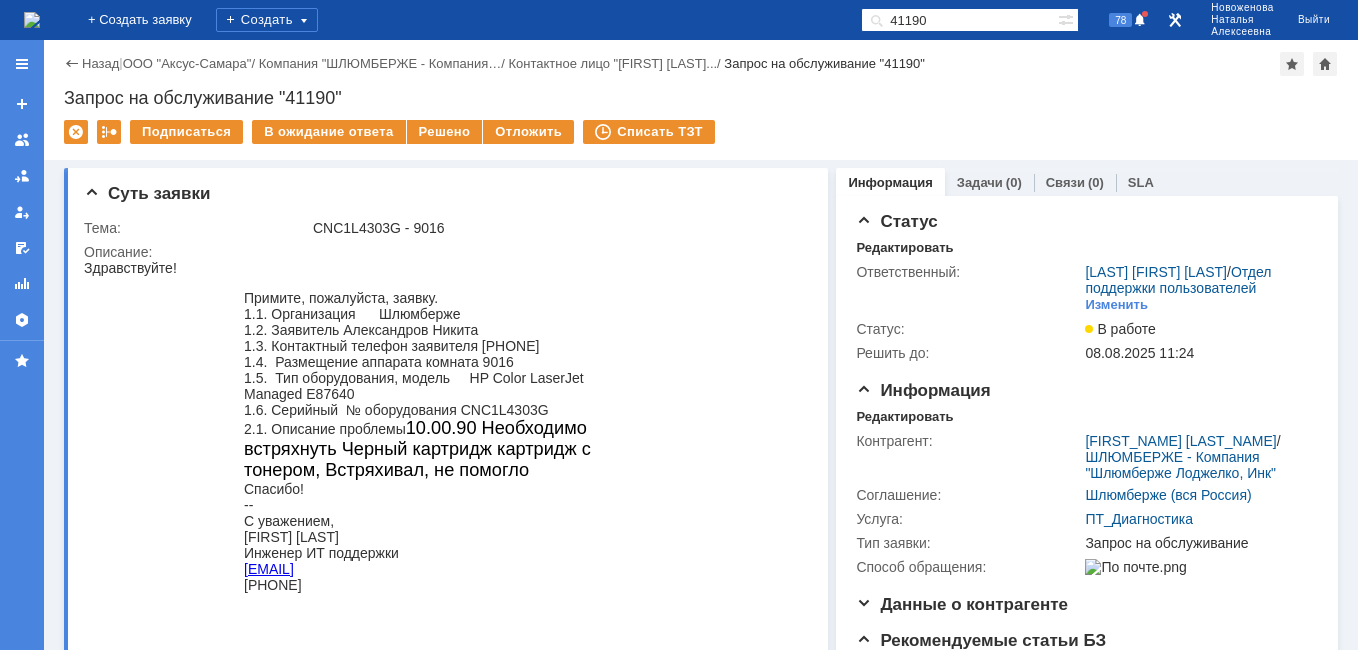 scroll, scrollTop: 0, scrollLeft: 0, axis: both 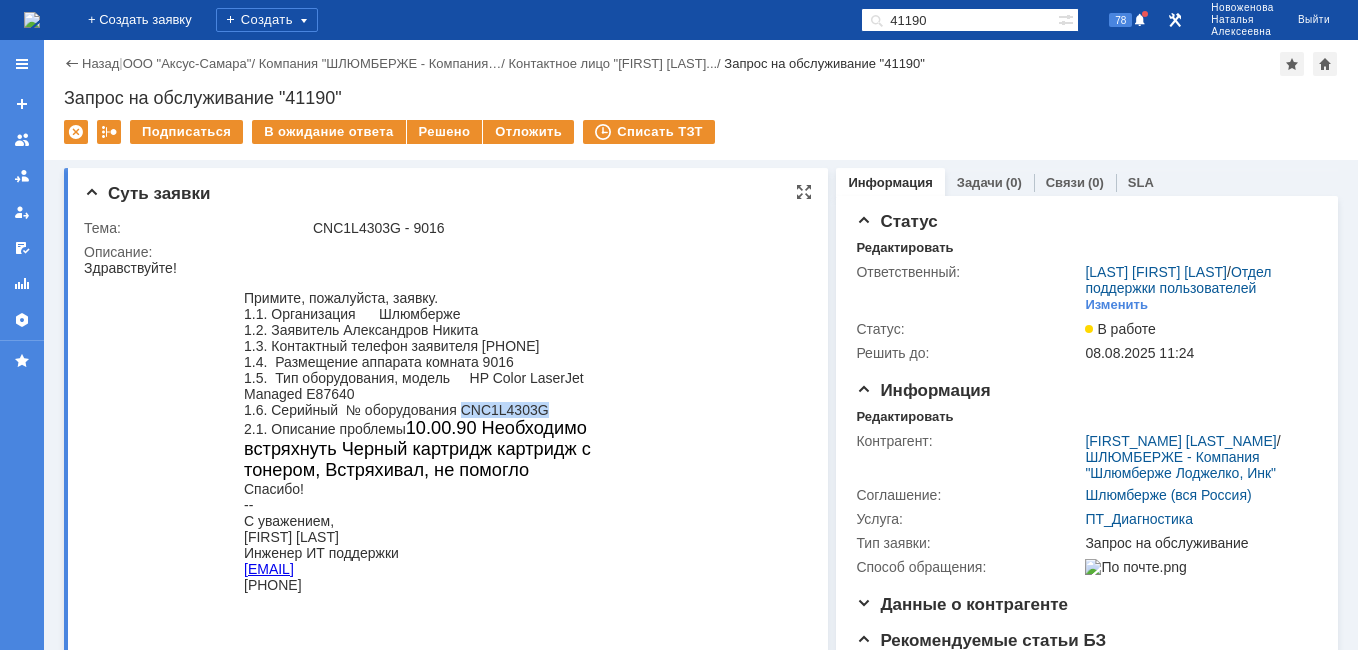 drag, startPoint x: 544, startPoint y: 417, endPoint x: 460, endPoint y: 417, distance: 84 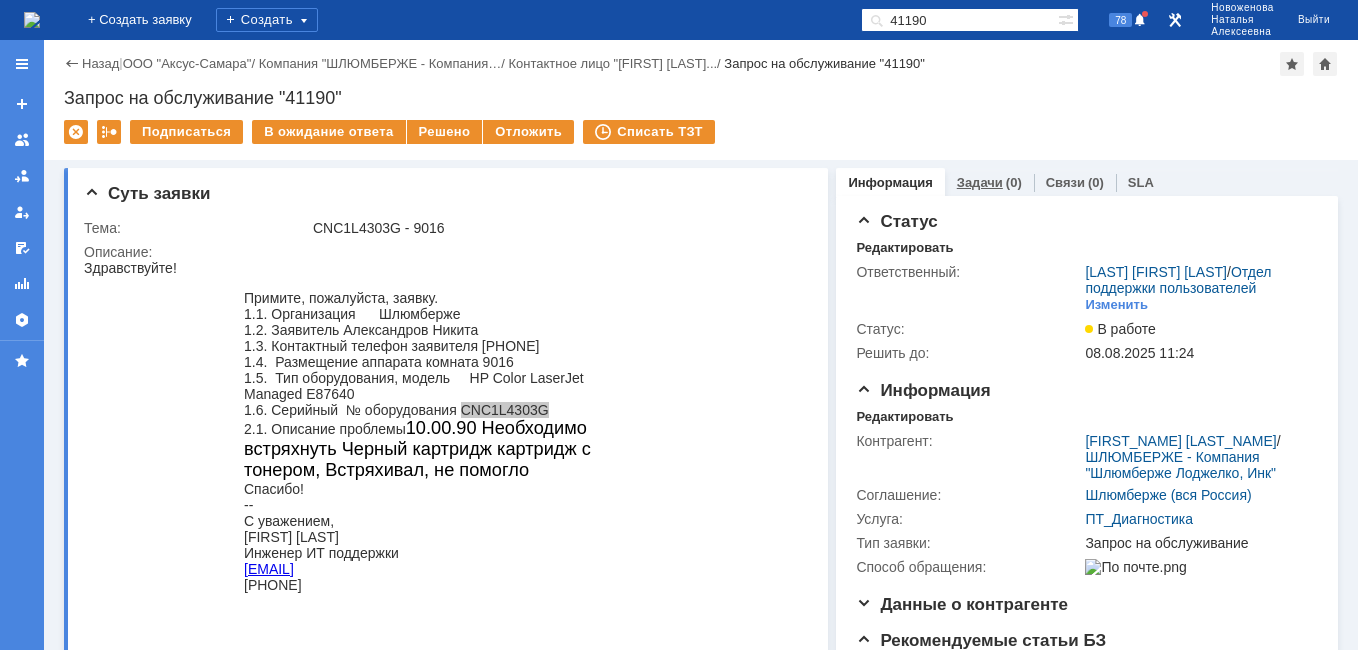 click on "Задачи" at bounding box center [980, 182] 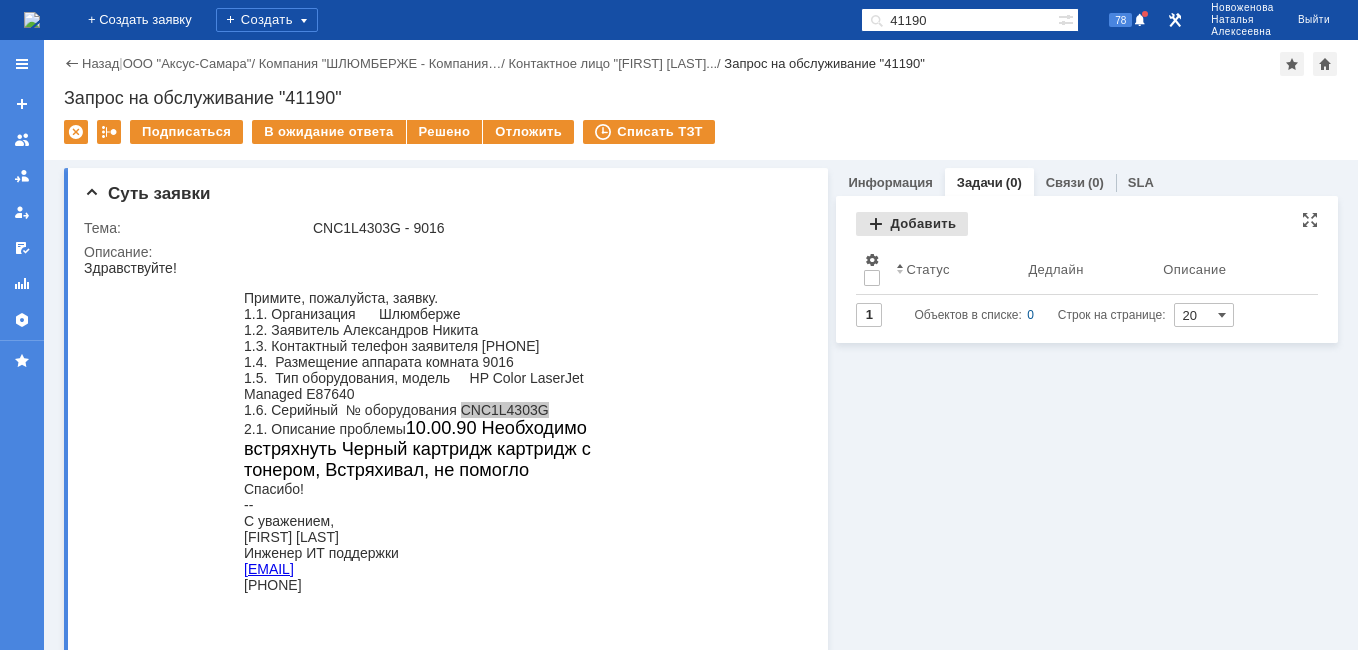 click on "Добавить" at bounding box center (912, 224) 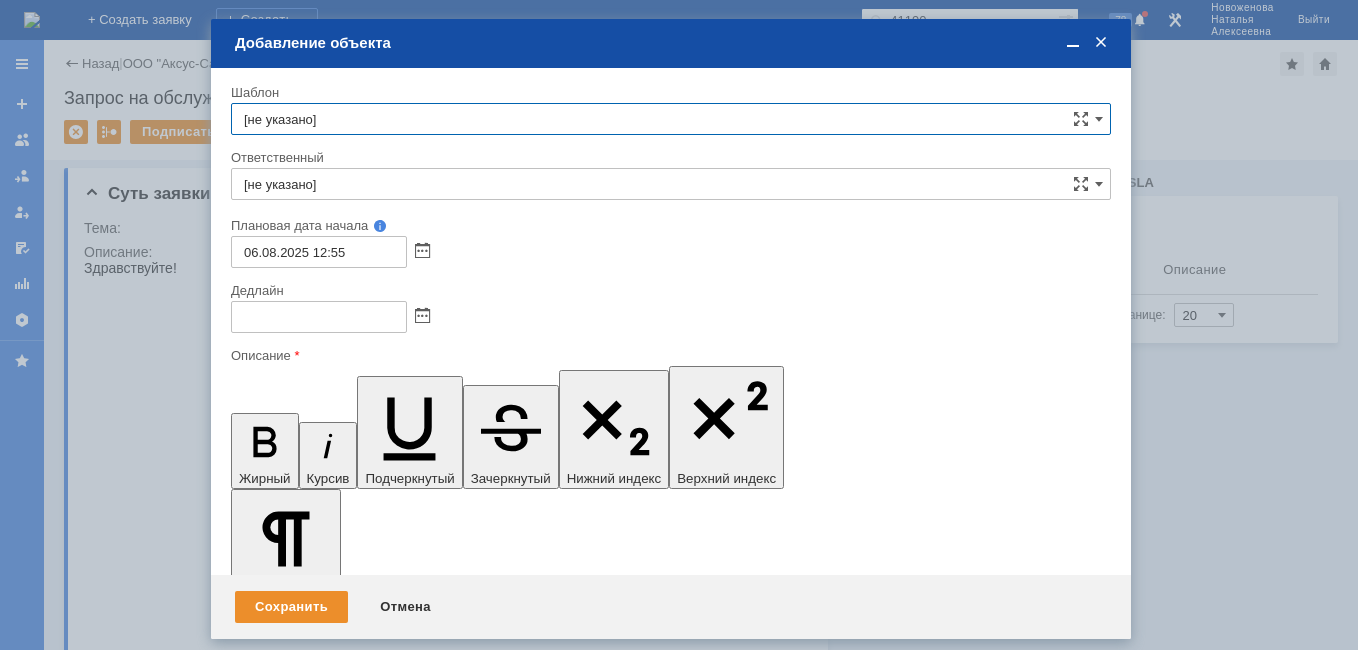 scroll, scrollTop: 0, scrollLeft: 0, axis: both 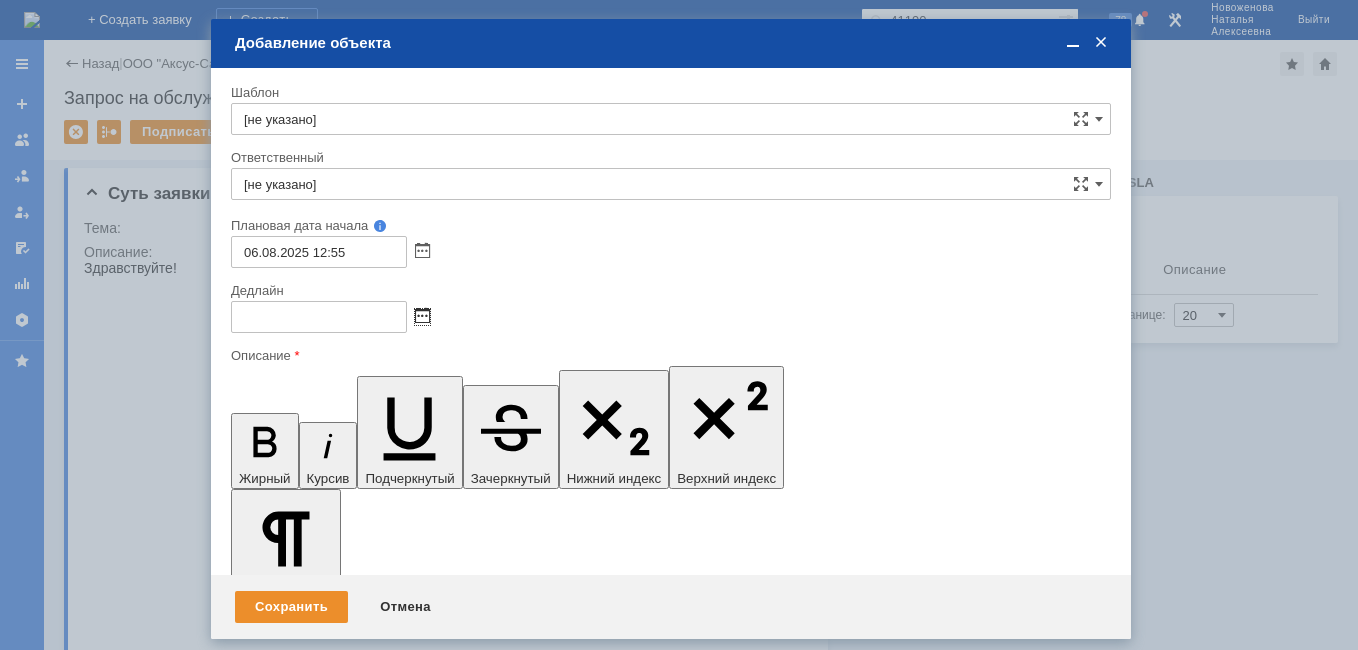click at bounding box center (422, 317) 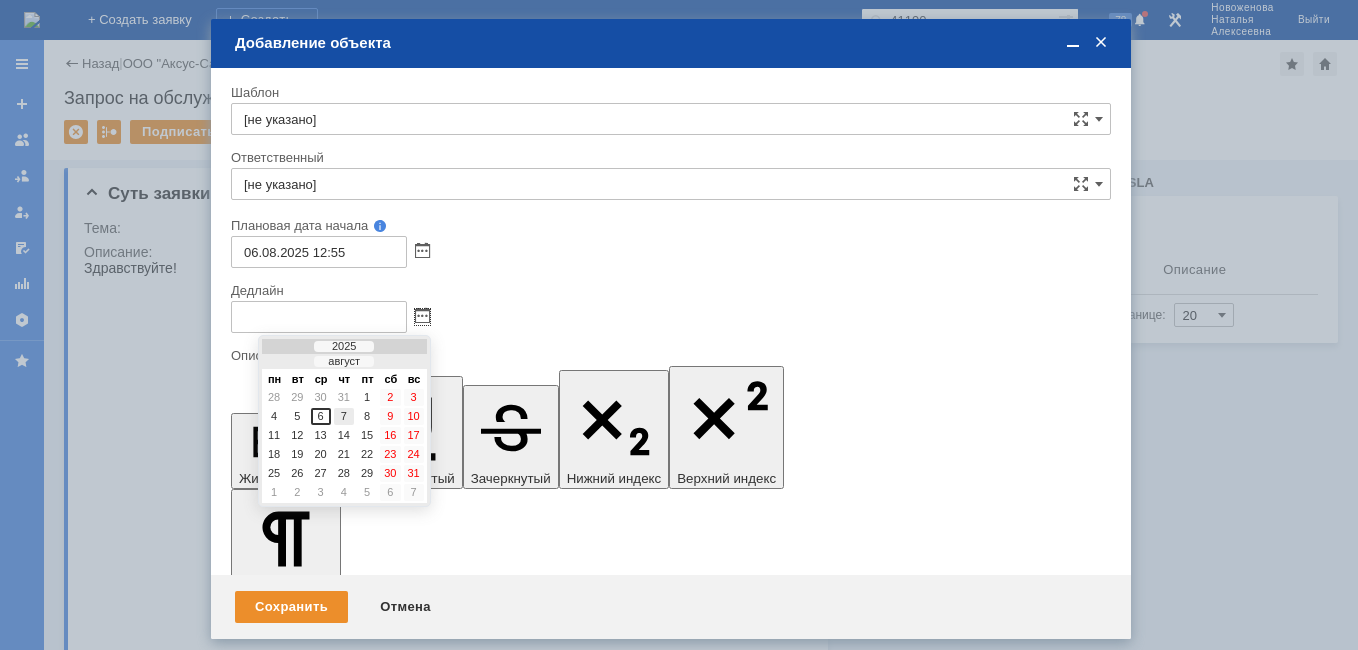 click on "7" at bounding box center (344, 416) 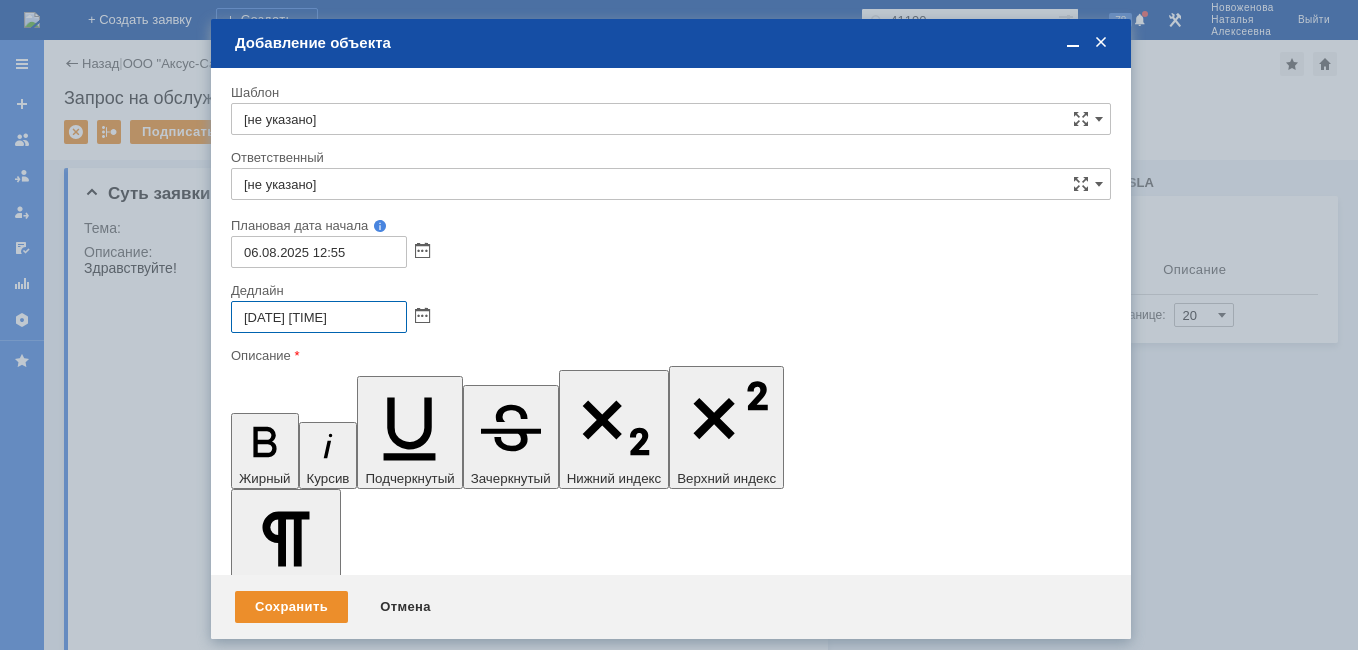 click on "[DATE] [TIME]" at bounding box center [319, 317] 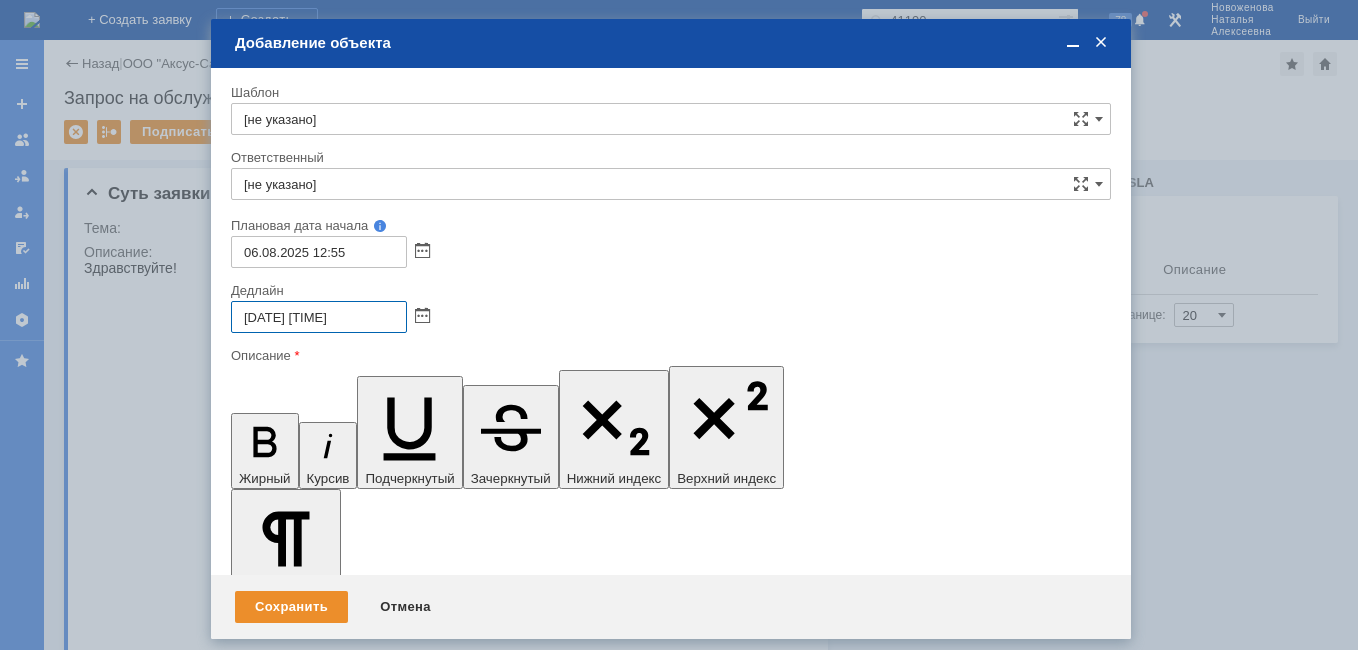 click on "[DATE] [TIME]" at bounding box center [319, 317] 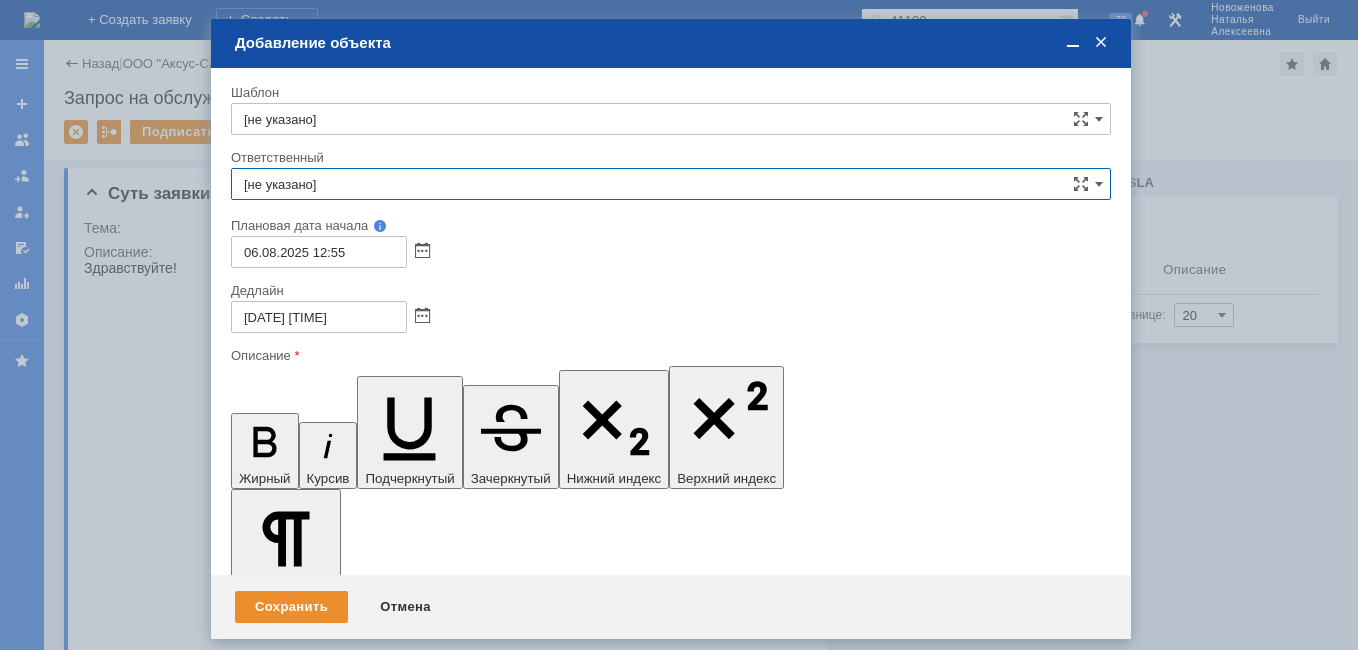 click on "[не указано]" at bounding box center (671, 184) 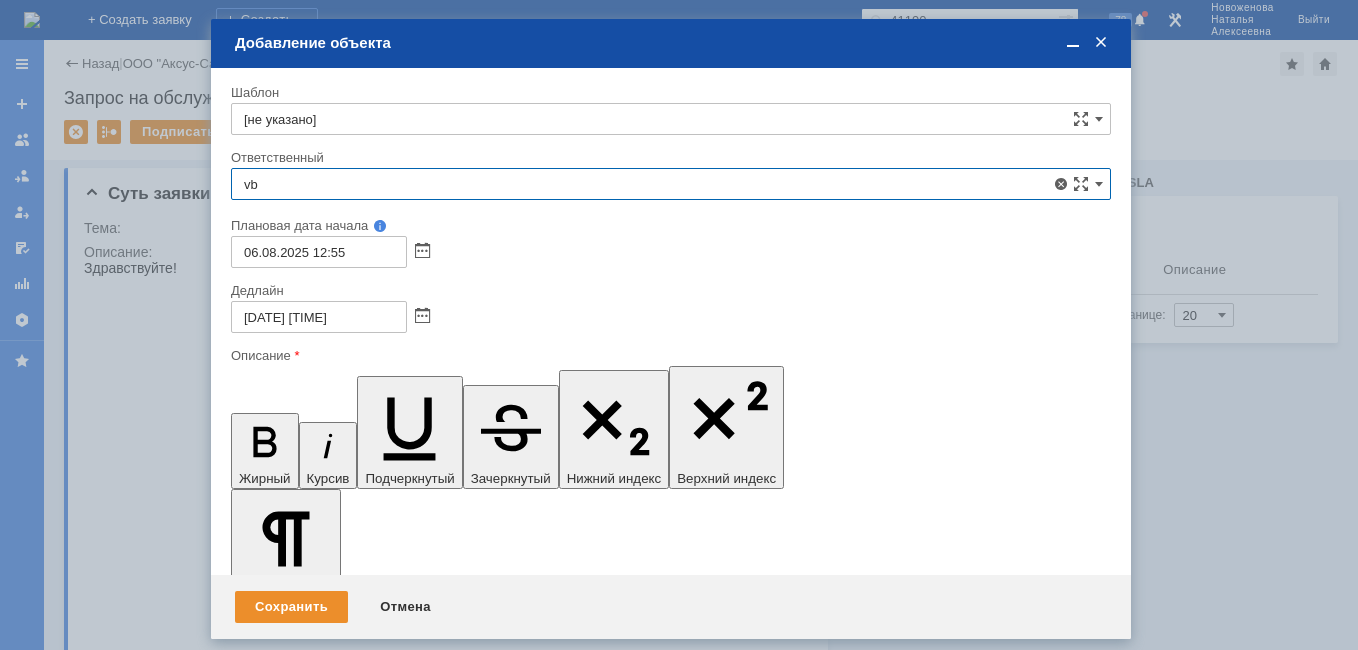 type on "v" 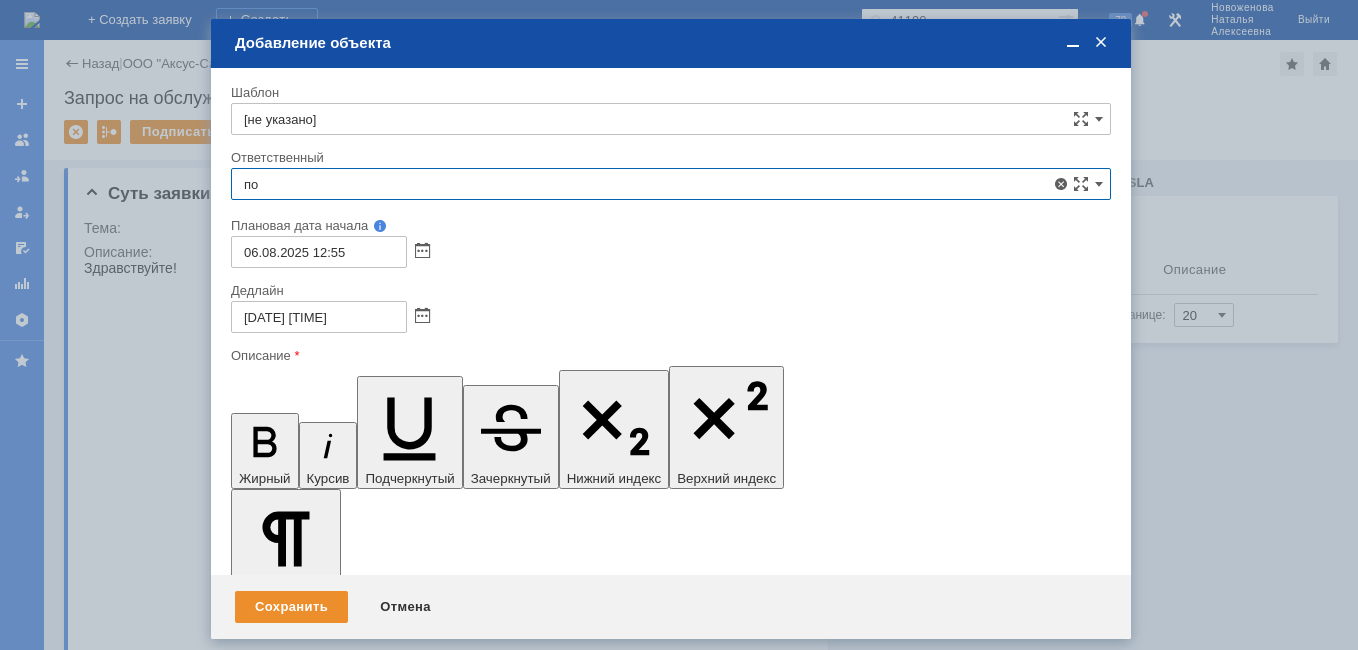 type on "п" 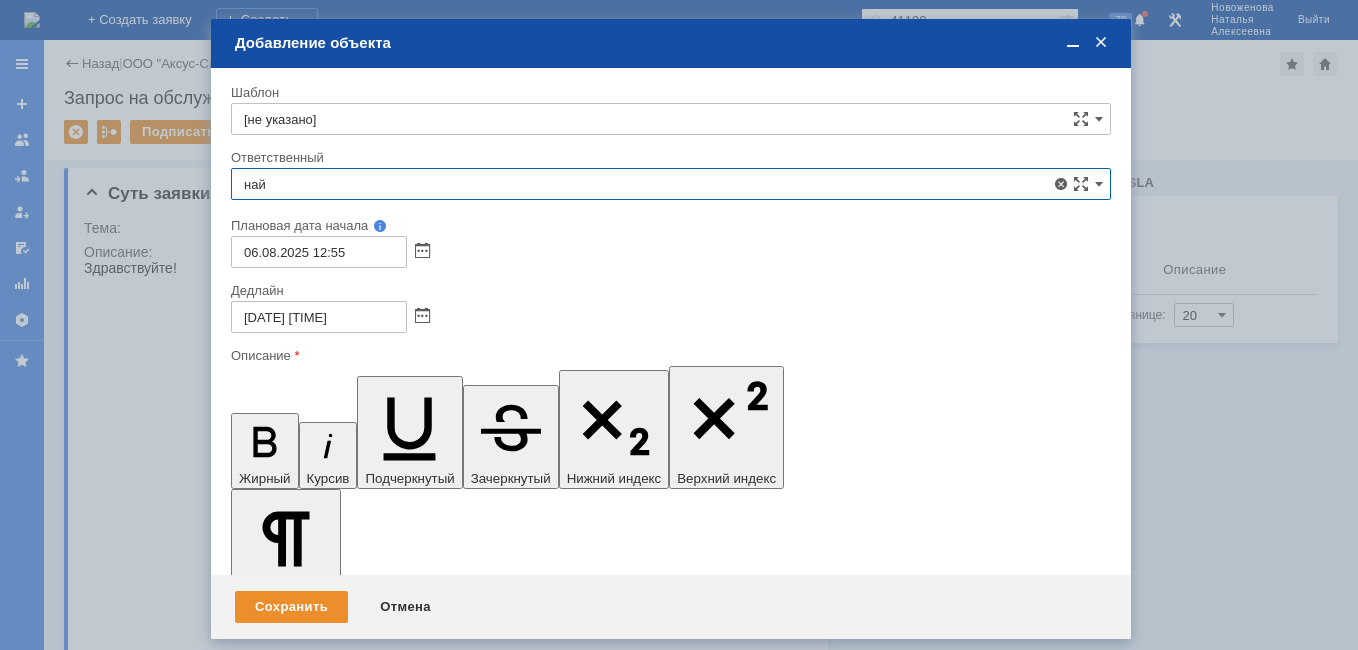 click on "[LAST] [FIRST] [LAST]" at bounding box center [671, 330] 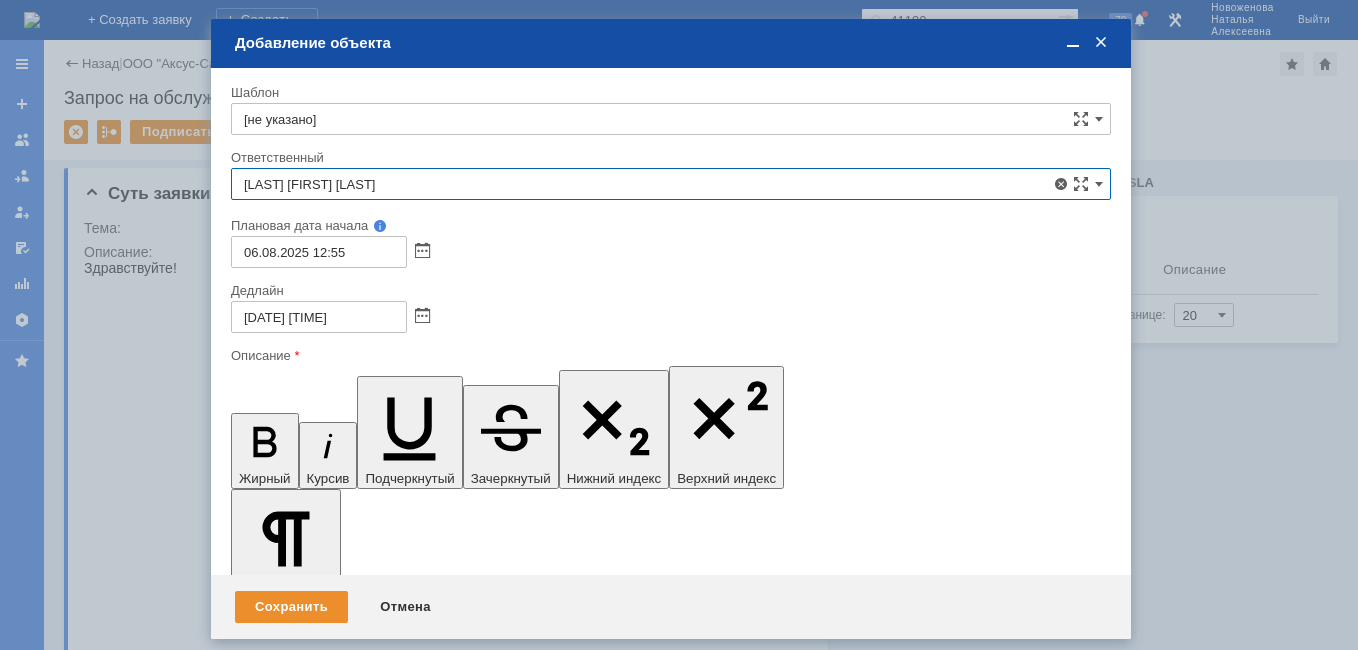 type on "[LAST] [FIRST] [LAST]" 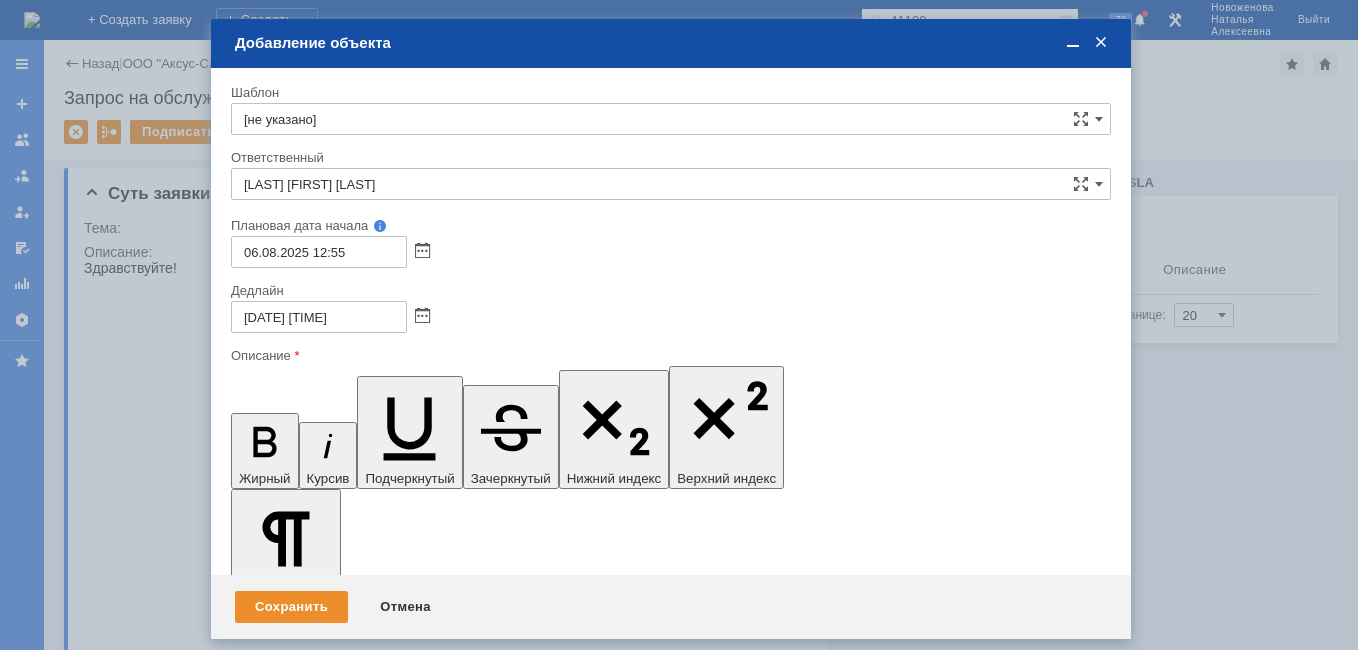 click at bounding box center [394, 5723] 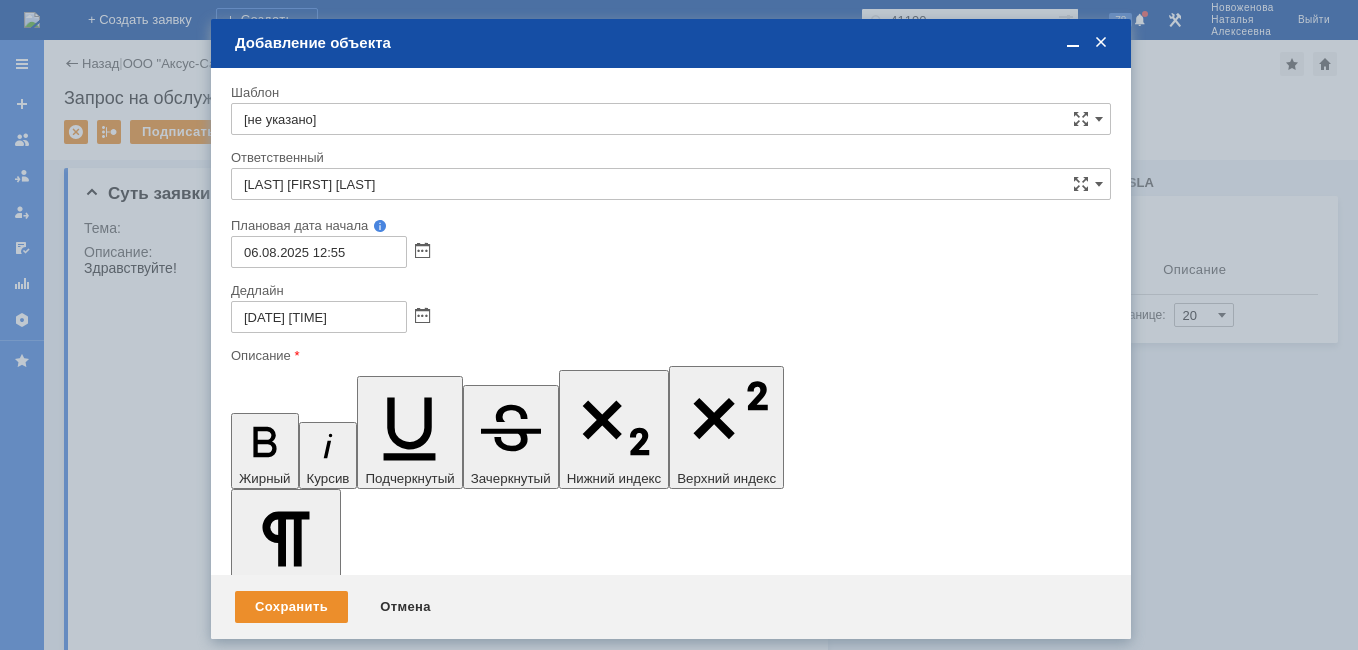 type 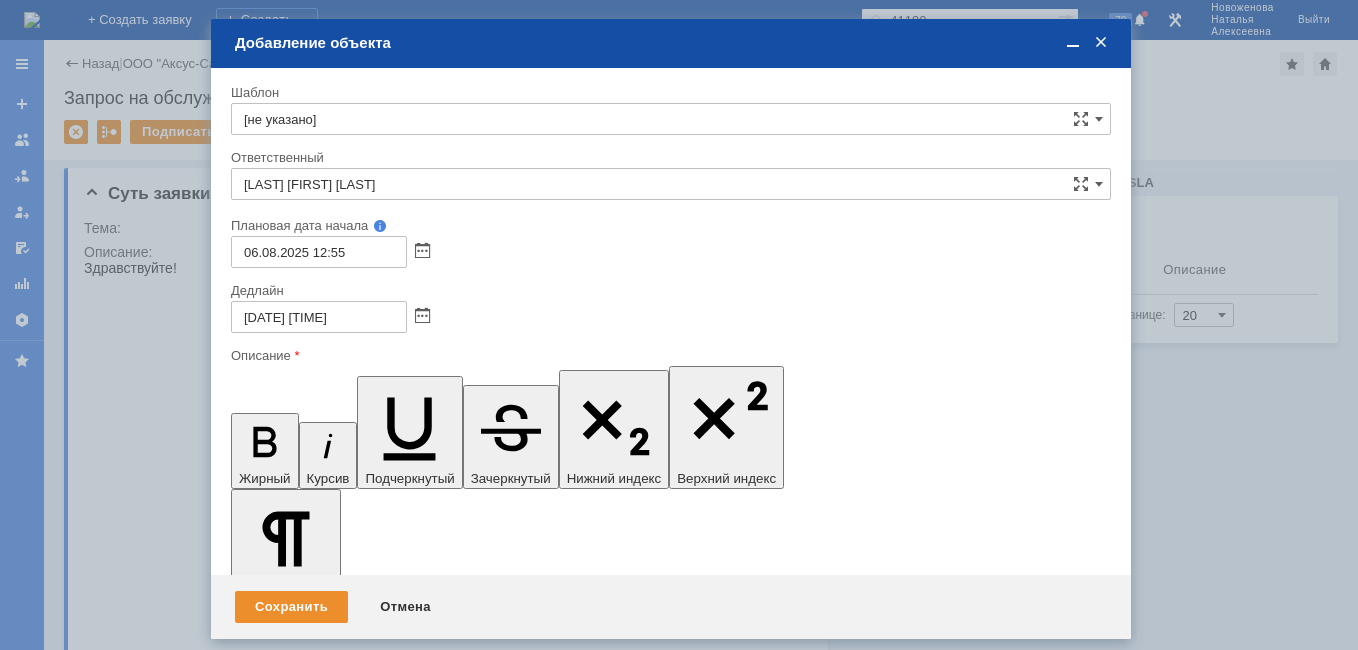 click 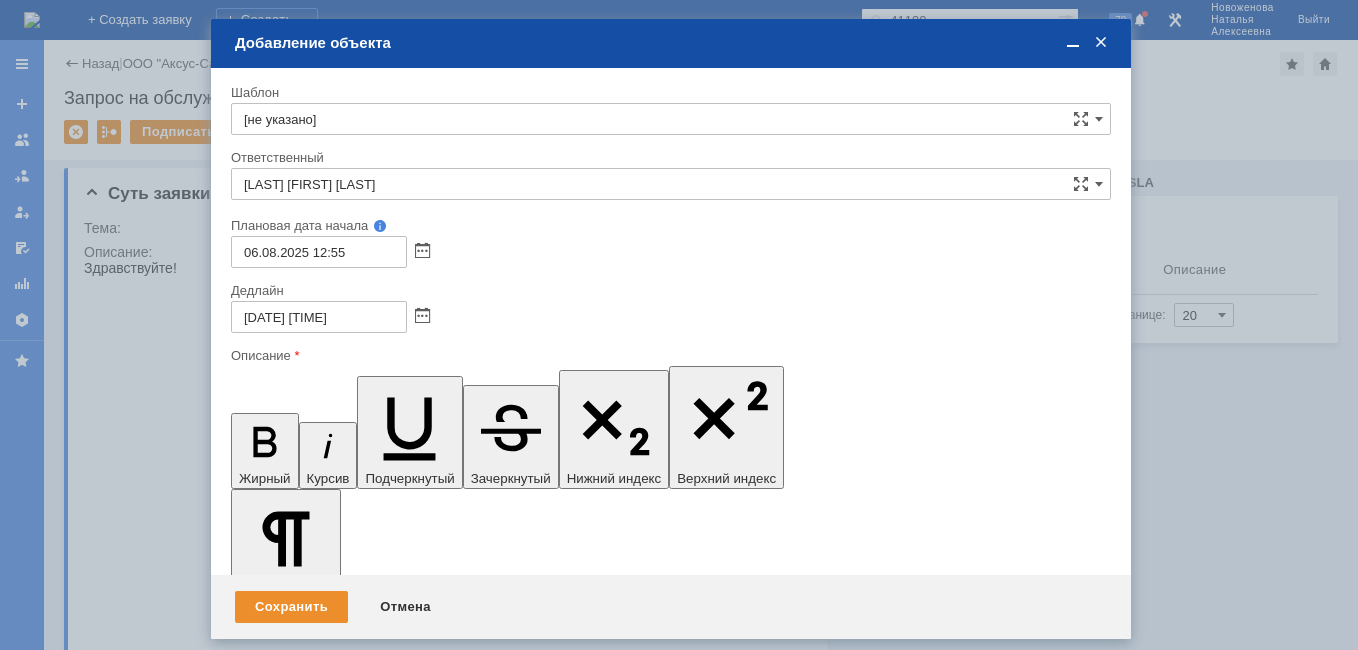 click on "Аппарат МФУ HP Color LaserJet Managed MFP E87640dn A3, сер. № CNC1L4303G, инв. № 000011, расположение: 9 этаж, Procurement (9-15) VIP, каб. 9016" at bounding box center [394, 5763] 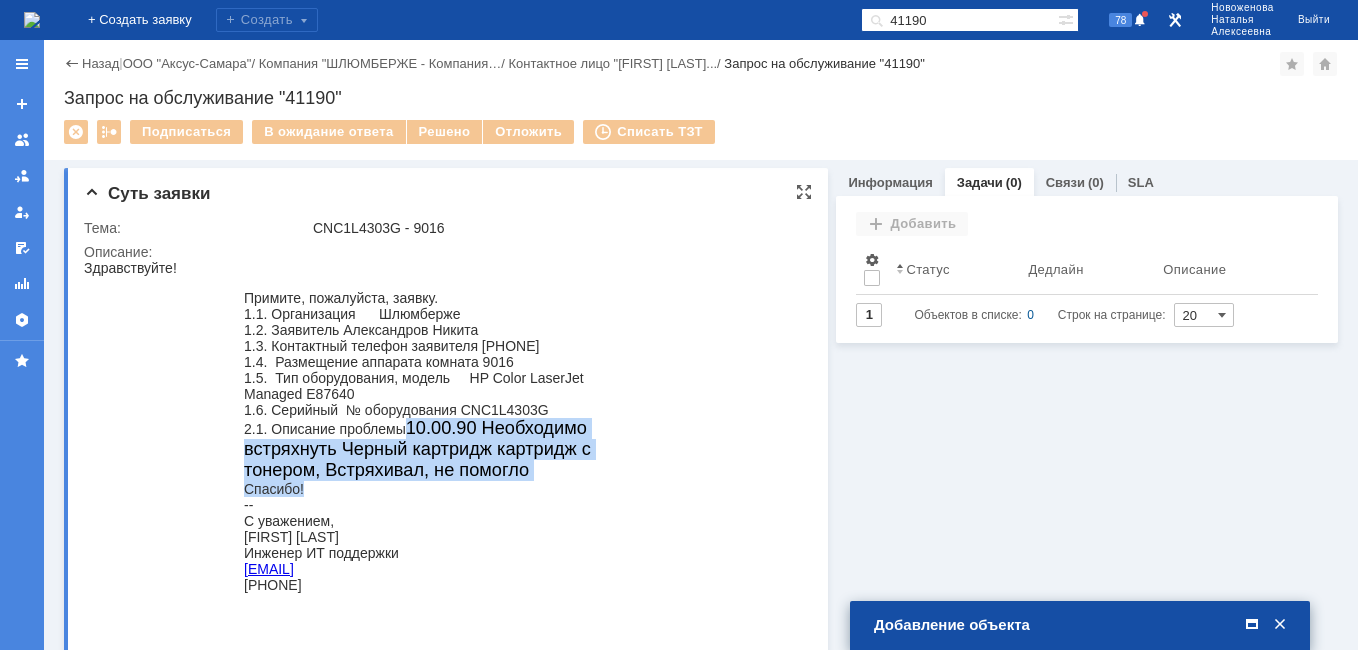 drag, startPoint x: 411, startPoint y: 434, endPoint x: 527, endPoint y: 496, distance: 131.52946 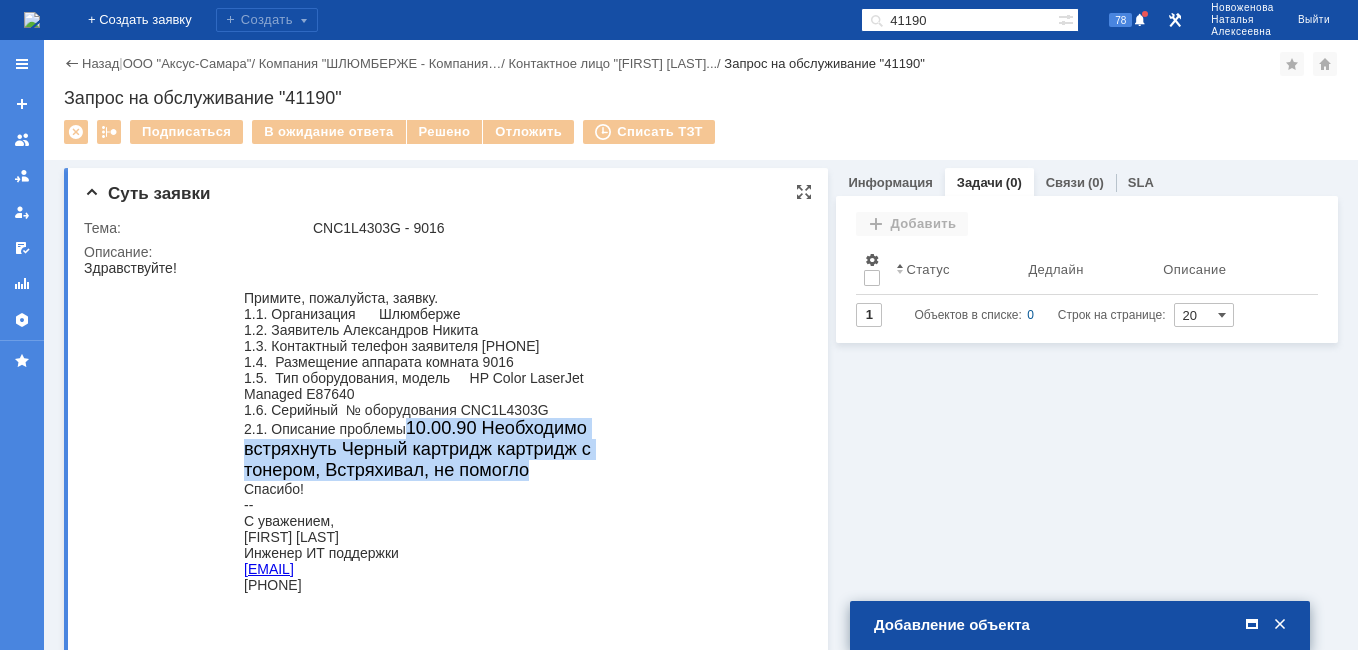 drag, startPoint x: 541, startPoint y: 477, endPoint x: 410, endPoint y: 436, distance: 137.26616 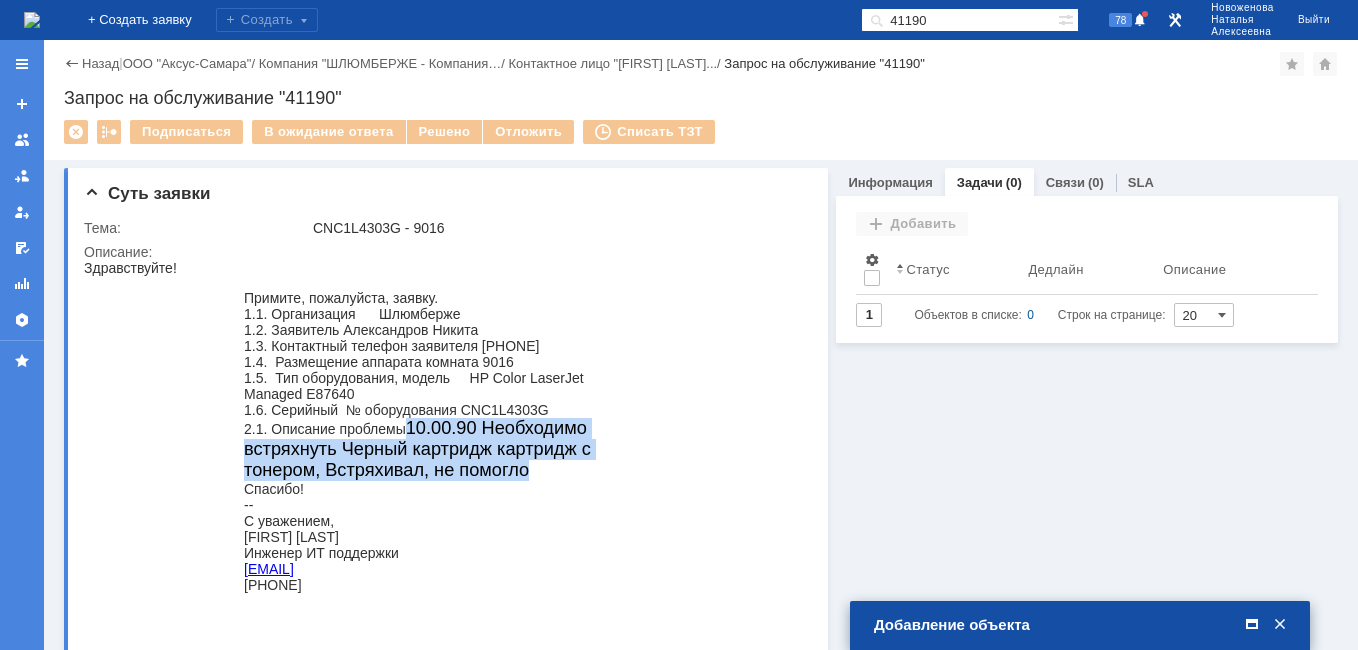 click at bounding box center [1252, 625] 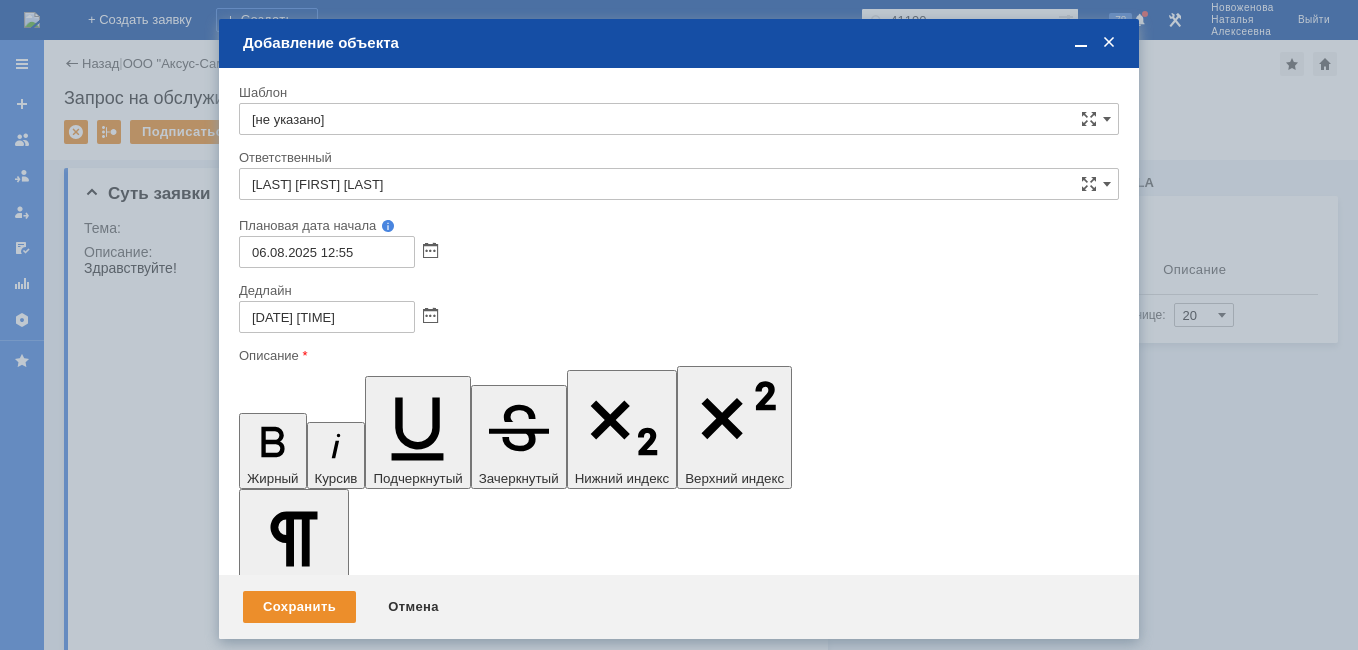 click on "Описание проблемы:" at bounding box center [402, 5803] 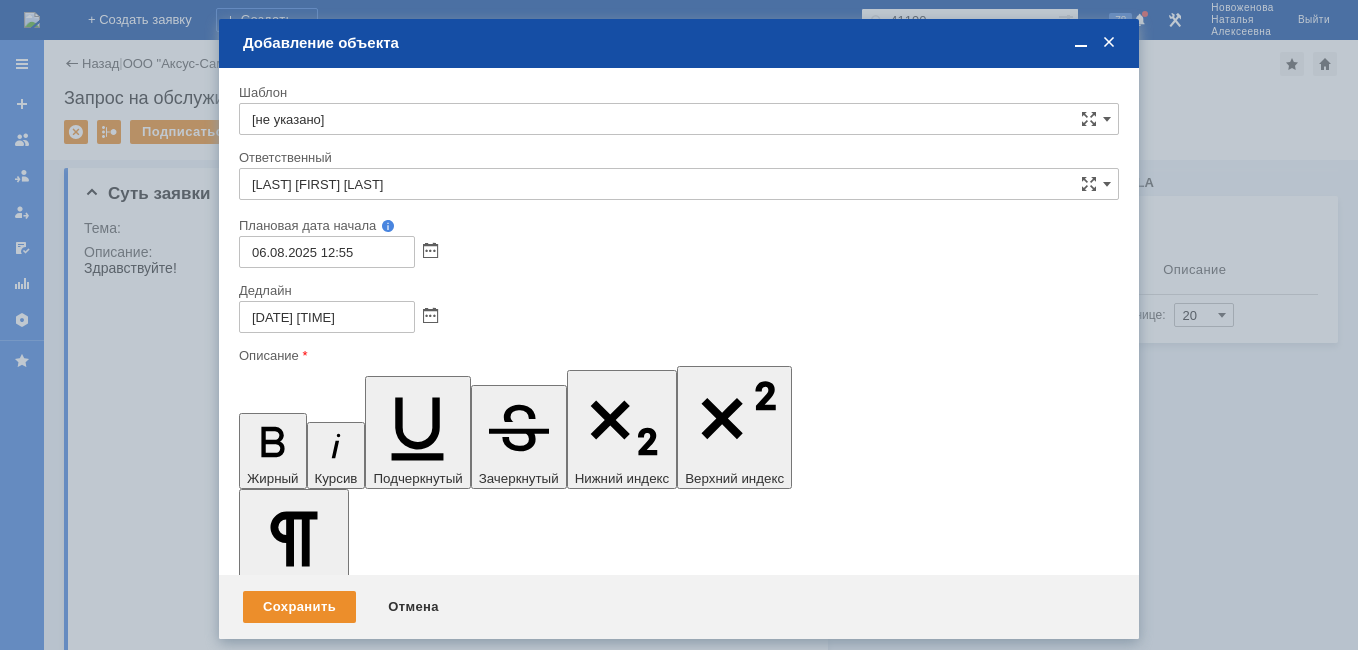 click 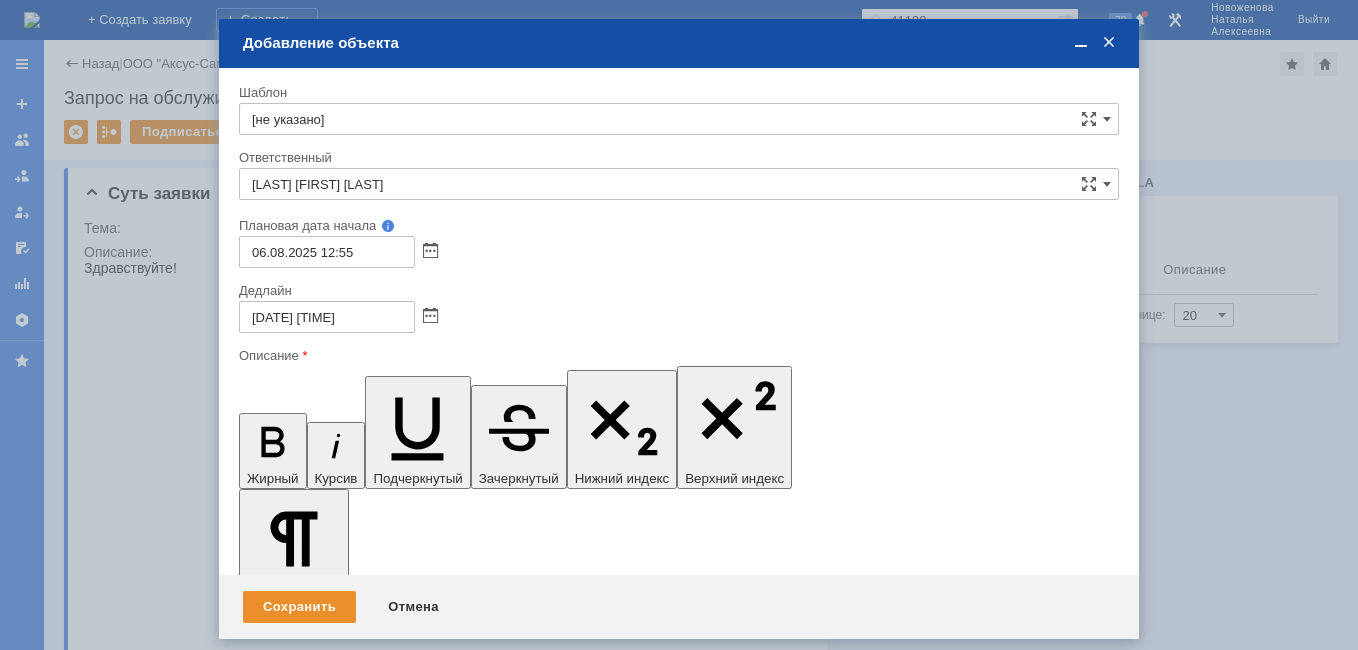 click on "11" at bounding box center (287, 4933) 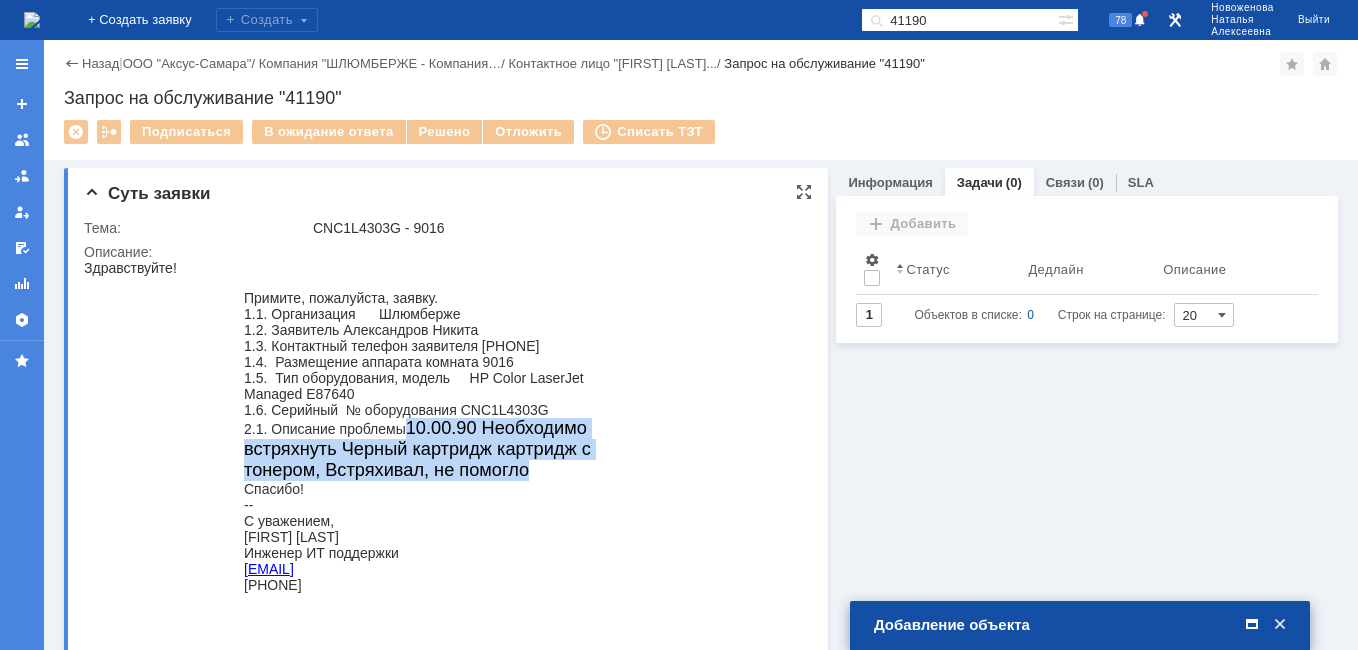 drag, startPoint x: 374, startPoint y: 598, endPoint x: 244, endPoint y: 557, distance: 136.31215 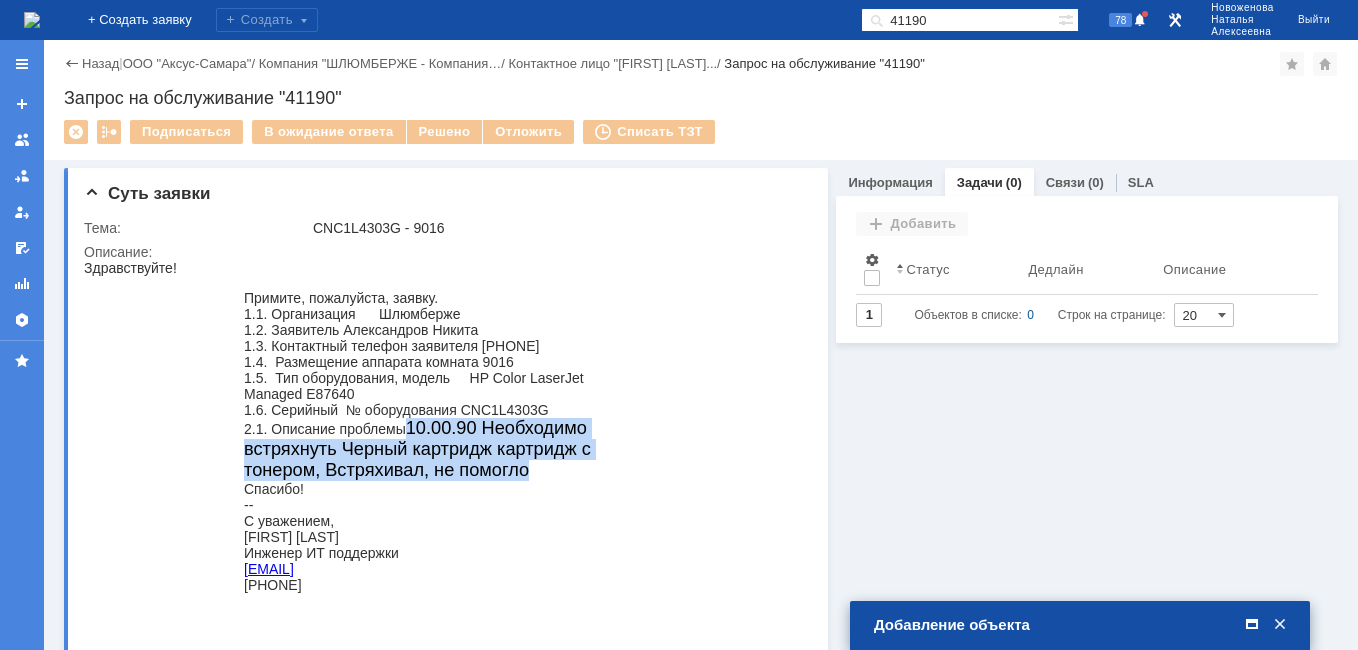 click at bounding box center [1252, 625] 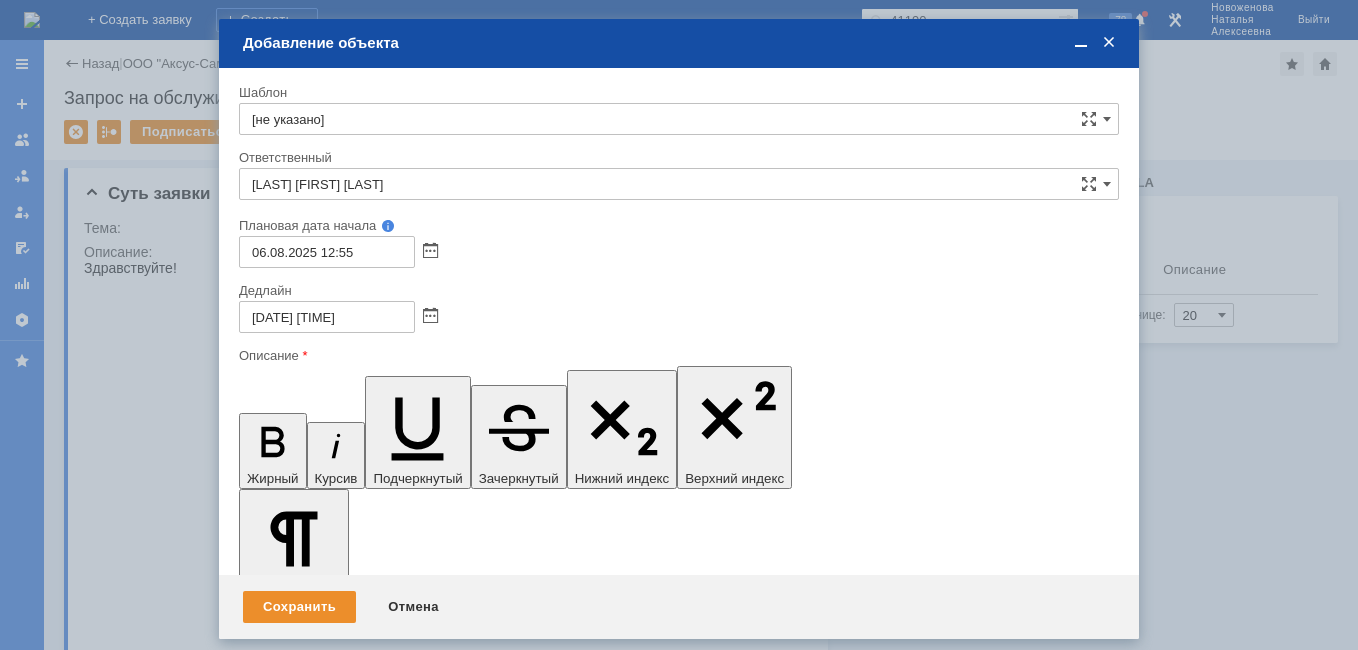 click on "БЦ Магелан Аппарат МФУ HP Color LaserJet Managed MFP E87640dn A3, сер. № CNC1L4303G, инв. № 000011, расположение: 9 этаж, Procurement (9-15) VIP, каб. 9016 Описание проблемы: ошибка  10.00.90 Необходимо встряхнуть Черный картридж с тонером.  Встряхнули, не помогло." at bounding box center (402, 5791) 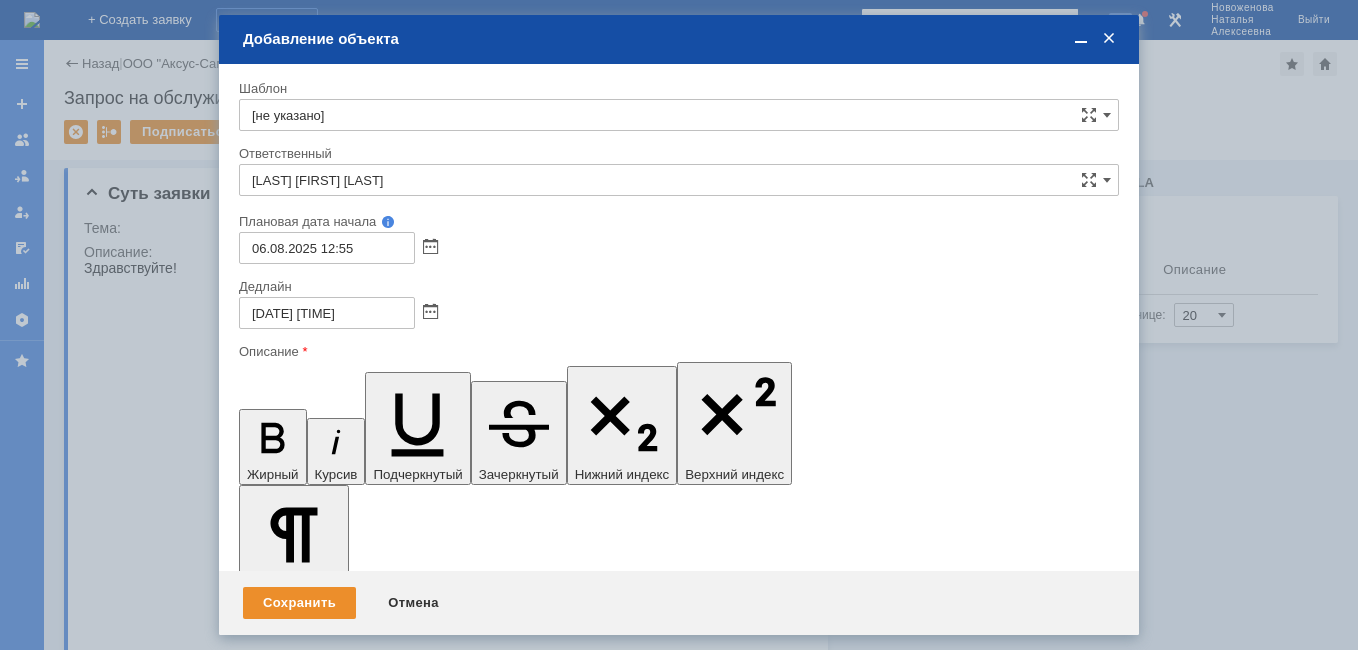 scroll, scrollTop: 600, scrollLeft: 7, axis: both 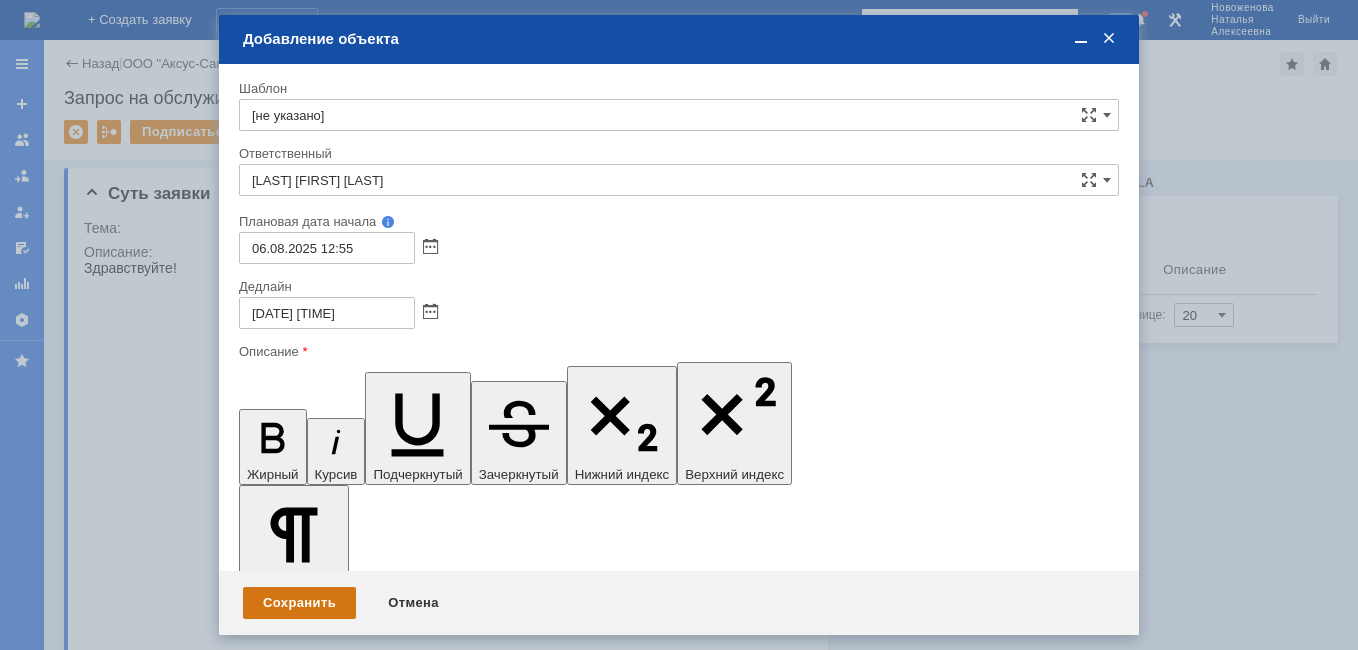 click on "Сохранить" at bounding box center [299, 603] 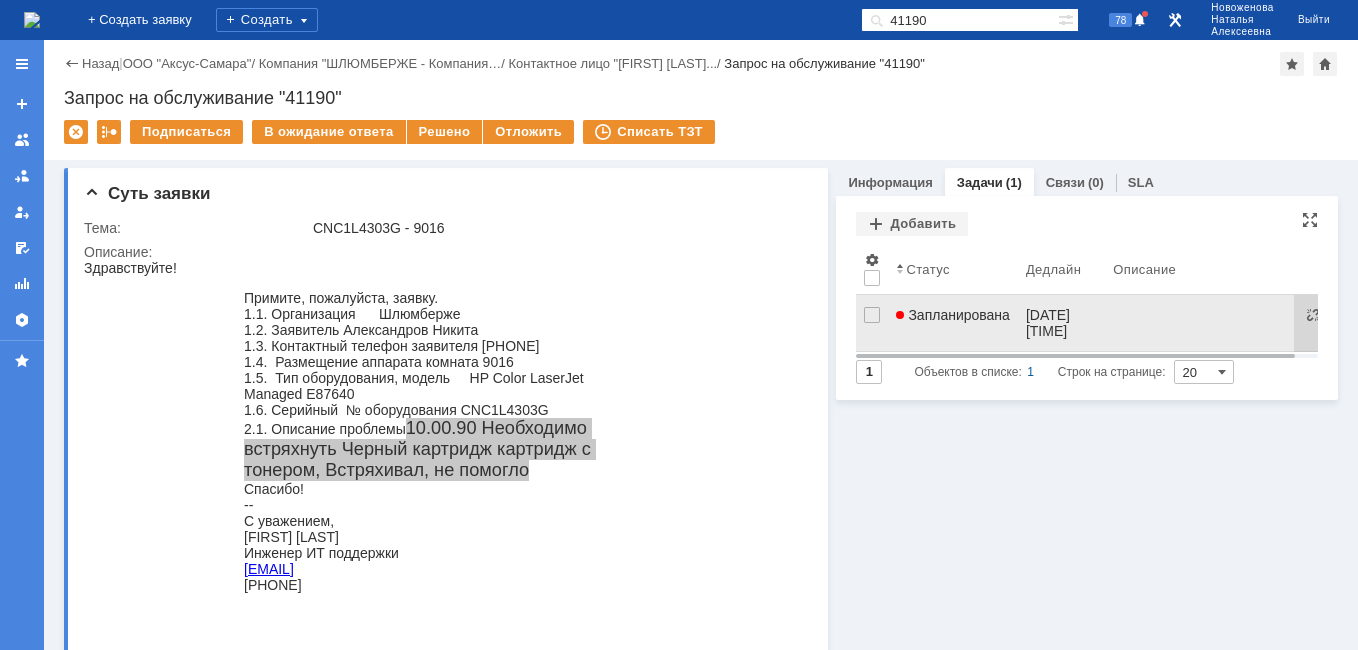 scroll, scrollTop: 0, scrollLeft: 0, axis: both 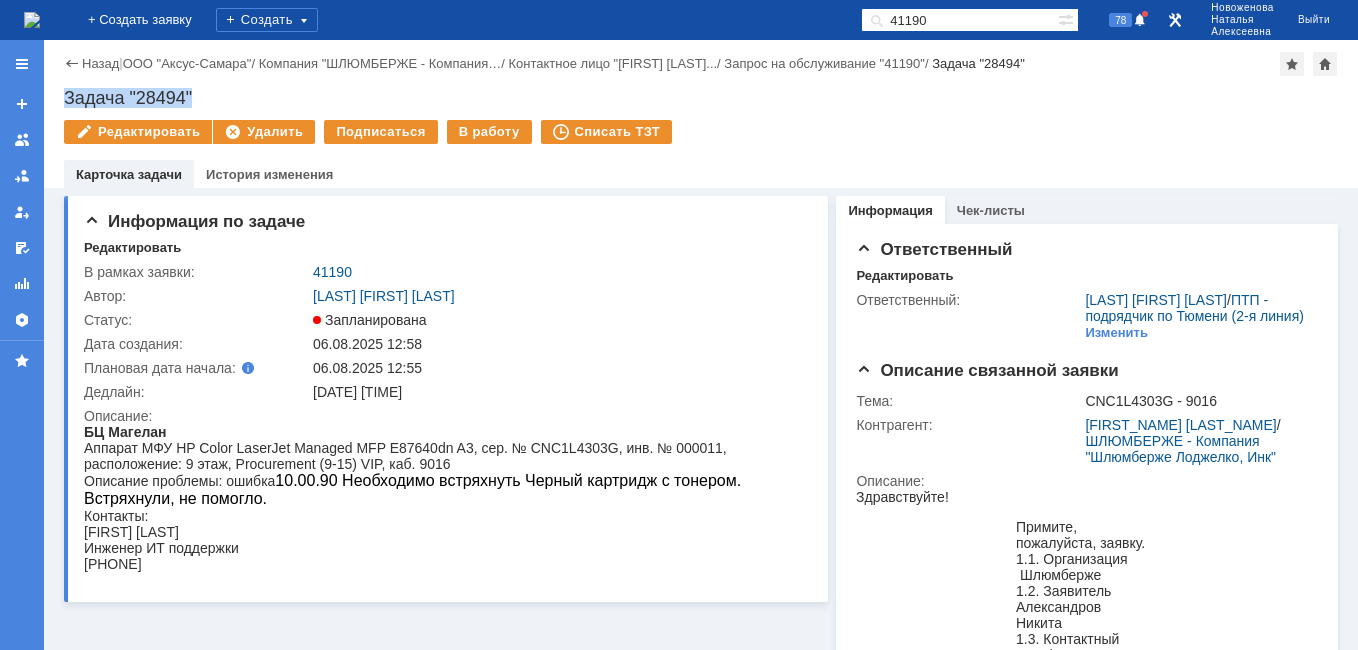 drag, startPoint x: 208, startPoint y: 92, endPoint x: 60, endPoint y: 98, distance: 148.12157 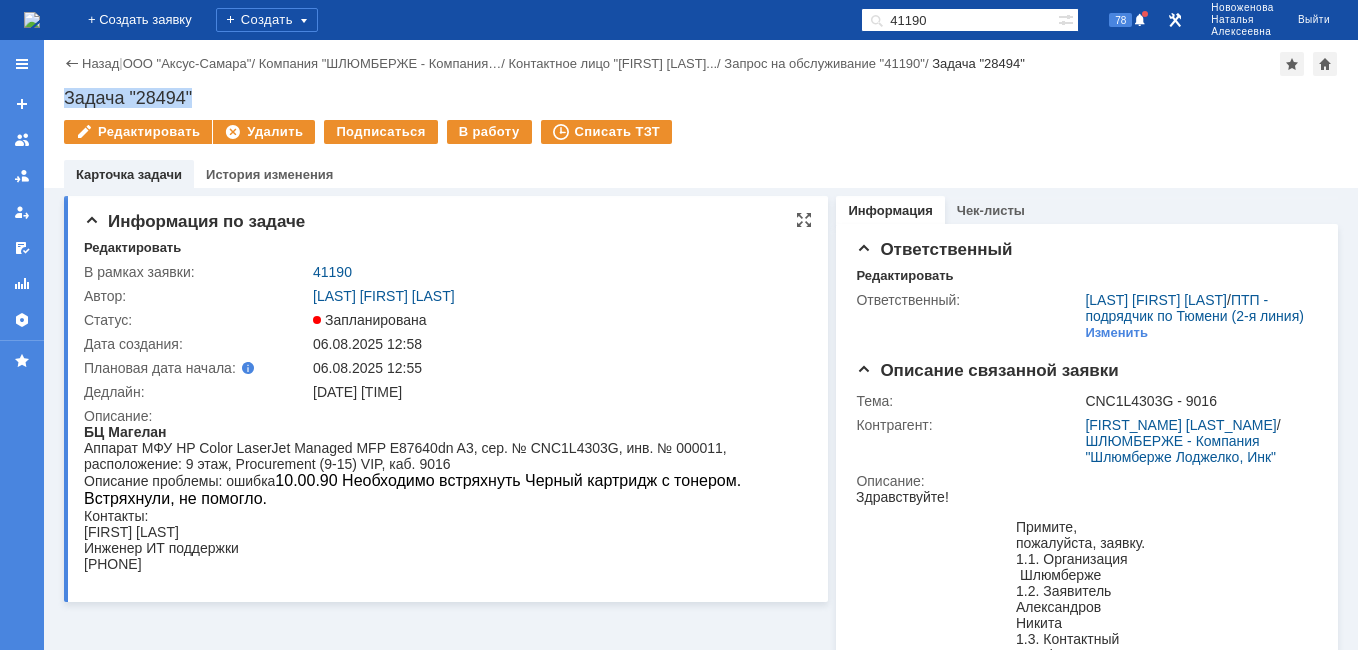 copy on "Задача "28494"" 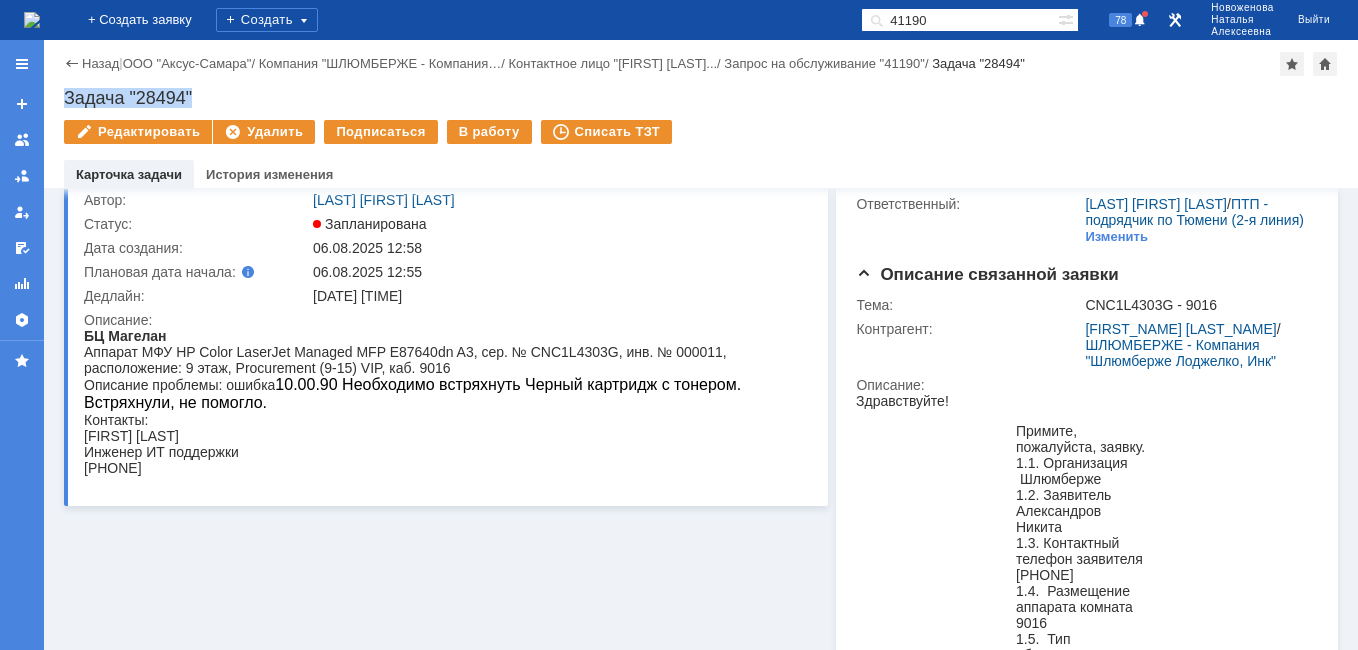 scroll, scrollTop: 0, scrollLeft: 0, axis: both 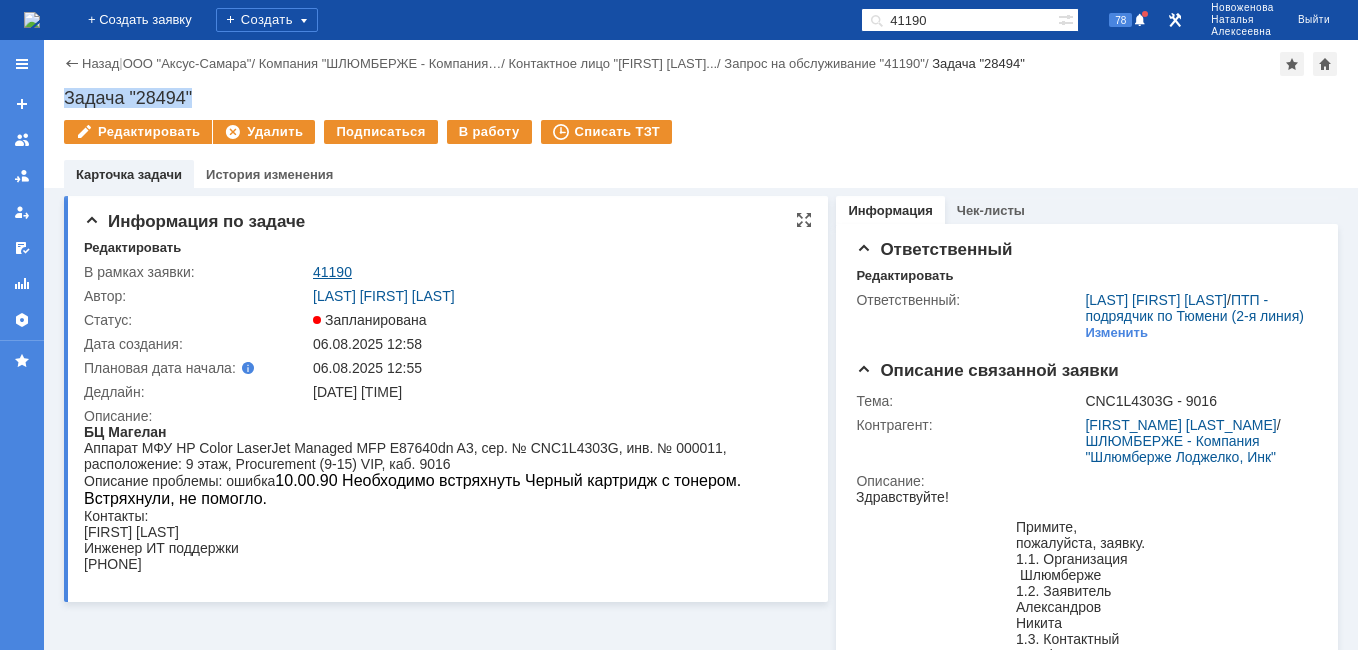 click on "41190" at bounding box center [332, 272] 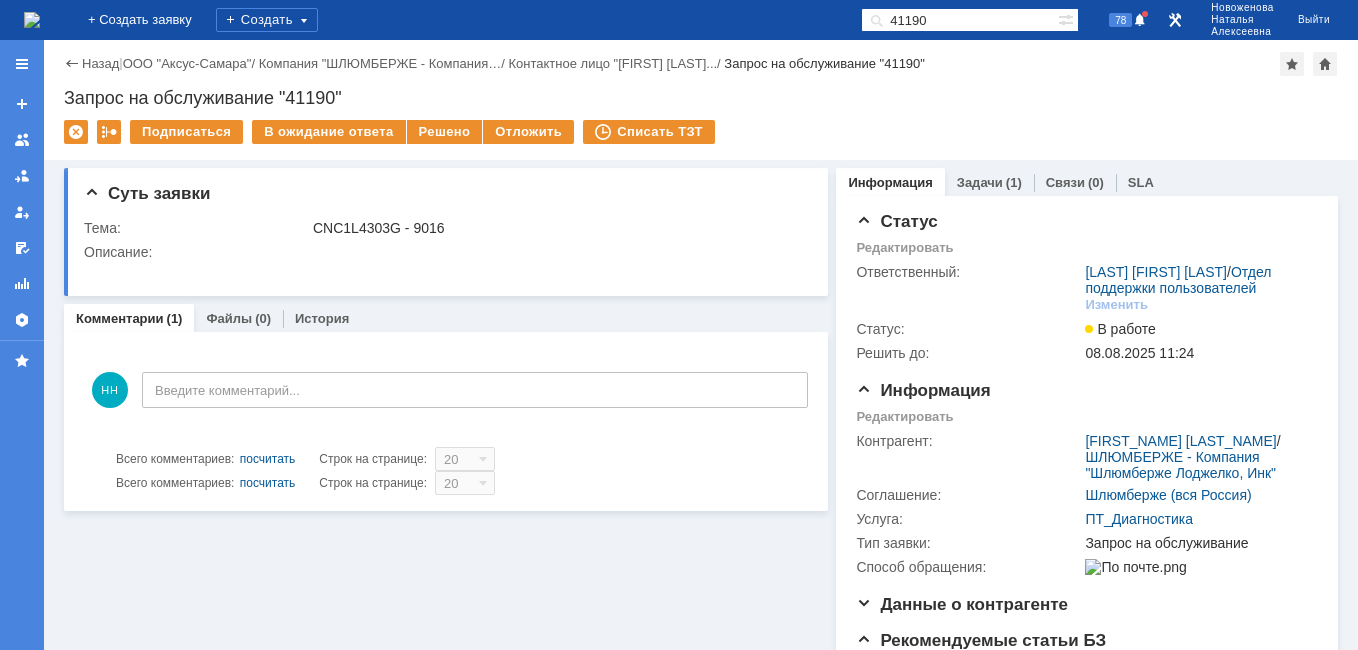 scroll, scrollTop: 0, scrollLeft: 0, axis: both 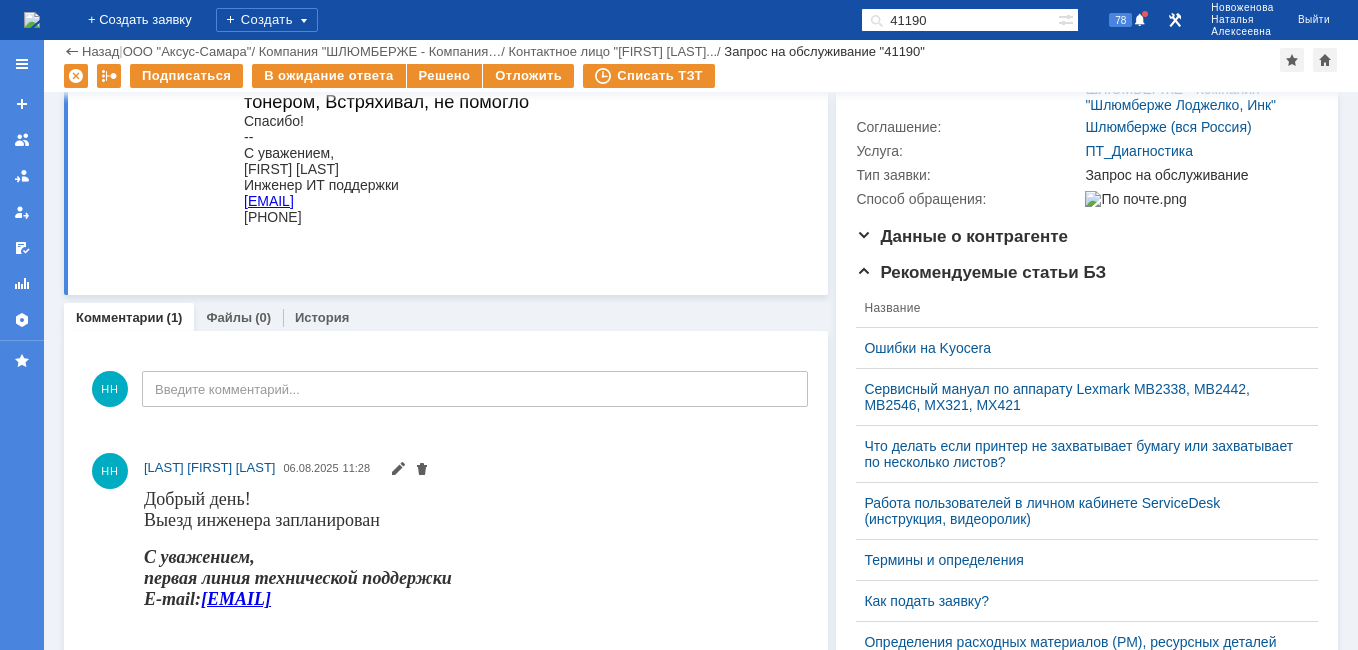 drag, startPoint x: 974, startPoint y: 20, endPoint x: 758, endPoint y: 13, distance: 216.1134 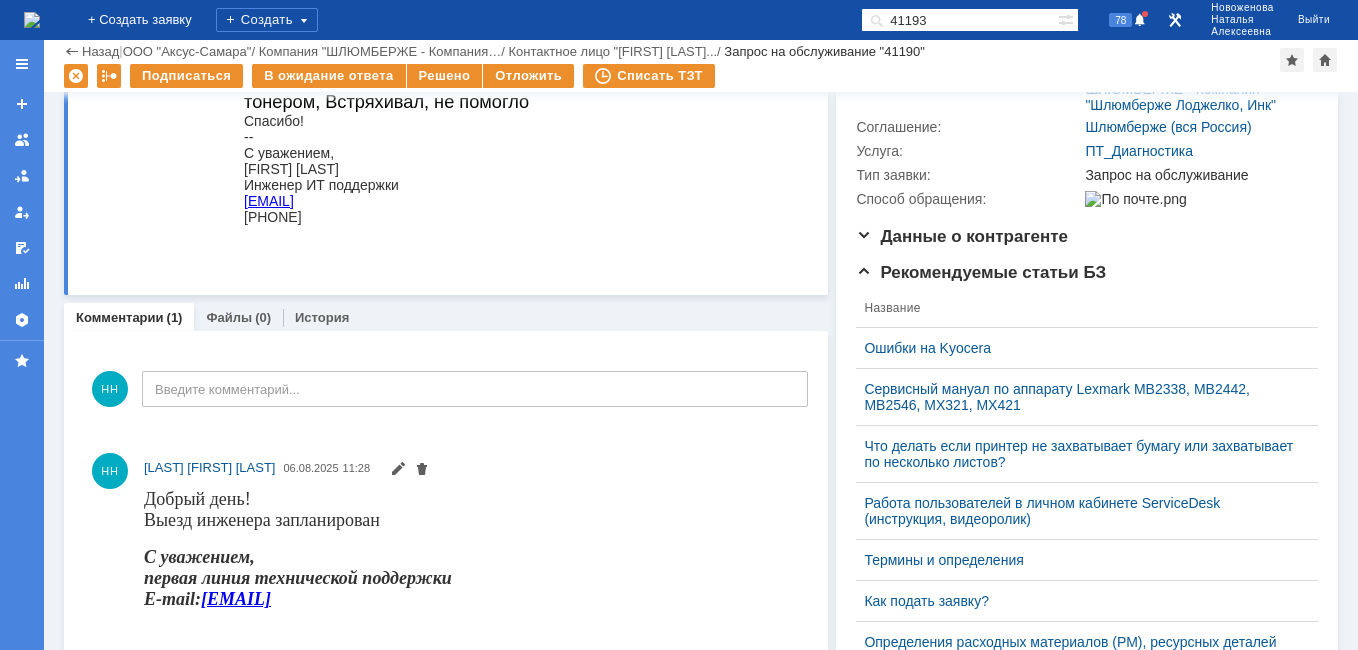 type on "41193" 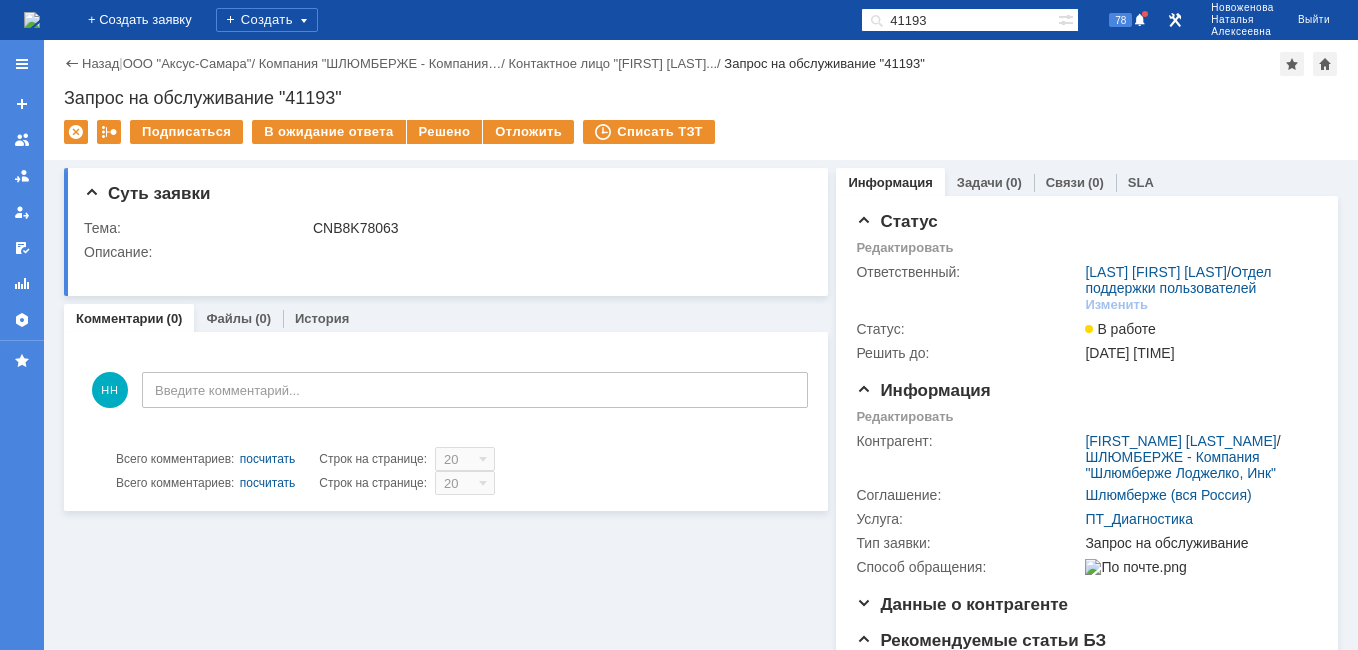 scroll, scrollTop: 0, scrollLeft: 0, axis: both 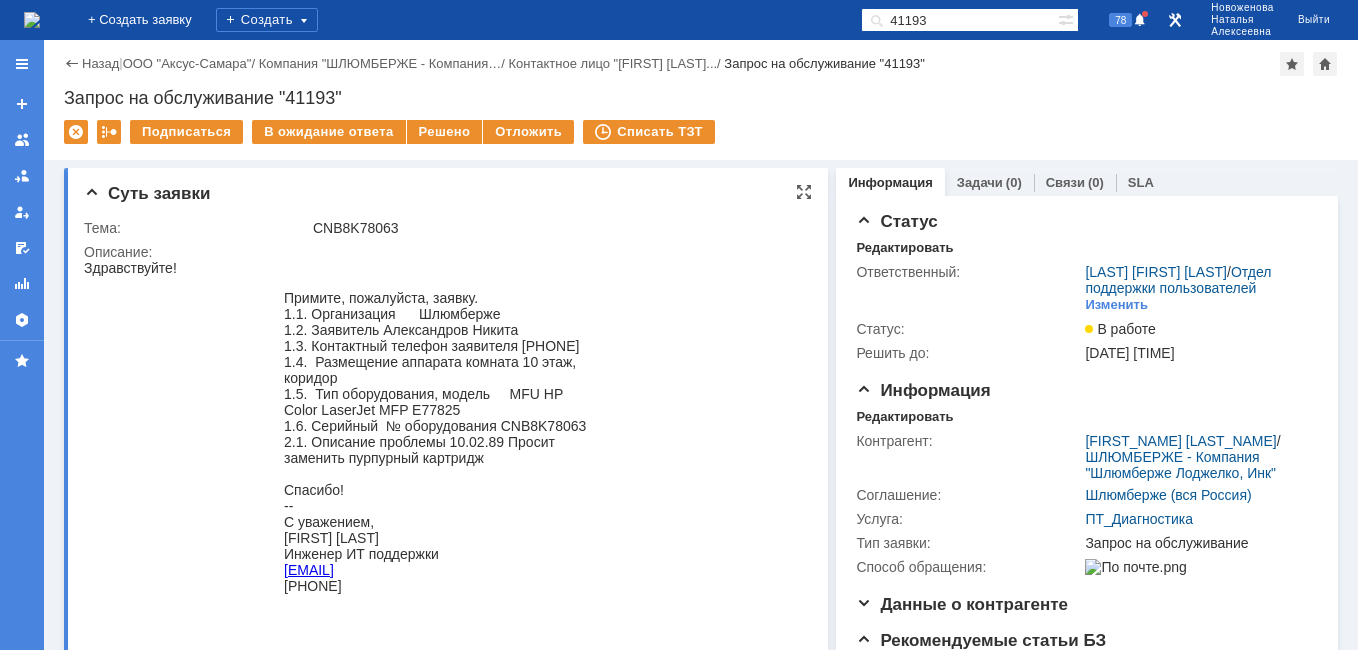 drag, startPoint x: 590, startPoint y: 446, endPoint x: 505, endPoint y: 459, distance: 85.98837 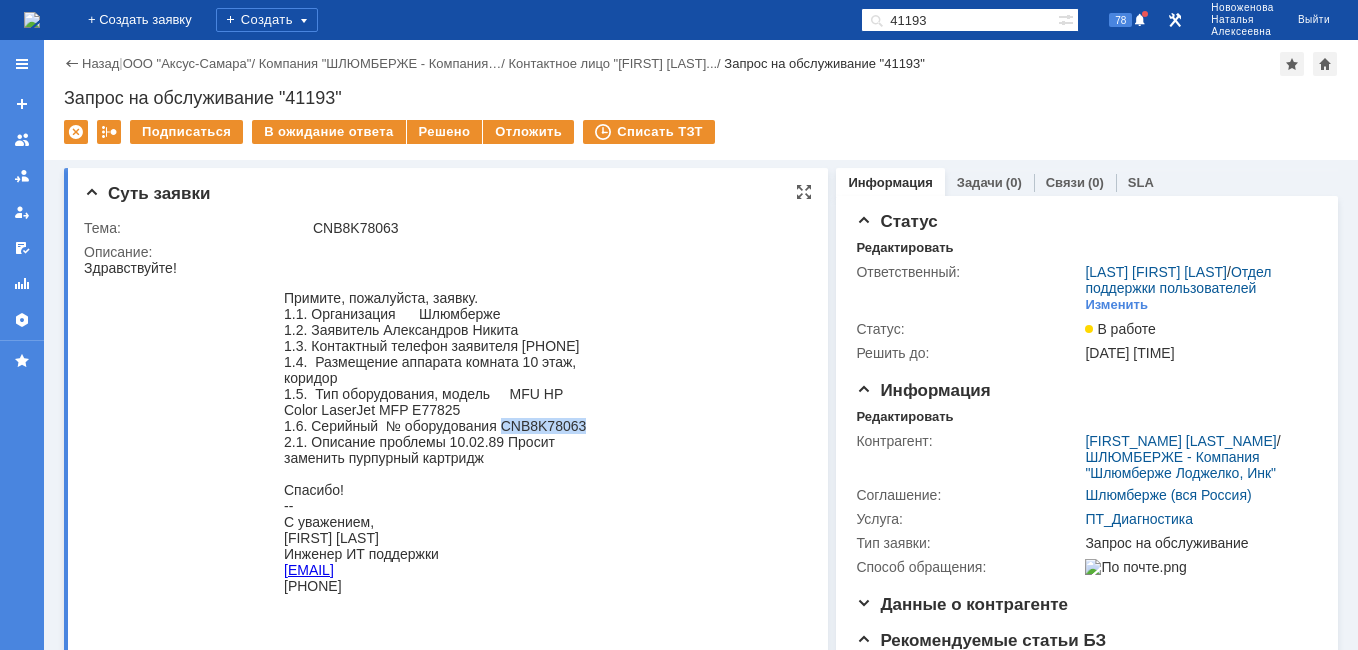 drag, startPoint x: 580, startPoint y: 449, endPoint x: 501, endPoint y: 455, distance: 79.22752 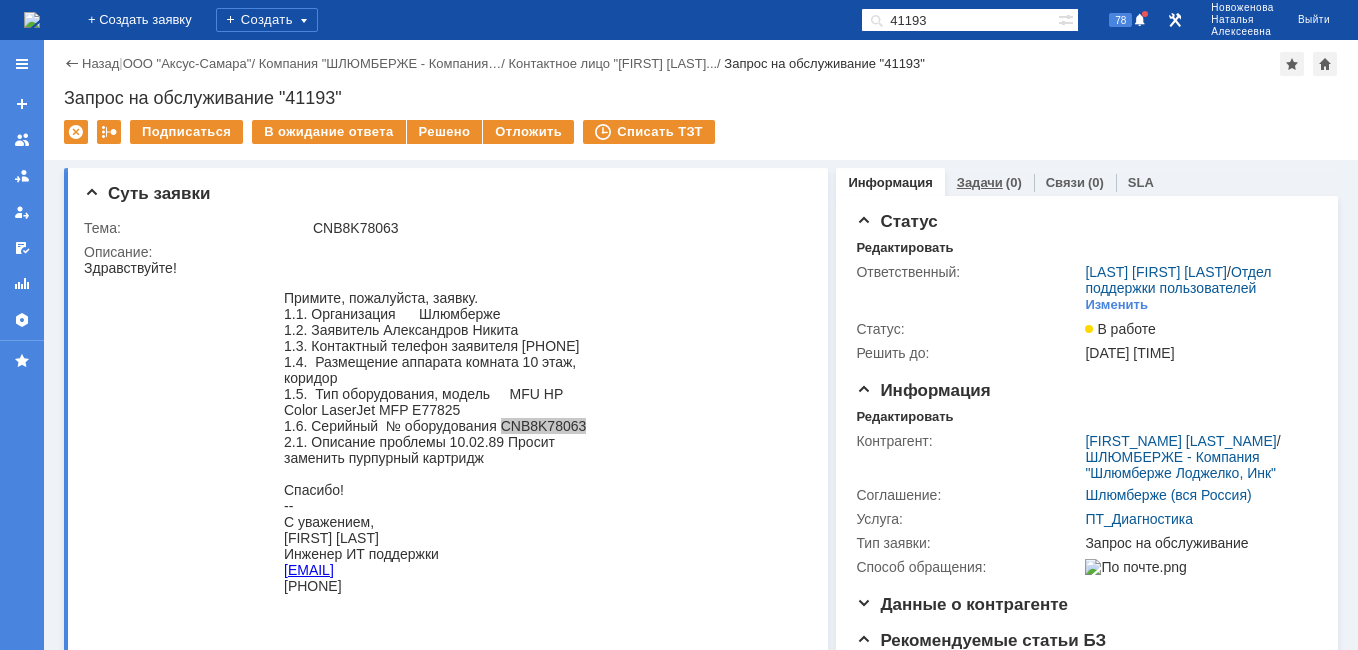 click on "Задачи" at bounding box center [980, 182] 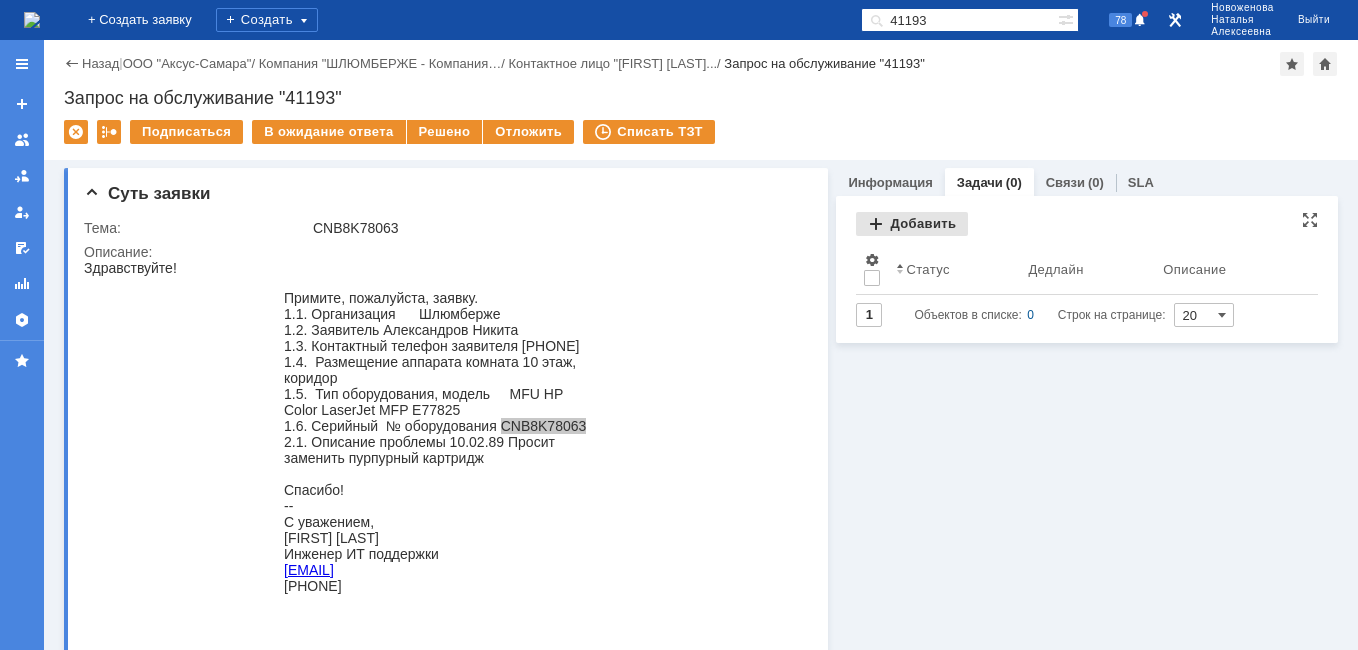 click on "Добавить" at bounding box center (912, 224) 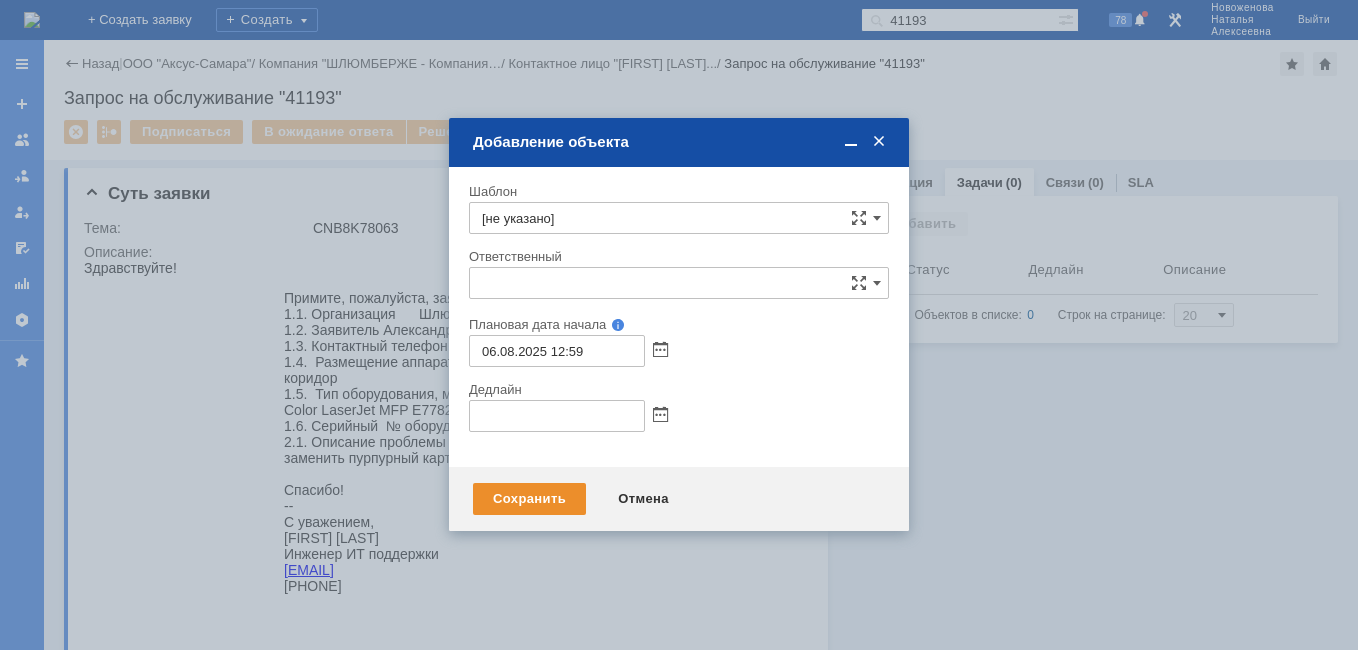 type on "[не указано]" 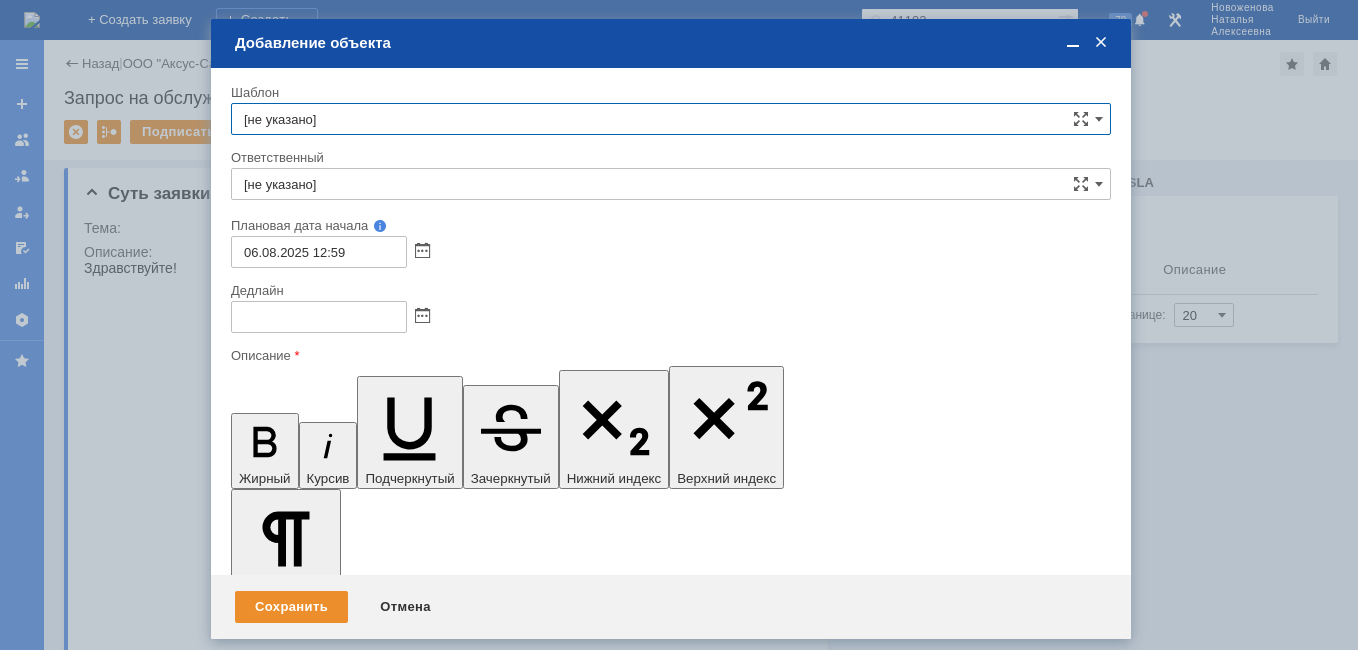scroll, scrollTop: 0, scrollLeft: 0, axis: both 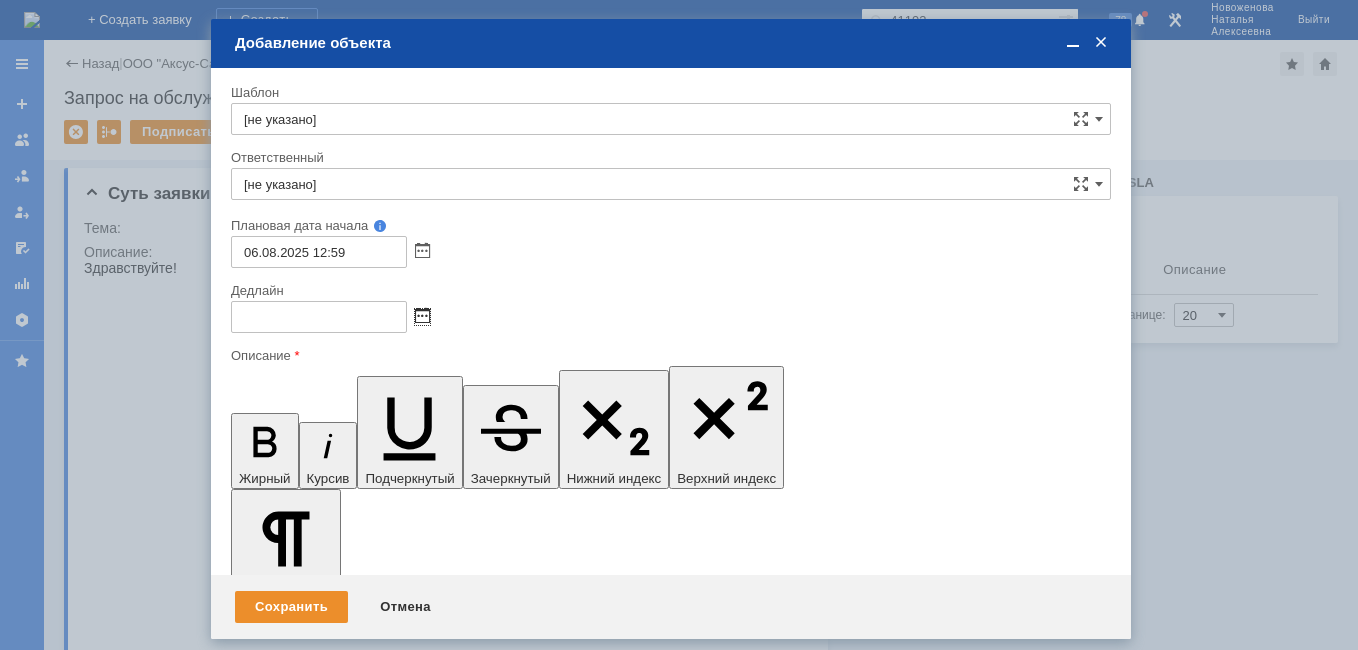 click at bounding box center [422, 317] 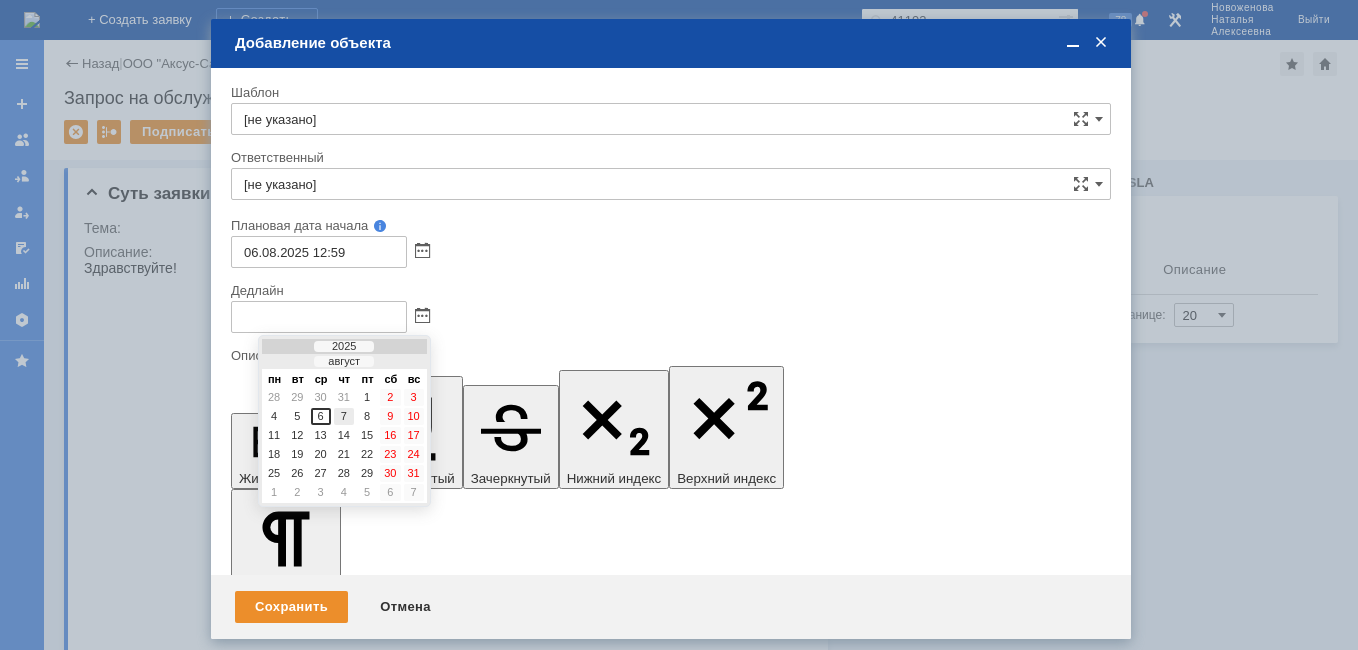 click on "7" at bounding box center [344, 416] 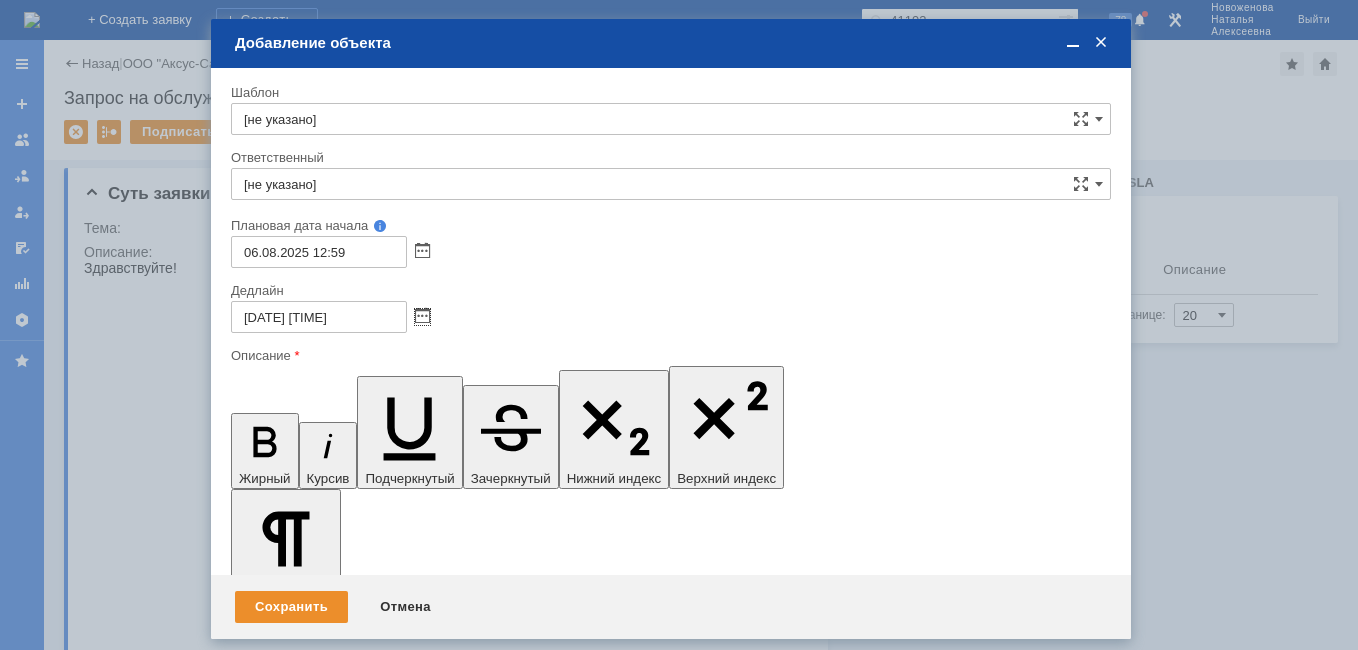 click on "[DATE] [TIME]" at bounding box center (319, 317) 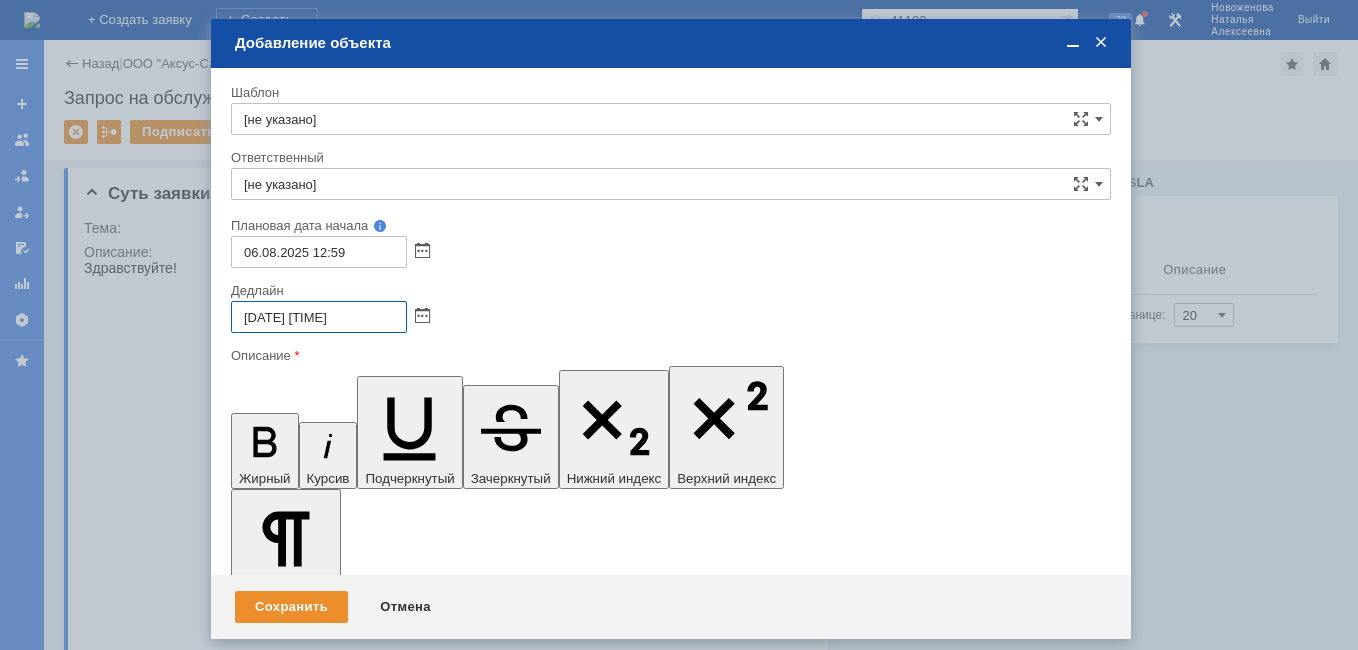 click on "[DATE] [TIME]" at bounding box center (319, 317) 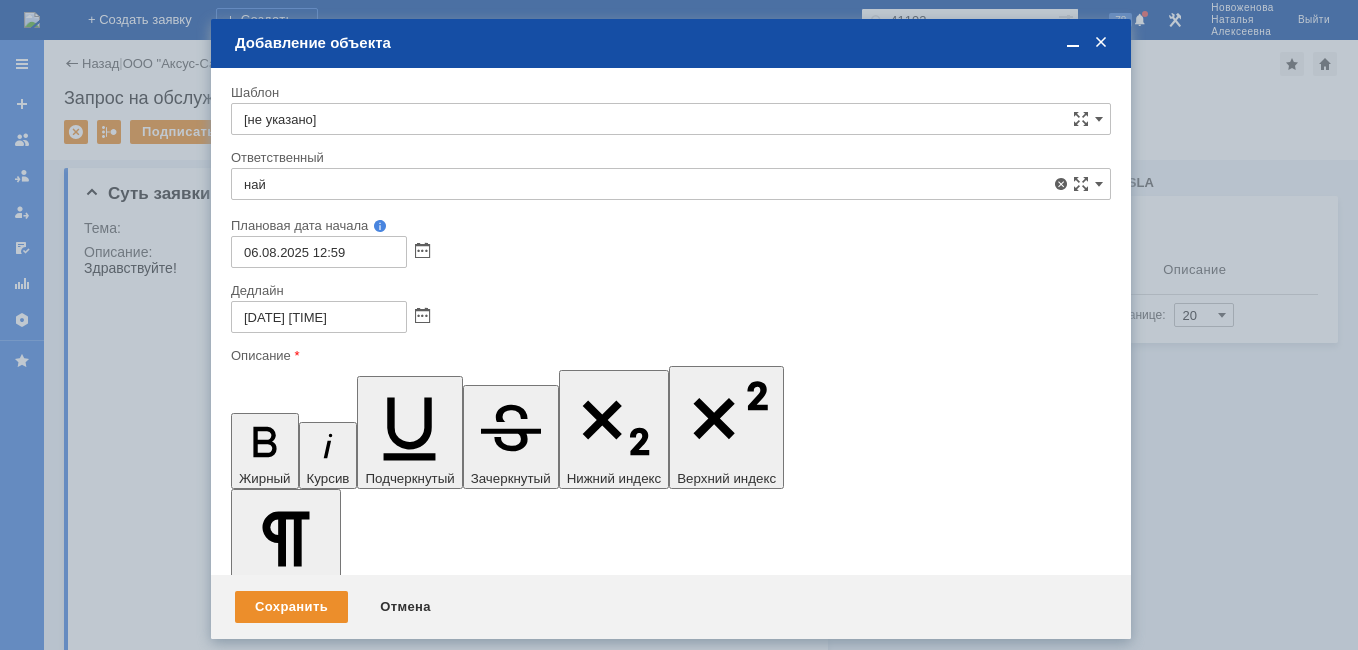 drag, startPoint x: 329, startPoint y: 321, endPoint x: 327, endPoint y: 334, distance: 13.152946 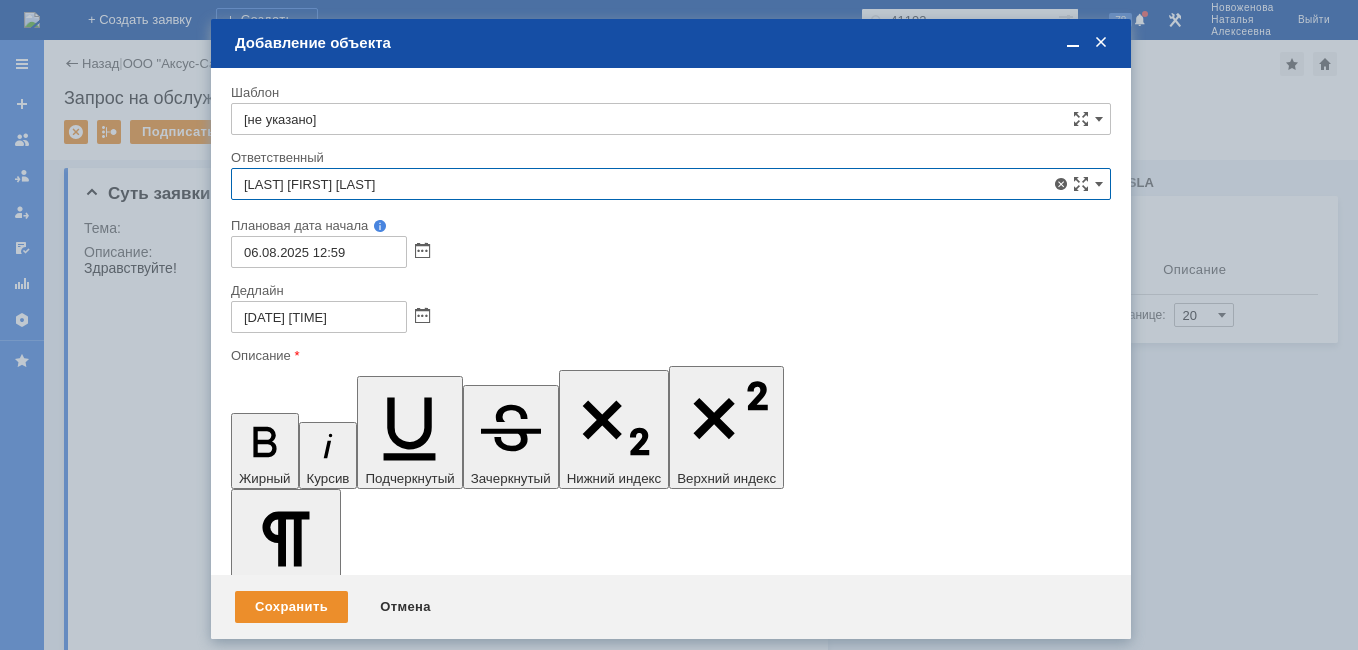 type on "[LAST] [FIRST] [LAST]" 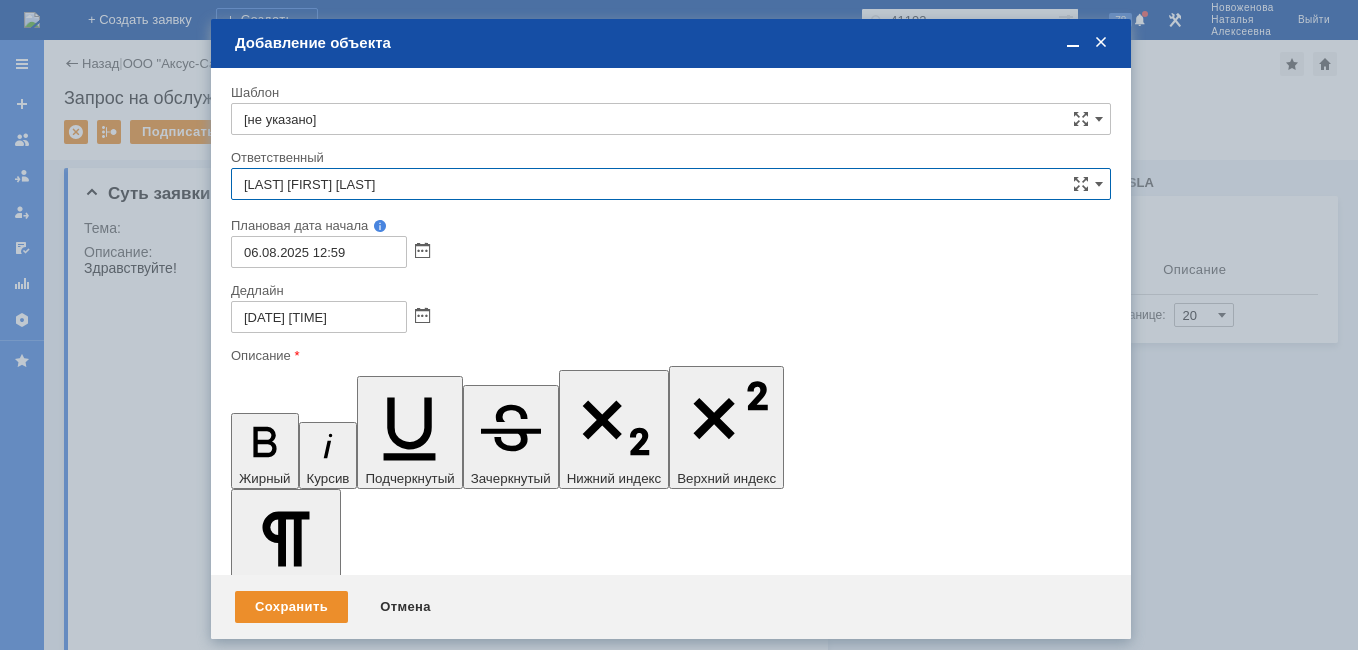 click at bounding box center [394, 5723] 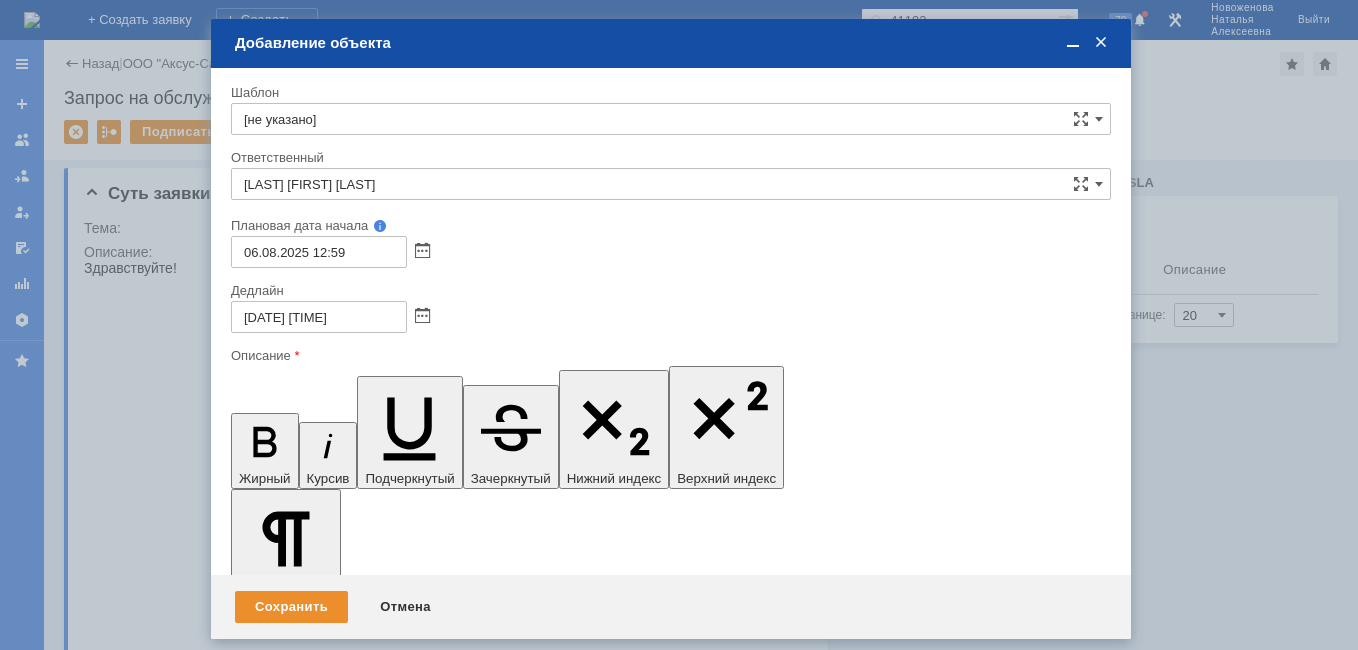 type 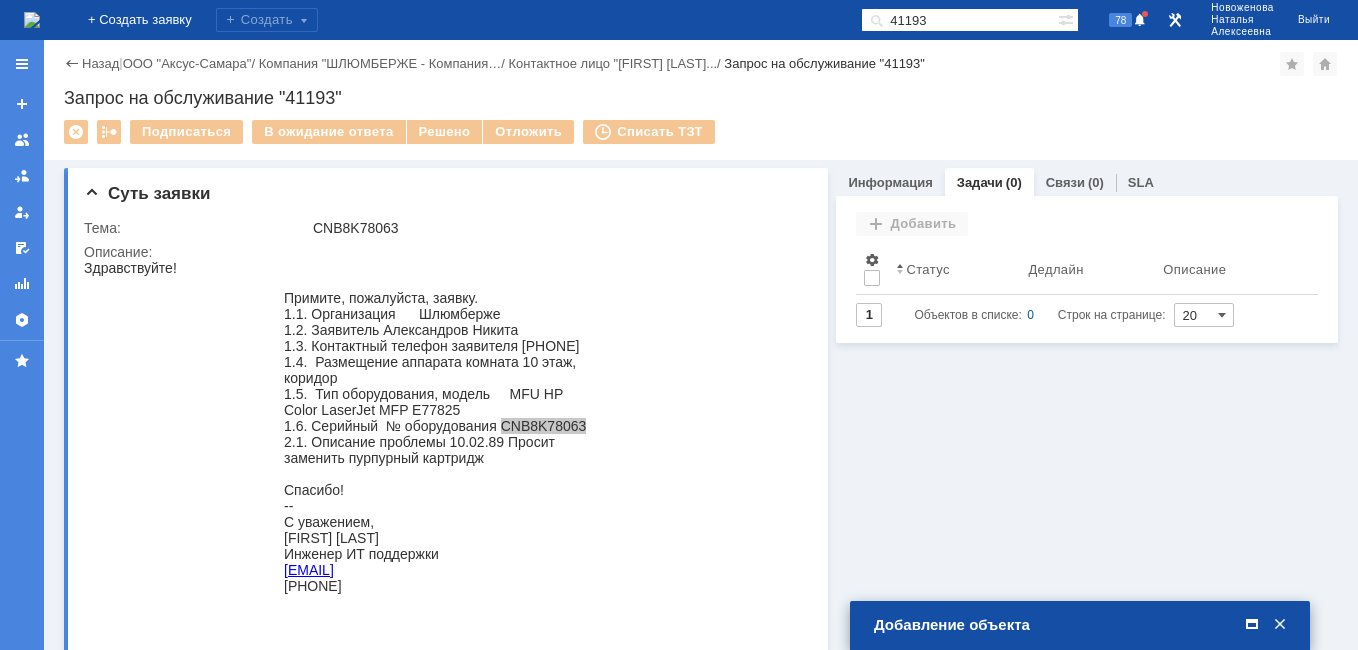 click at bounding box center (1252, 625) 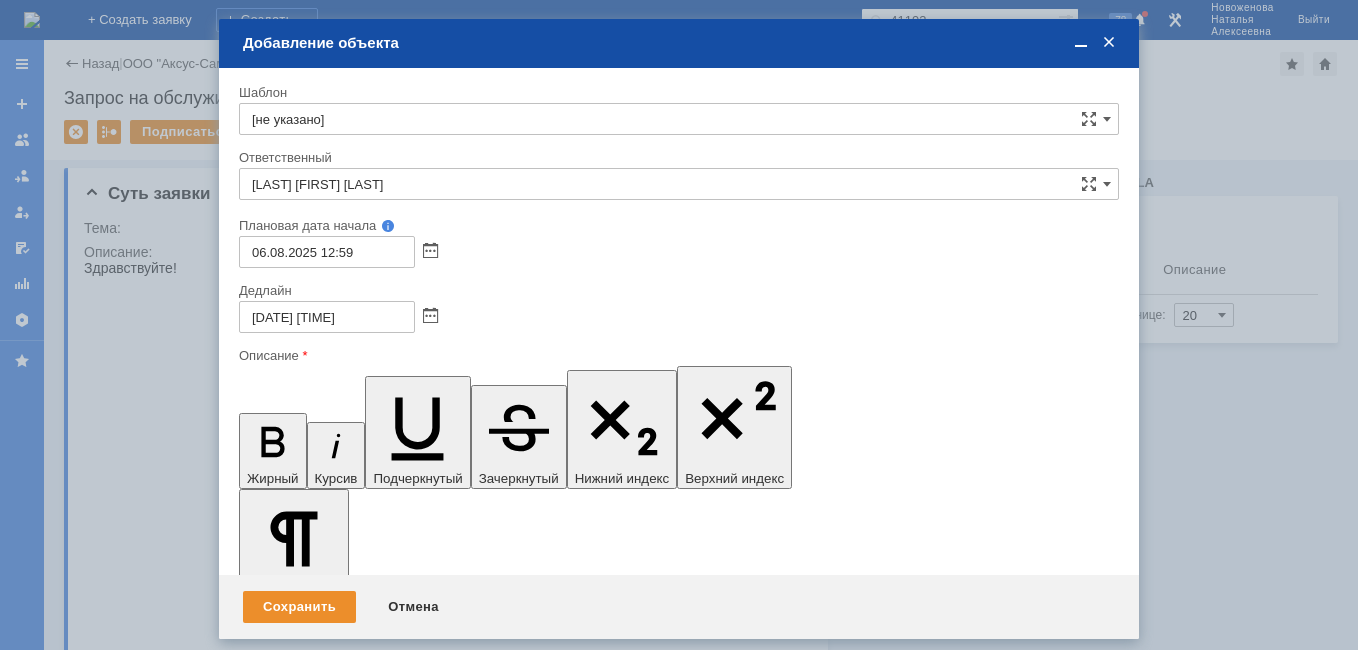 click on "На аппарате МФУ HP Color LaserJet Managed MFP E77825dn A3, сер. № CNB8K78063, инв. № 000003, расположение: 10 этаж, Printer room 2 (10-2) VIP, каб. 1058, требуется замена картриджа:" at bounding box center (402, 5779) 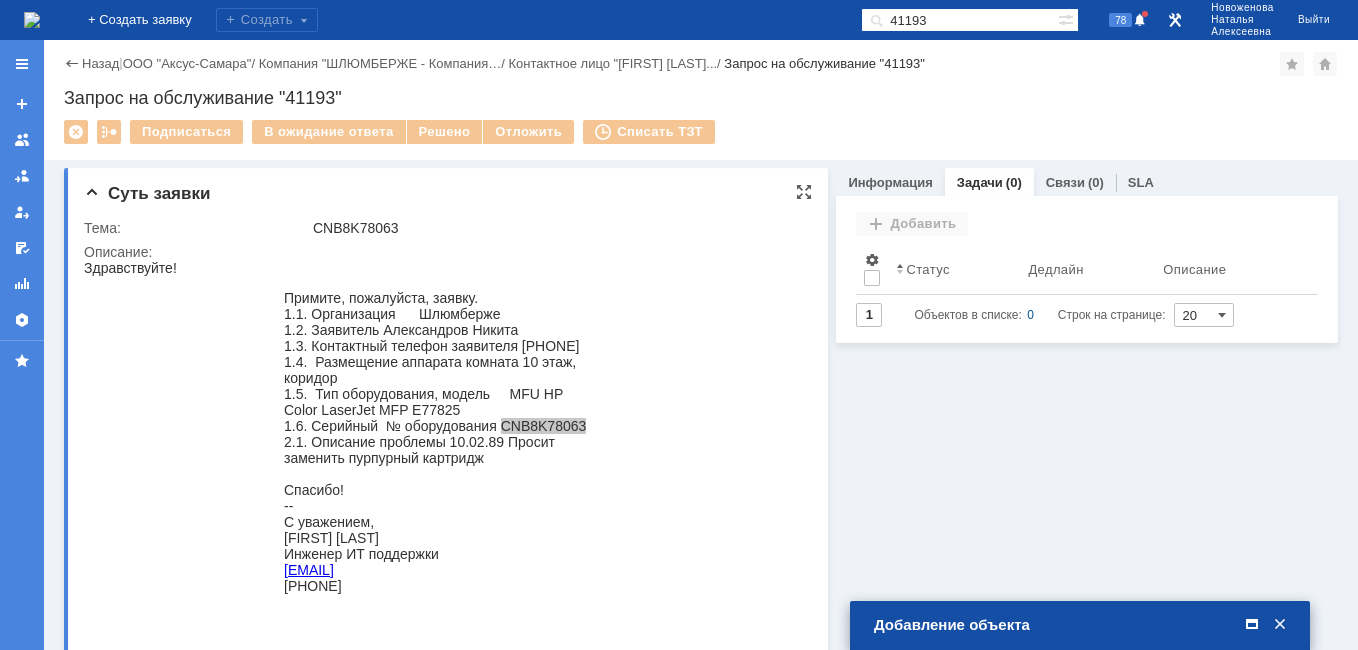 scroll, scrollTop: 100, scrollLeft: 0, axis: vertical 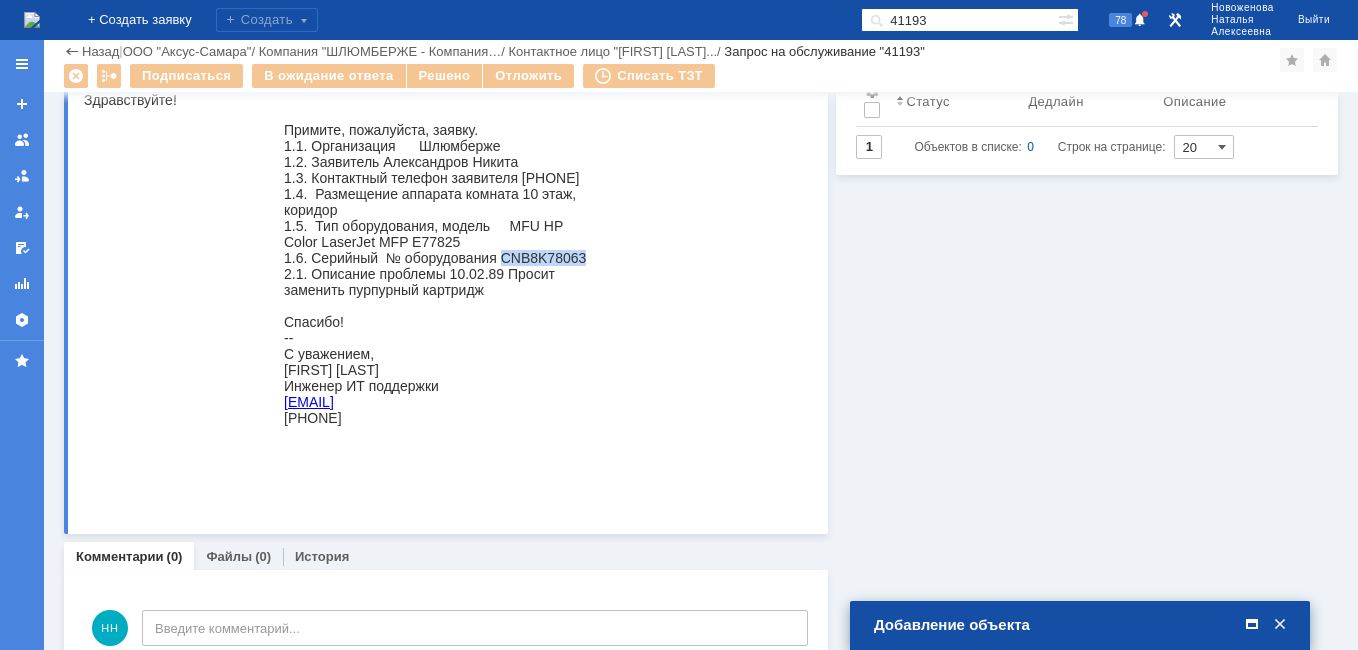 drag, startPoint x: 418, startPoint y: 474, endPoint x: 286, endPoint y: 416, distance: 144.18044 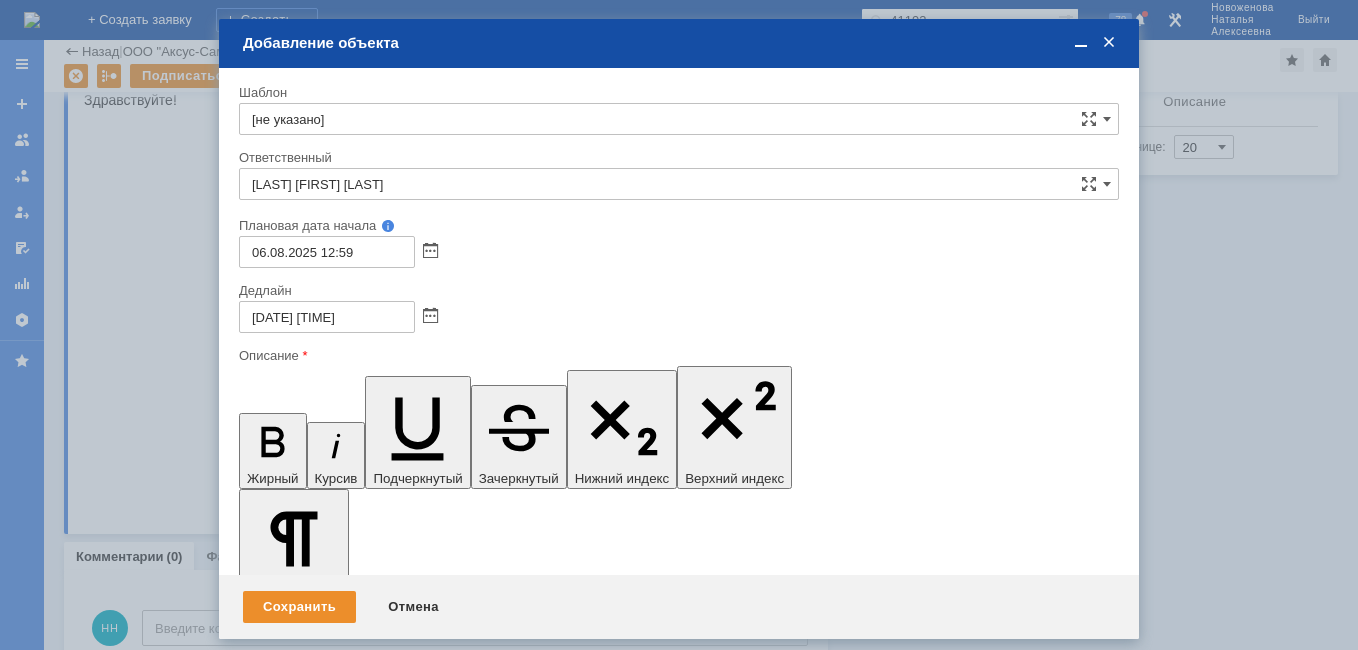click on "БЦ Магенлан На аппарате МФУ HP Color LaserJet Managed MFP E77825dn A3, сер. №  [SERIAL_NUMBER], инв. № 000003, расположение: 10 этаж, Printer room 2 (10-2) VIP, каб. 1058, требуется замена картриджа: CS-W9193MC - 1 шт." at bounding box center (402, 5780) 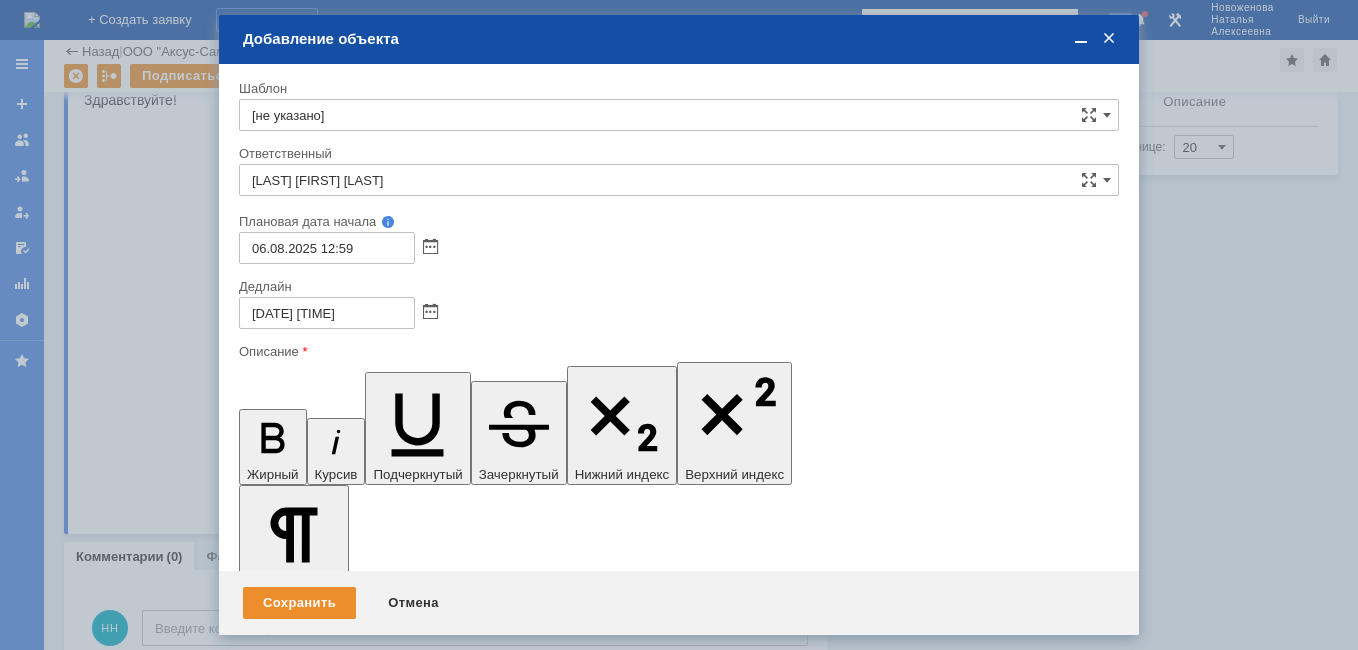 scroll, scrollTop: 58, scrollLeft: 9, axis: both 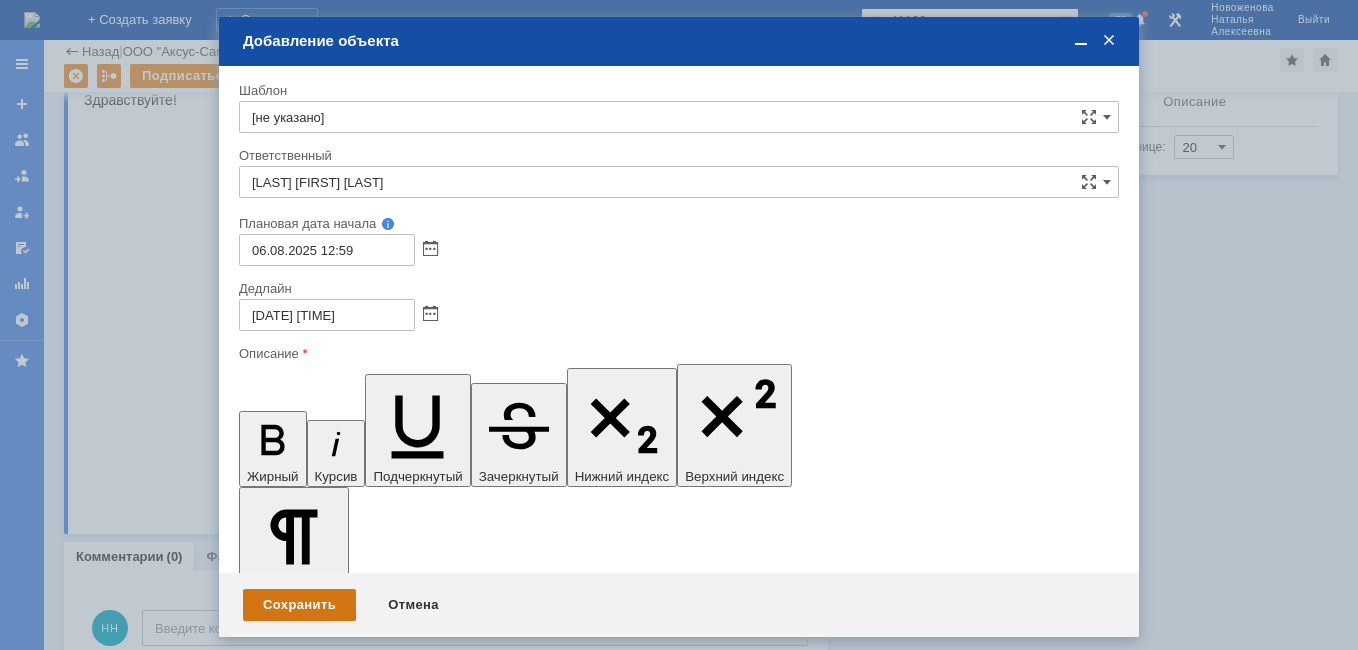 click on "Сохранить" at bounding box center [299, 605] 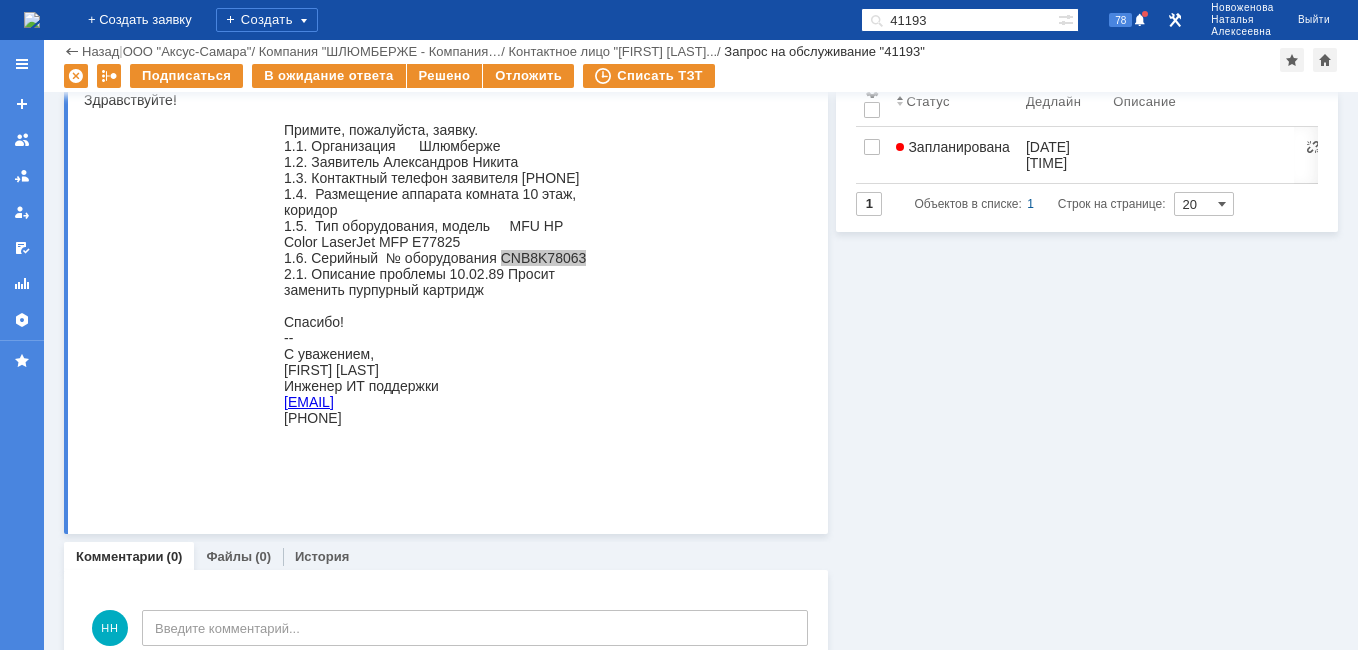 scroll, scrollTop: 0, scrollLeft: 0, axis: both 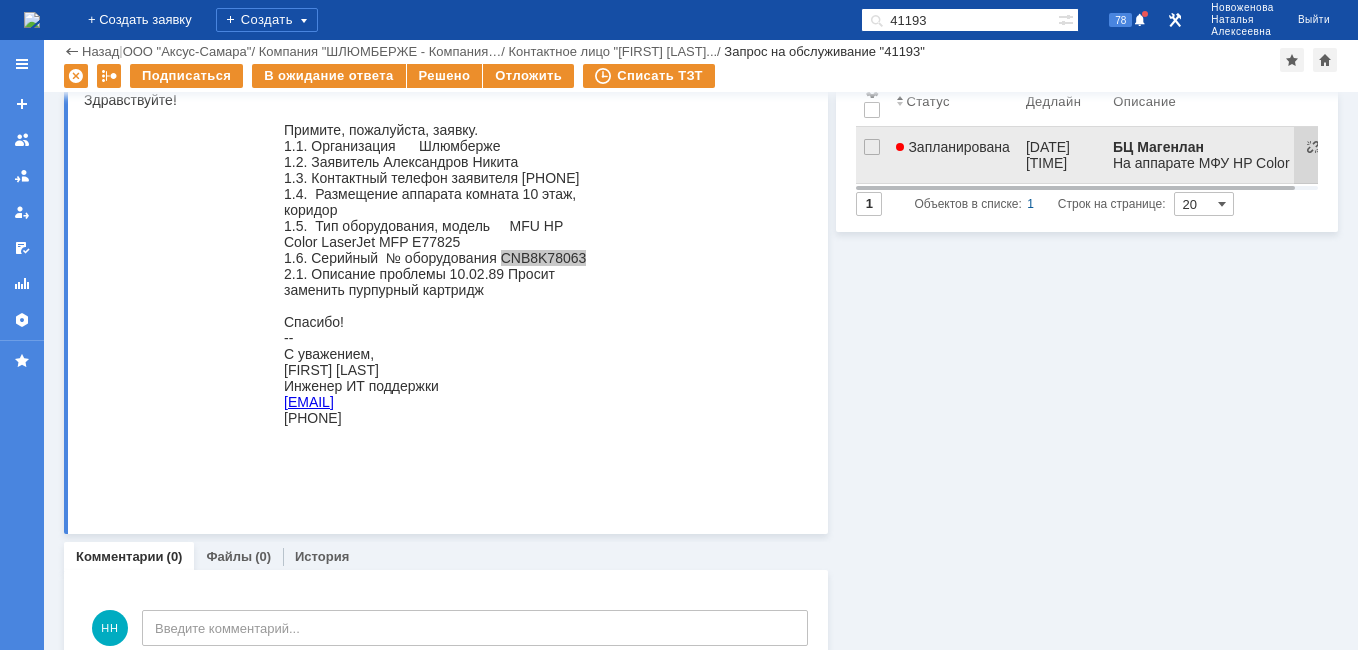 click on "Запланирована" at bounding box center (953, 155) 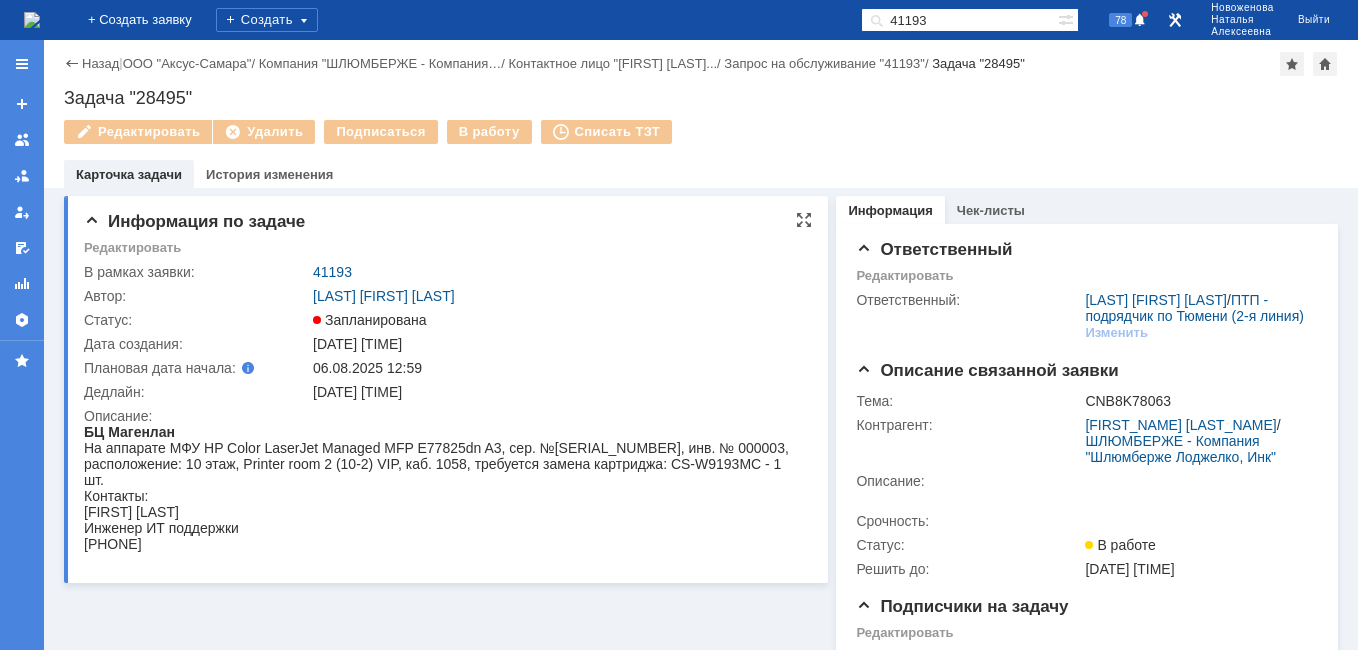 scroll, scrollTop: 0, scrollLeft: 0, axis: both 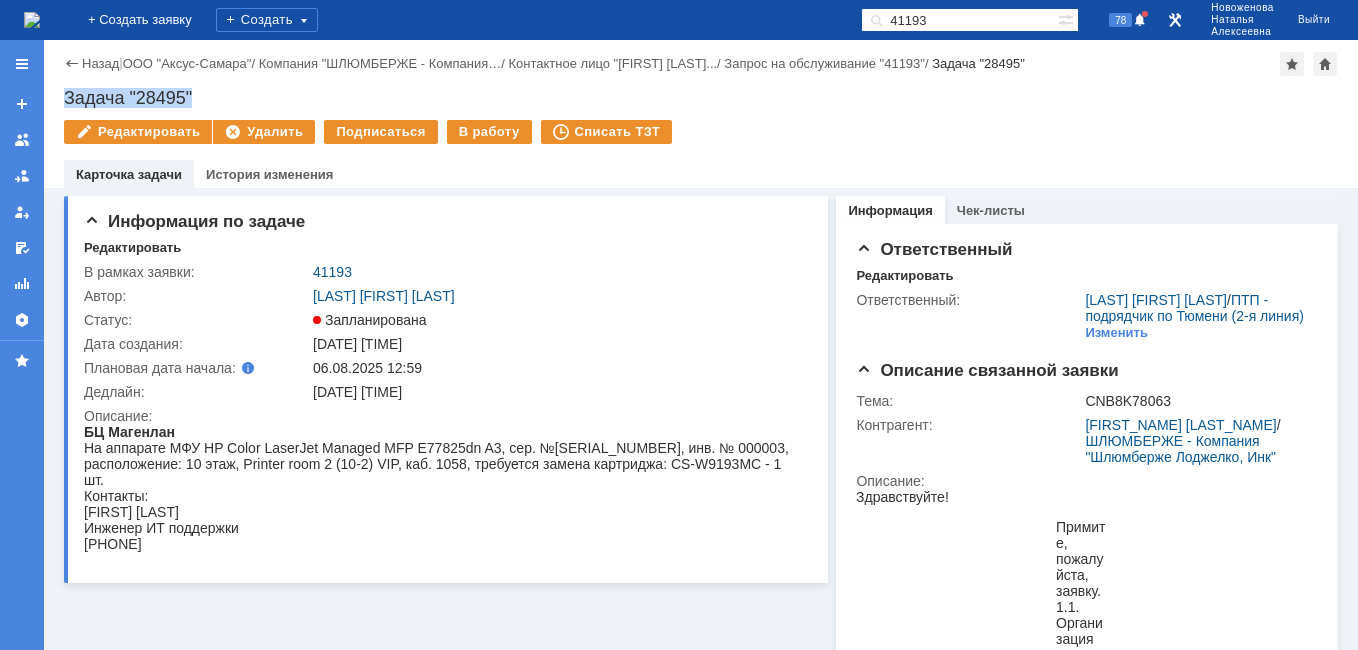 drag, startPoint x: 207, startPoint y: 98, endPoint x: 64, endPoint y: 81, distance: 144.00694 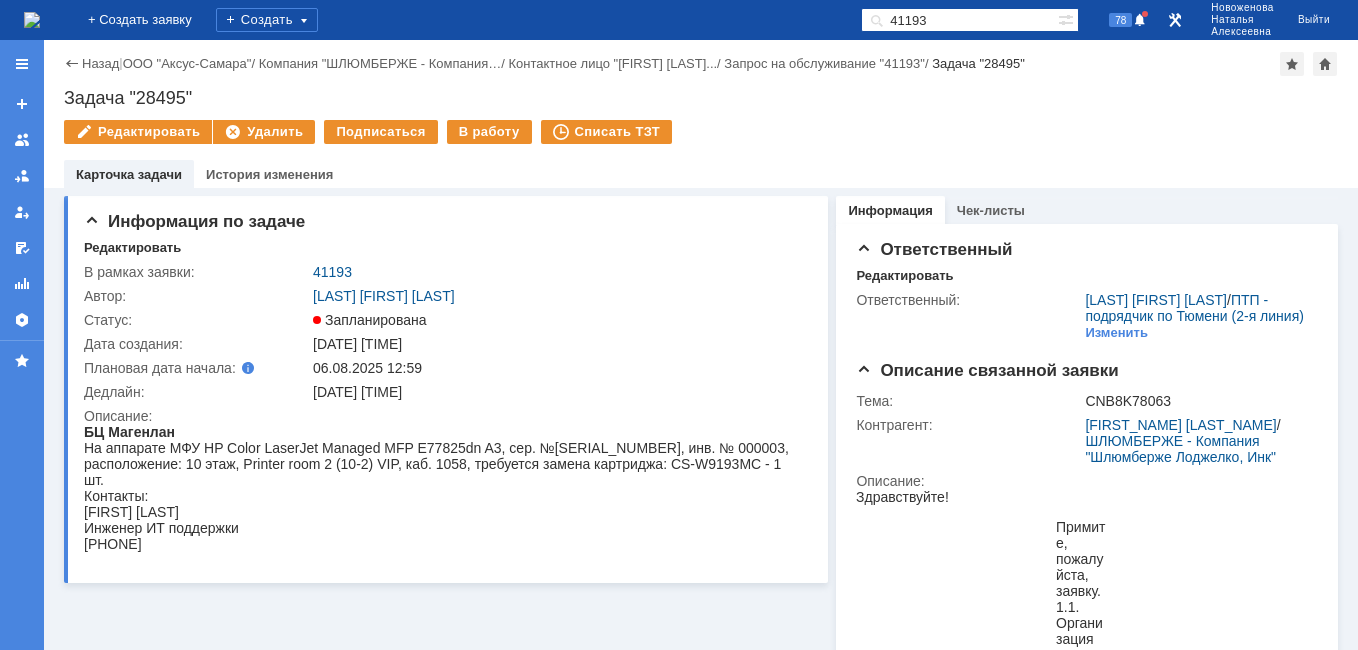 drag, startPoint x: 955, startPoint y: 14, endPoint x: 823, endPoint y: 23, distance: 132.30646 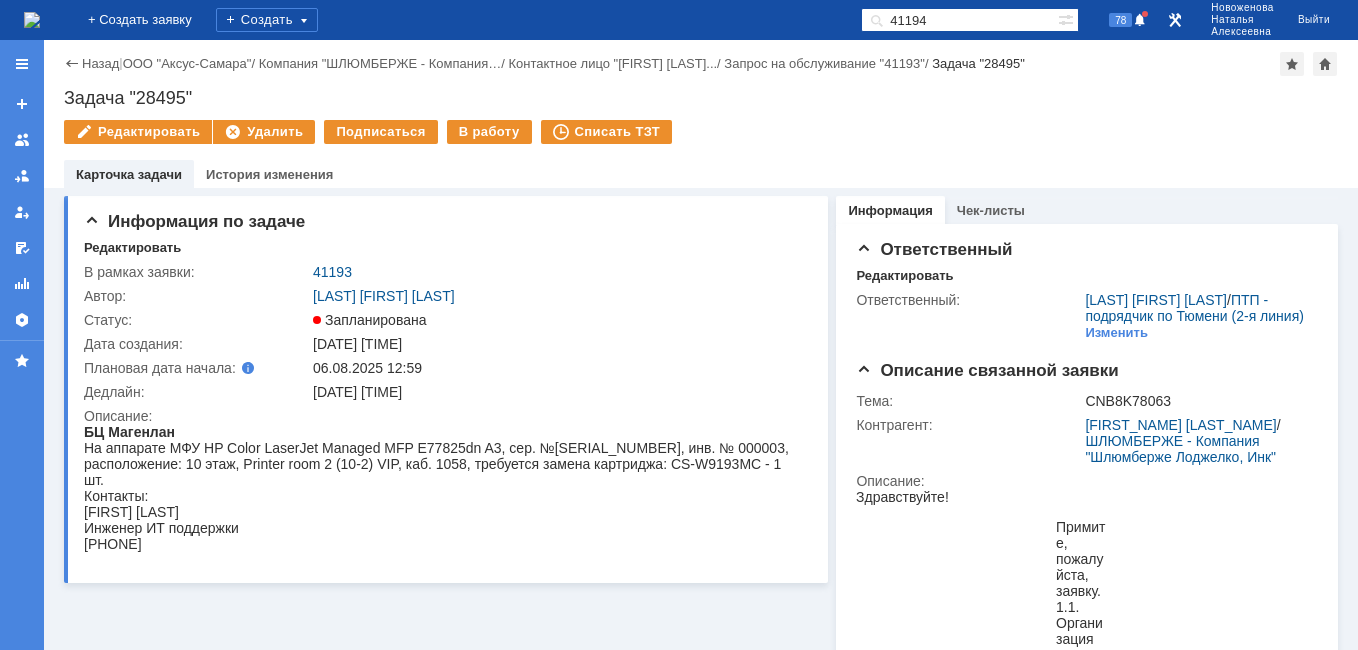 type on "41194" 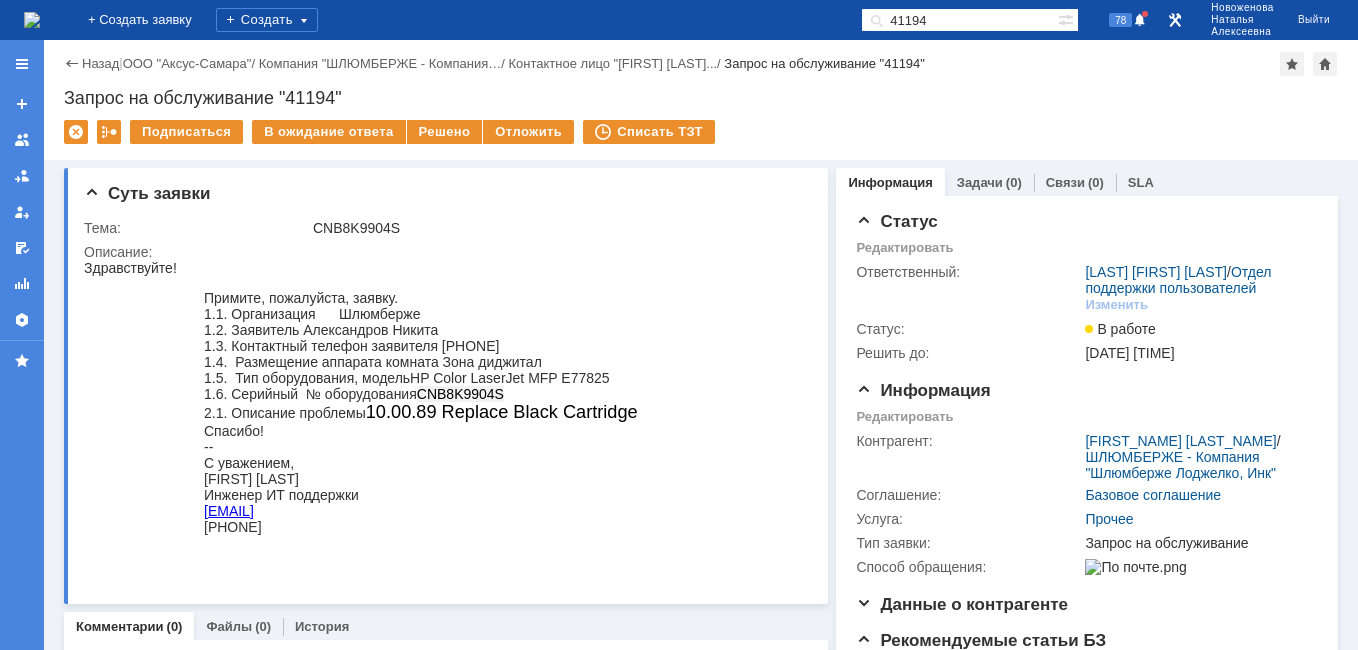 scroll, scrollTop: 0, scrollLeft: 0, axis: both 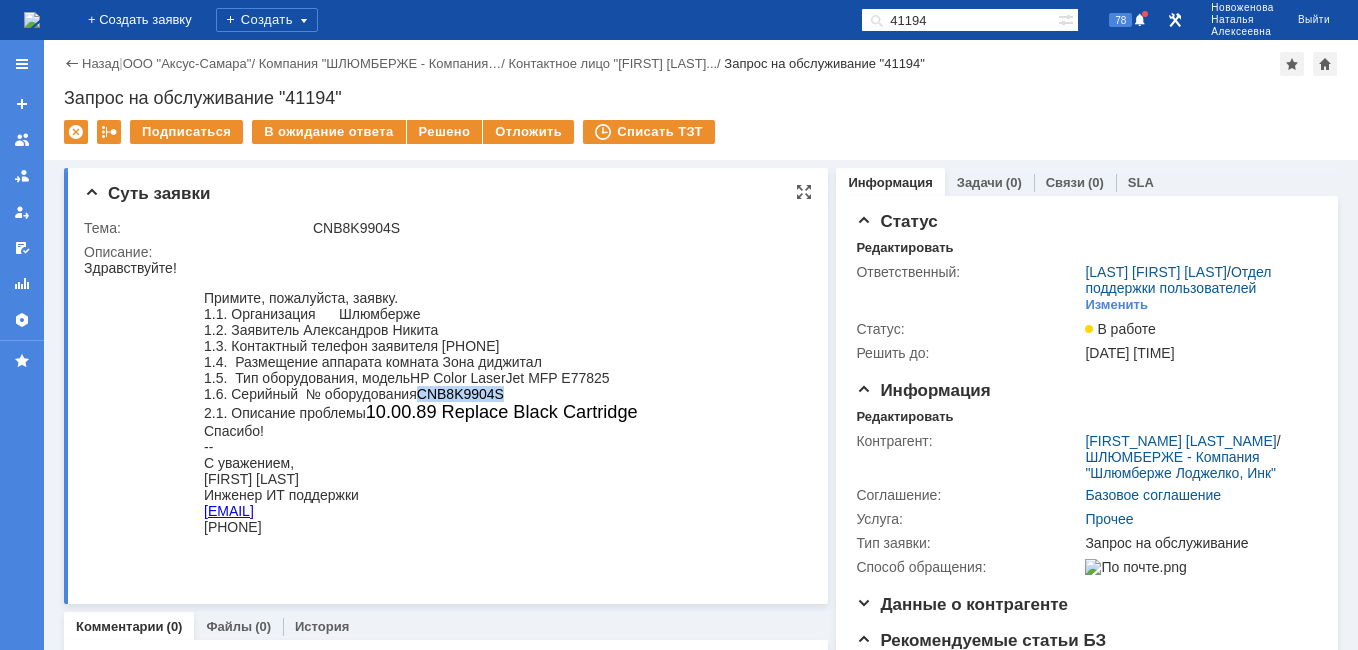 drag, startPoint x: 509, startPoint y: 397, endPoint x: 421, endPoint y: 401, distance: 88.09086 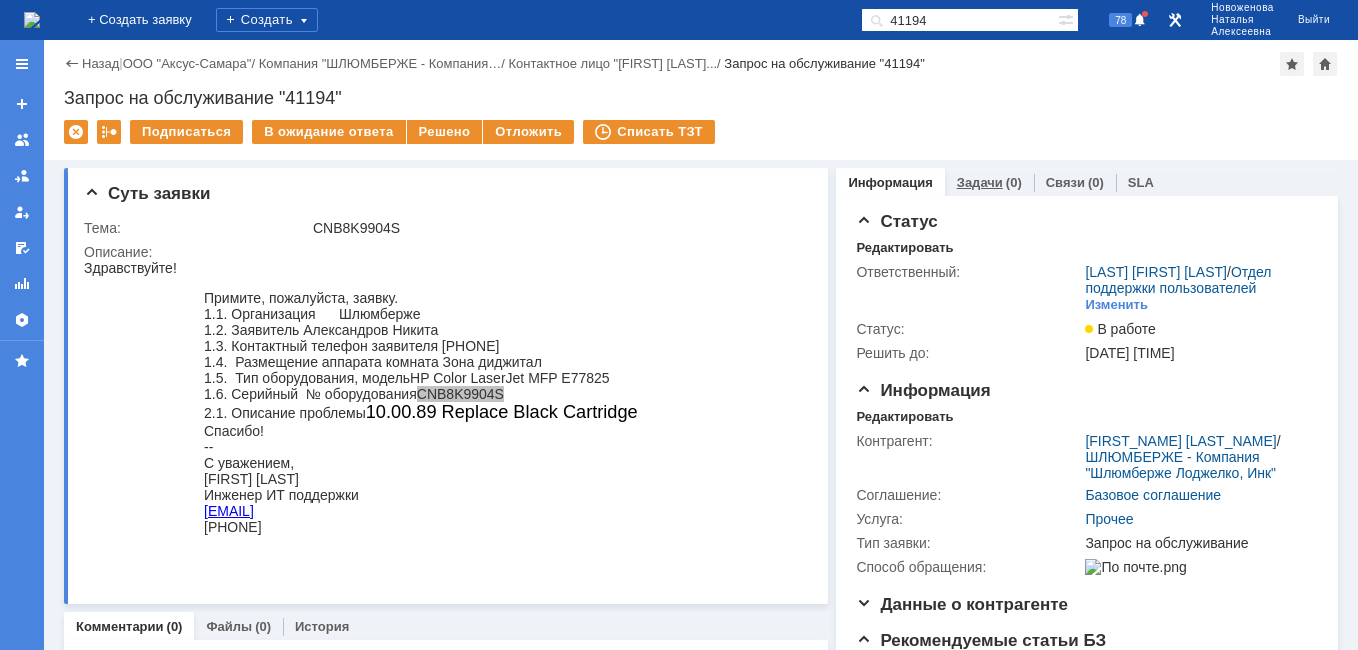 click on "Задачи" at bounding box center (980, 182) 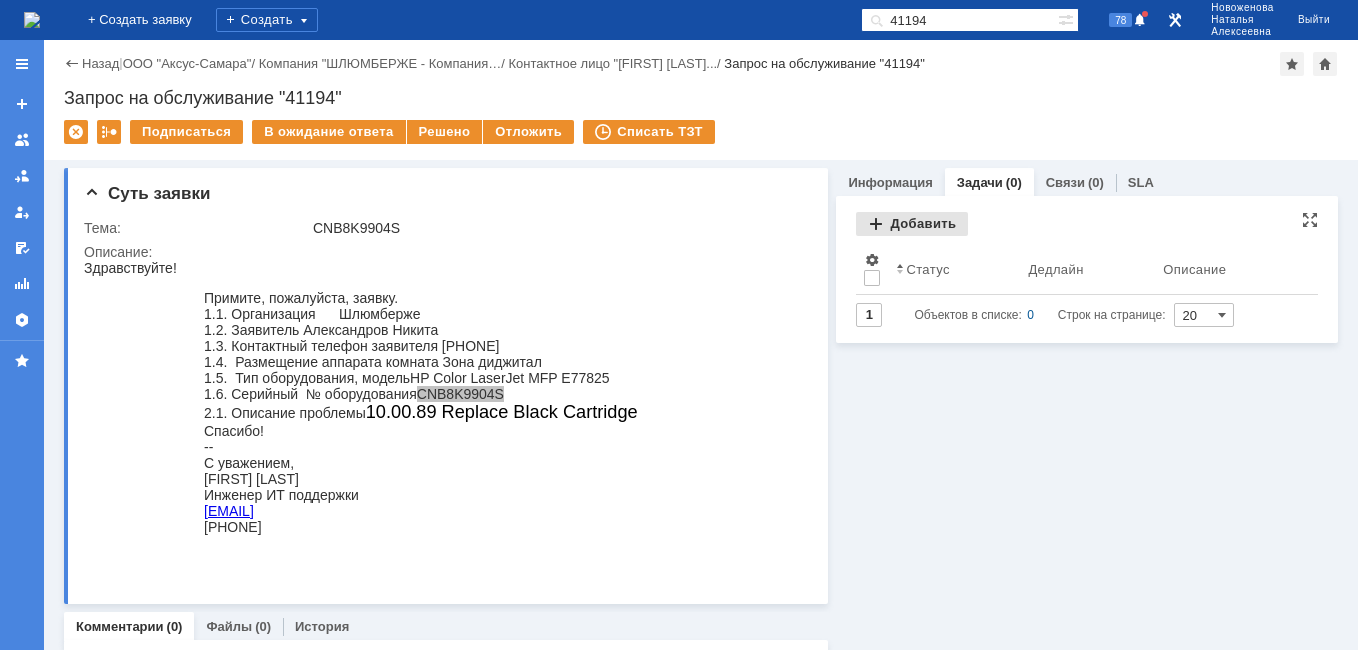 click on "Добавить" at bounding box center (912, 224) 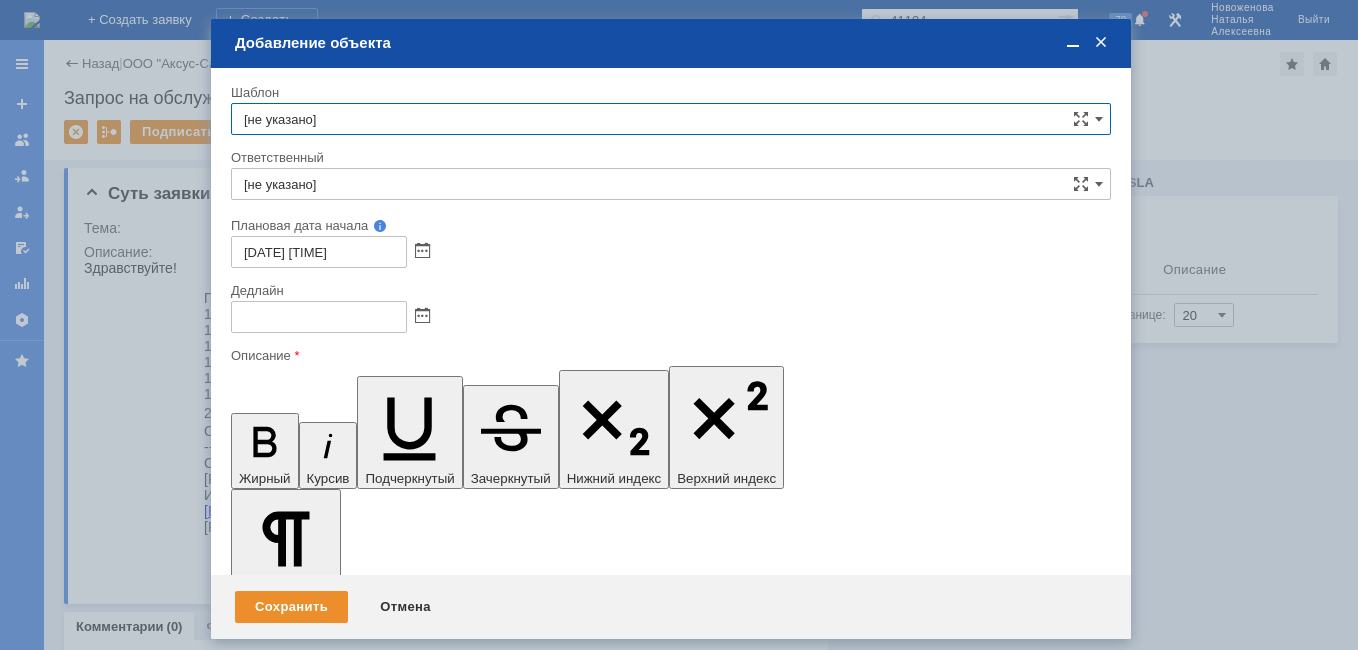 scroll, scrollTop: 0, scrollLeft: 0, axis: both 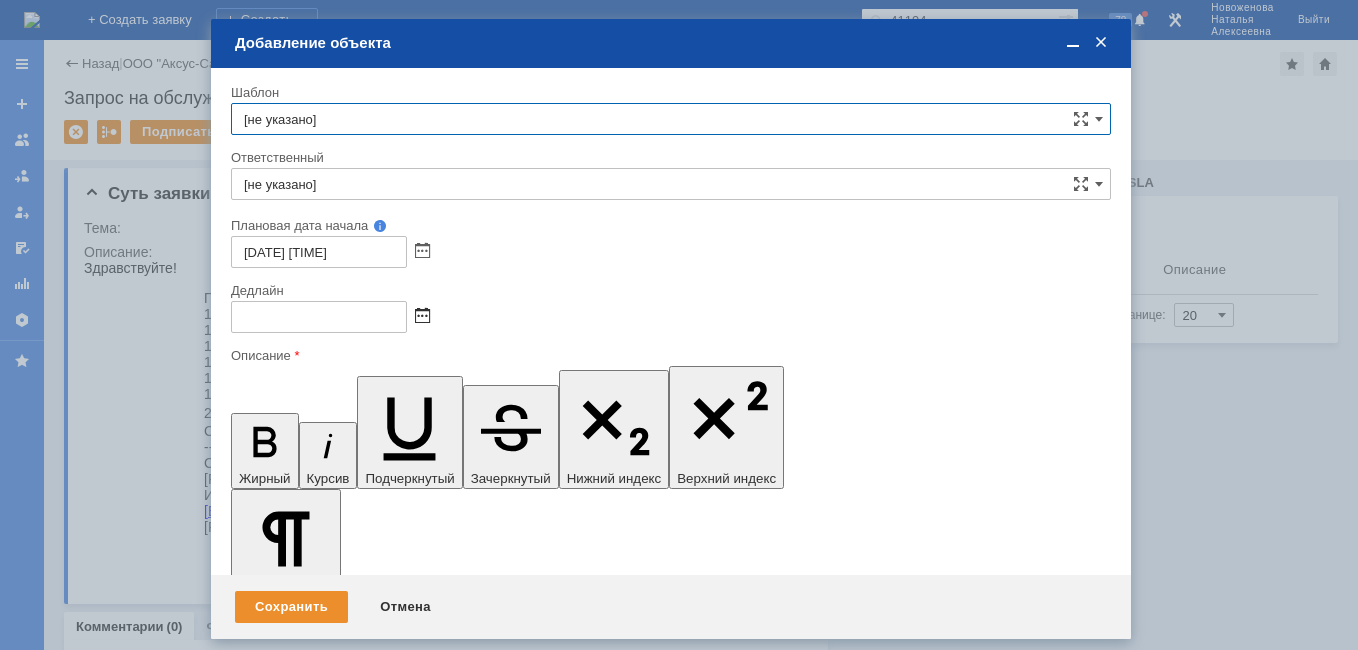 click at bounding box center (422, 317) 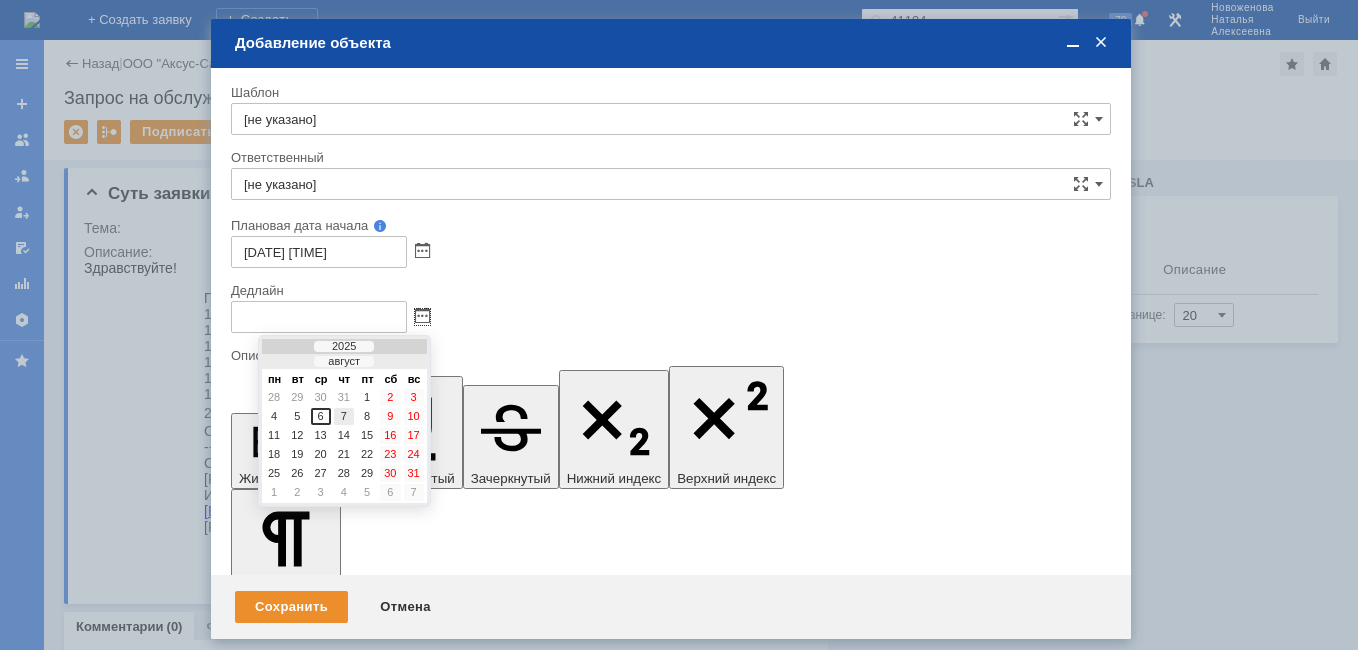 click on "7" at bounding box center (344, 416) 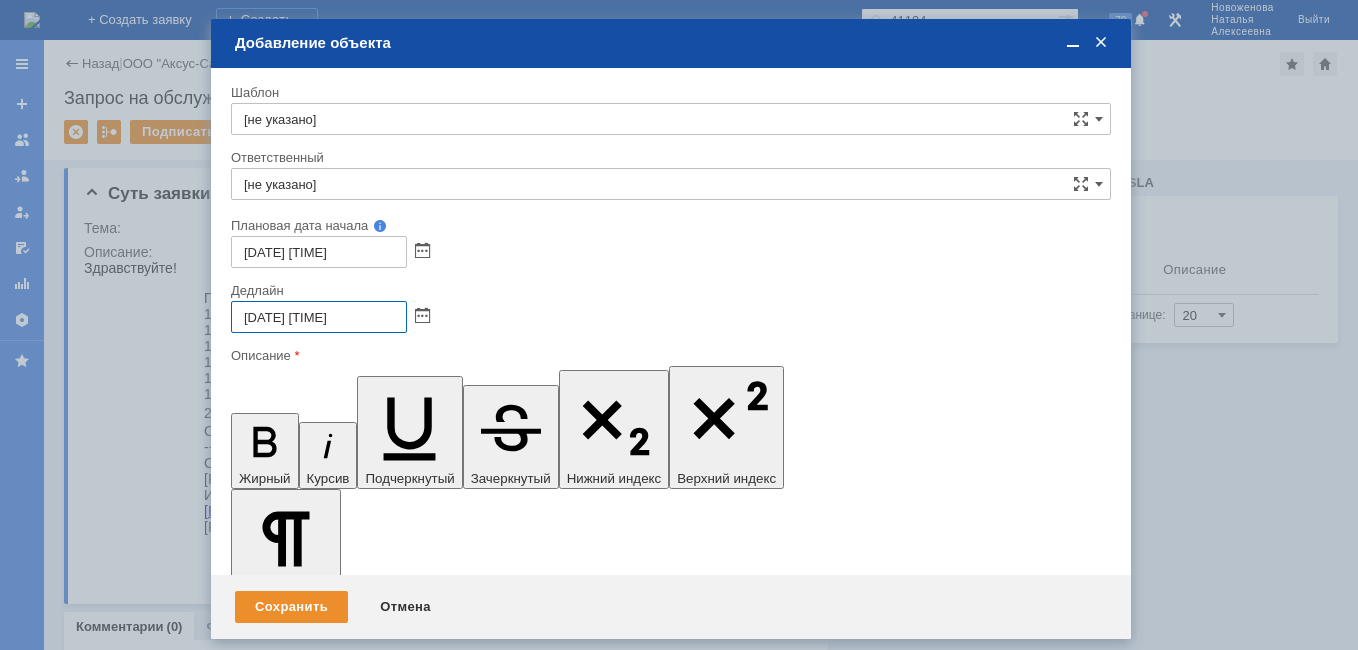click on "[DATE] [TIME]" at bounding box center [319, 317] 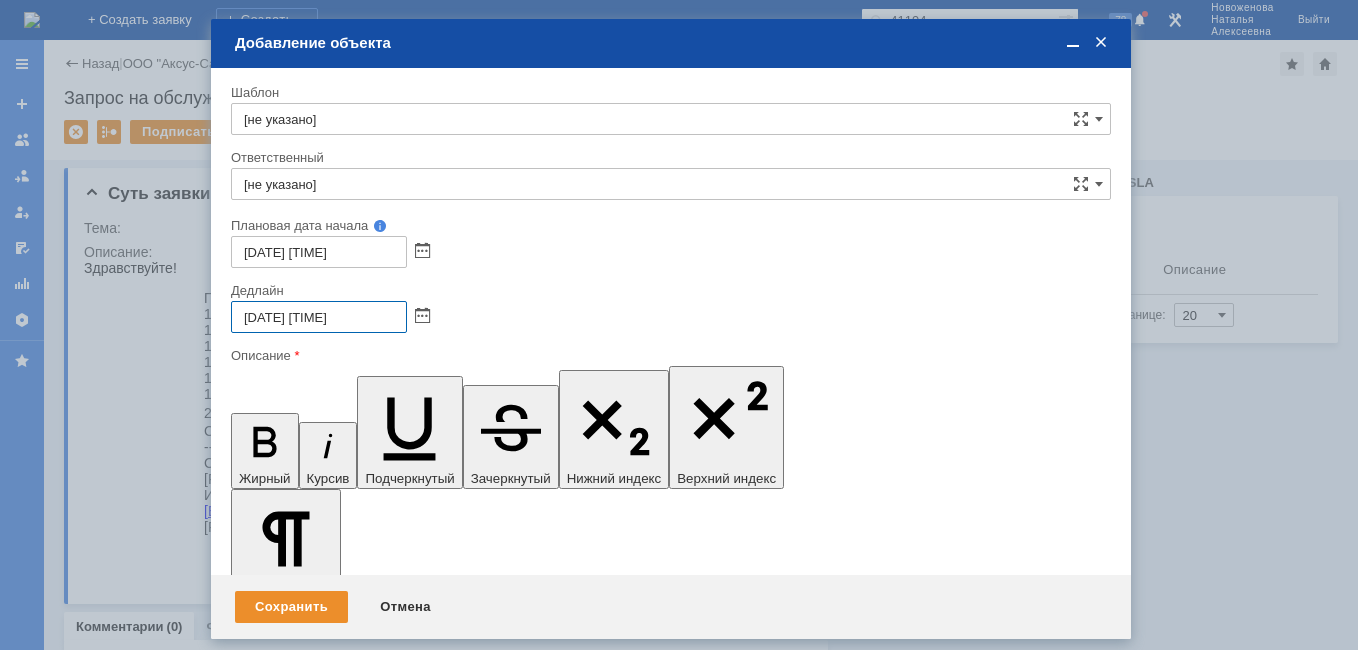 type on "[DATE] [TIME]" 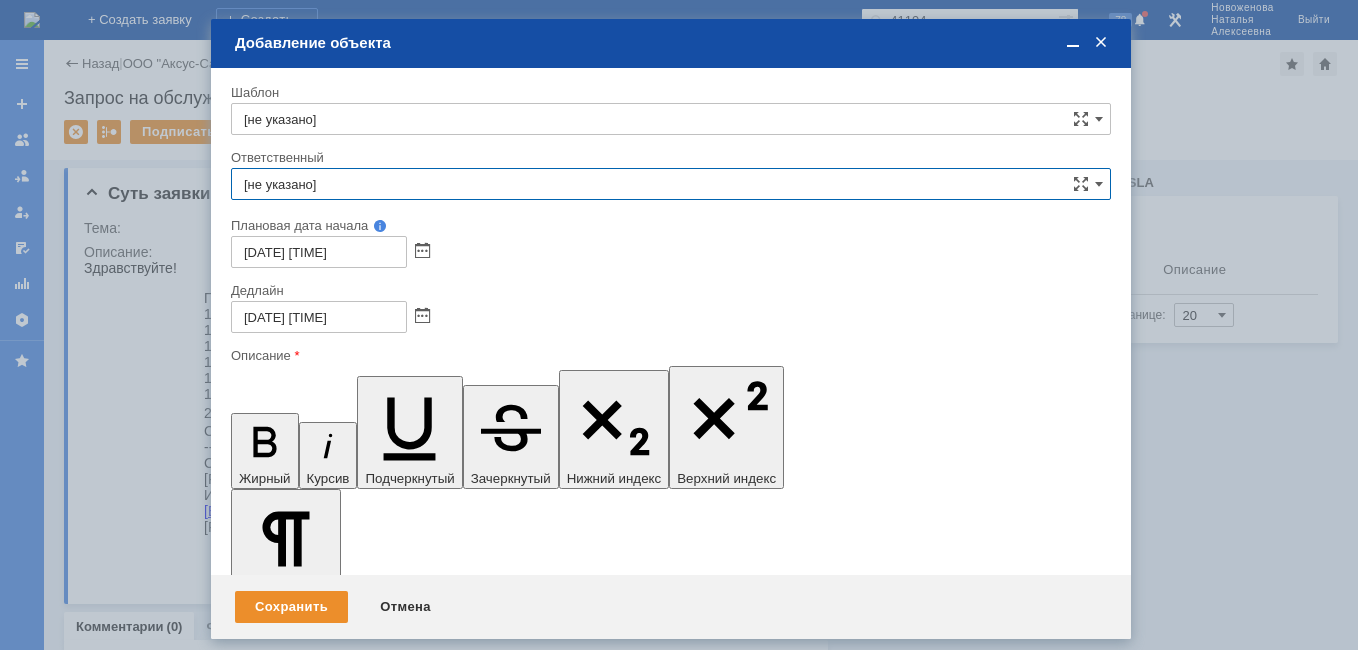 click on "[не указано]" at bounding box center (671, 184) 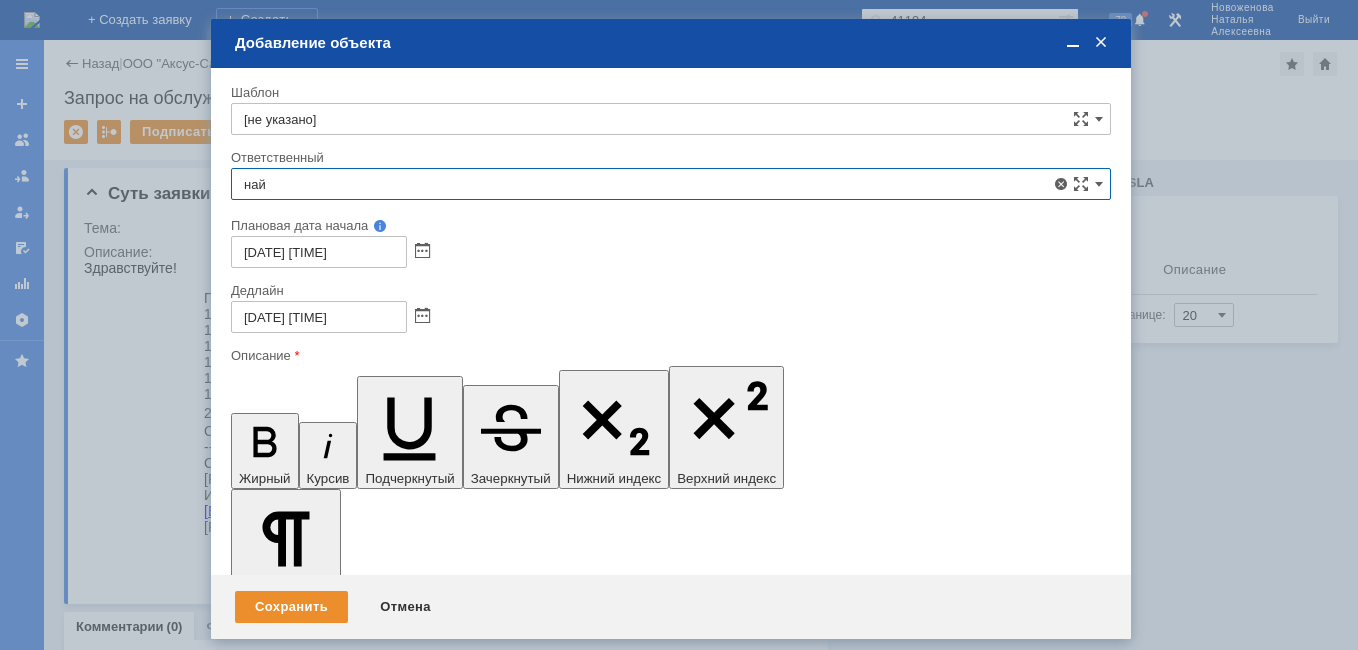 click on "[LAST] [FIRST] [LAST]" at bounding box center [671, 330] 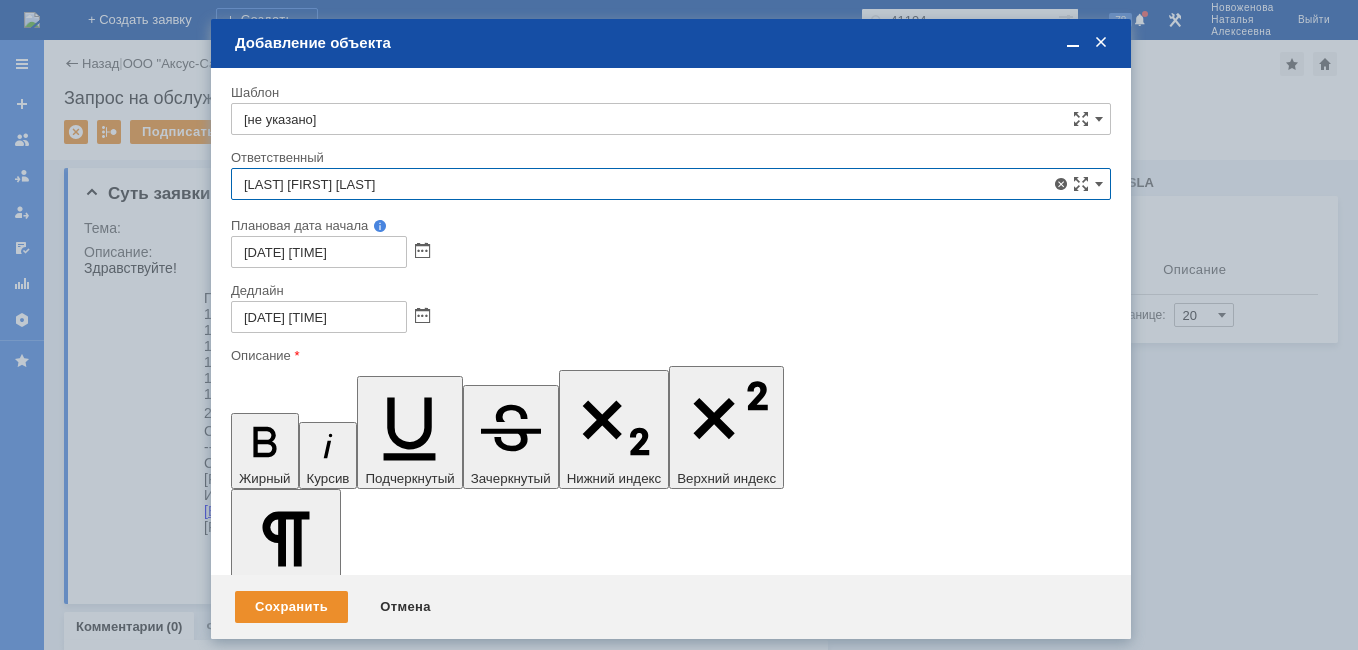 click at bounding box center [394, 5780] 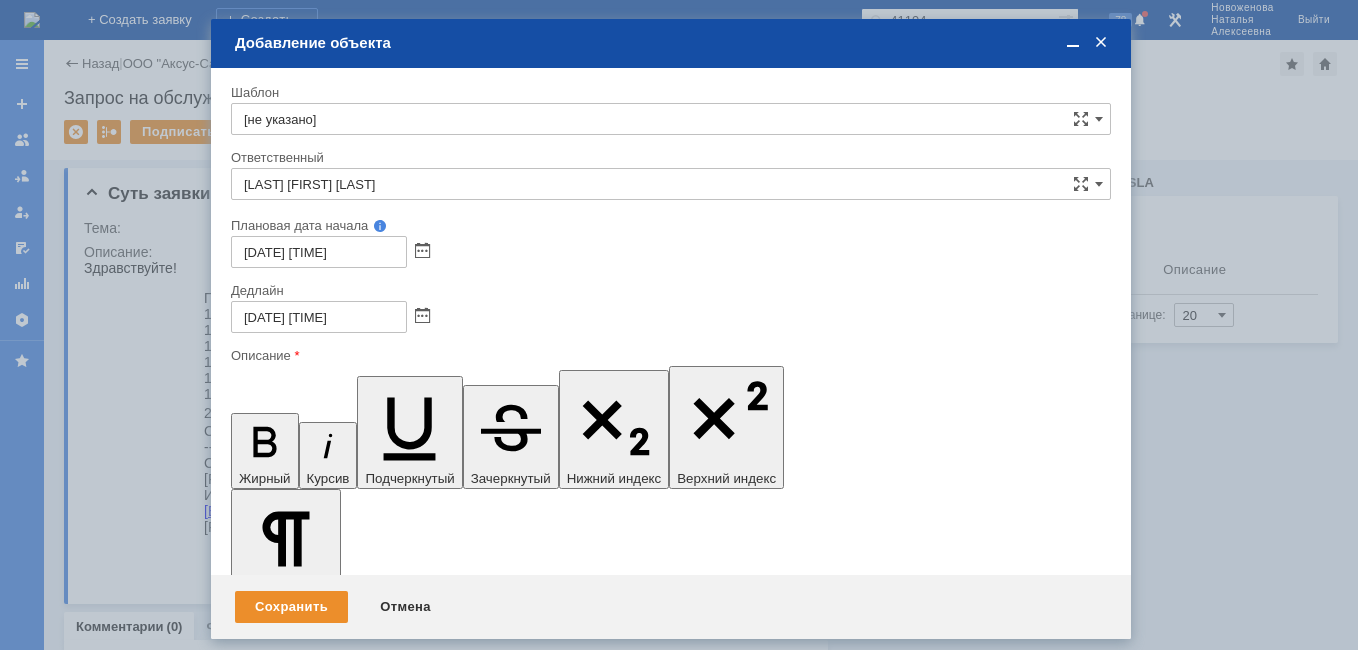 type 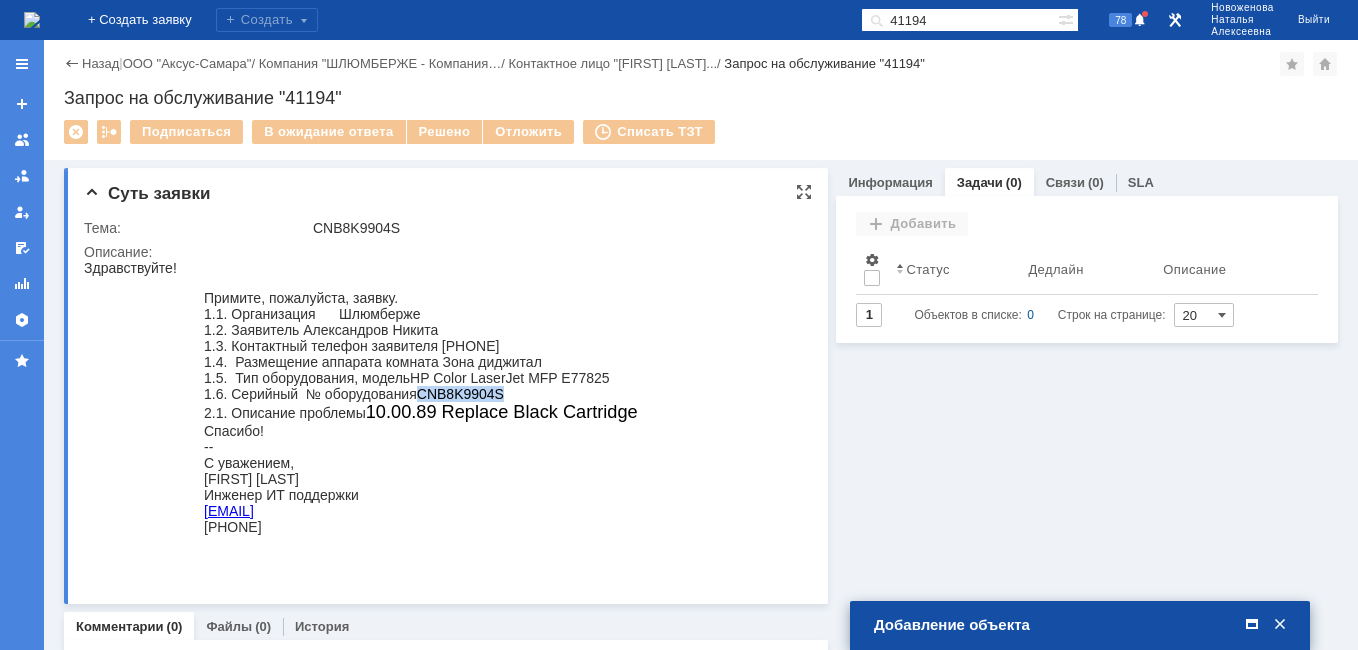 drag, startPoint x: 343, startPoint y: 532, endPoint x: 202, endPoint y: 491, distance: 146.84004 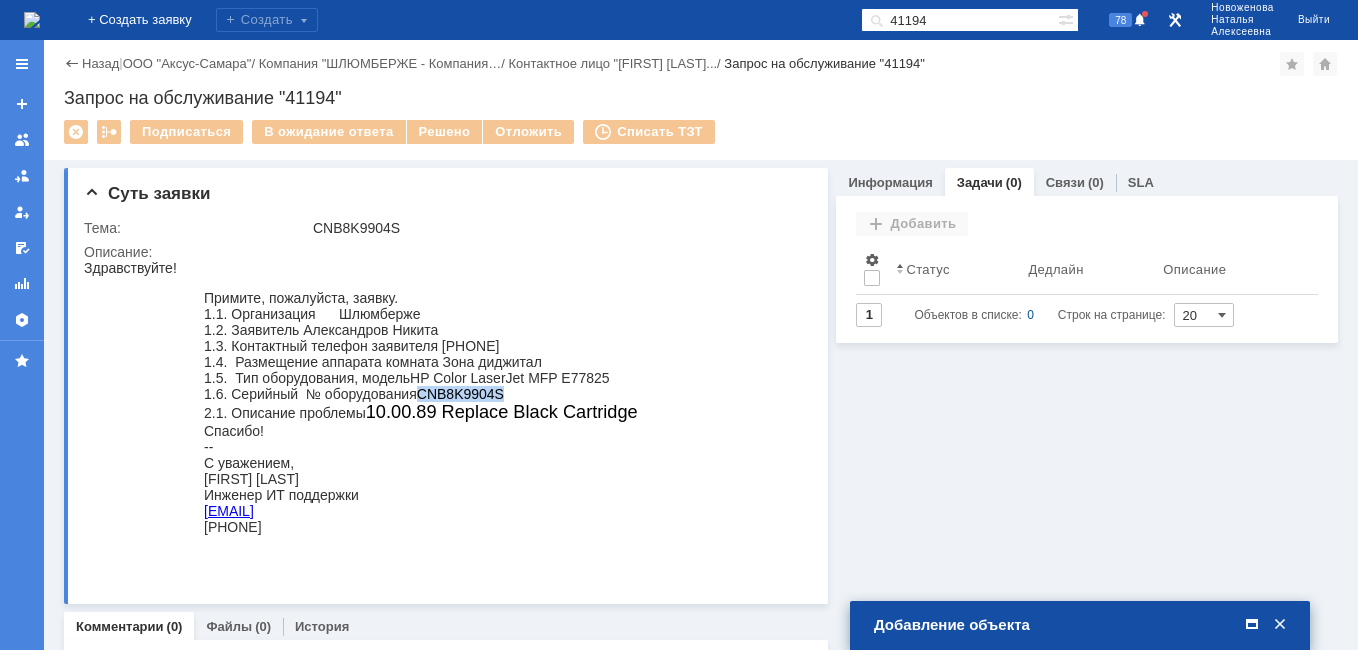 click at bounding box center [1252, 625] 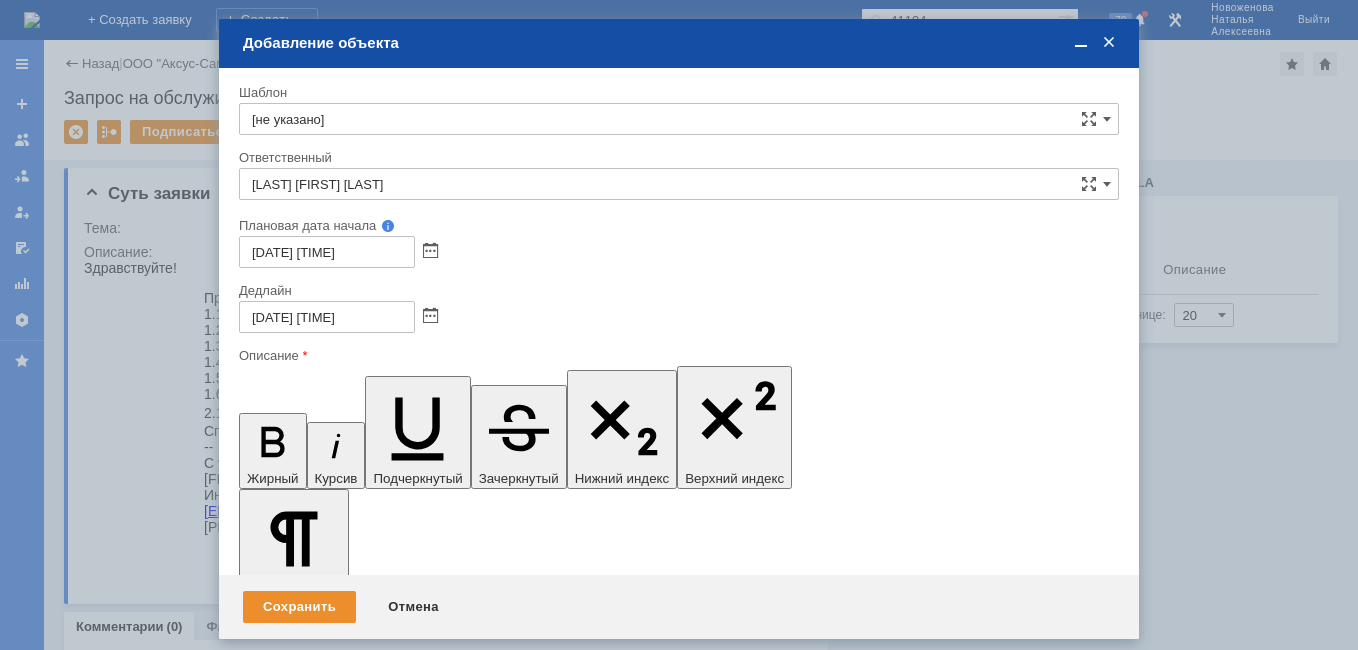 click on "БЦ Магелан На аппарате МФУ HP Color LaserJet Managed MFP E77825dn A3, сер.№ CNB8K9904S, инв. № 000005, расположение: 9 этаж, каб. 9055/9051, требуется замена чёрного картриджа GG-W9190MC - 1 шт. Контакты:" at bounding box center [402, 5780] 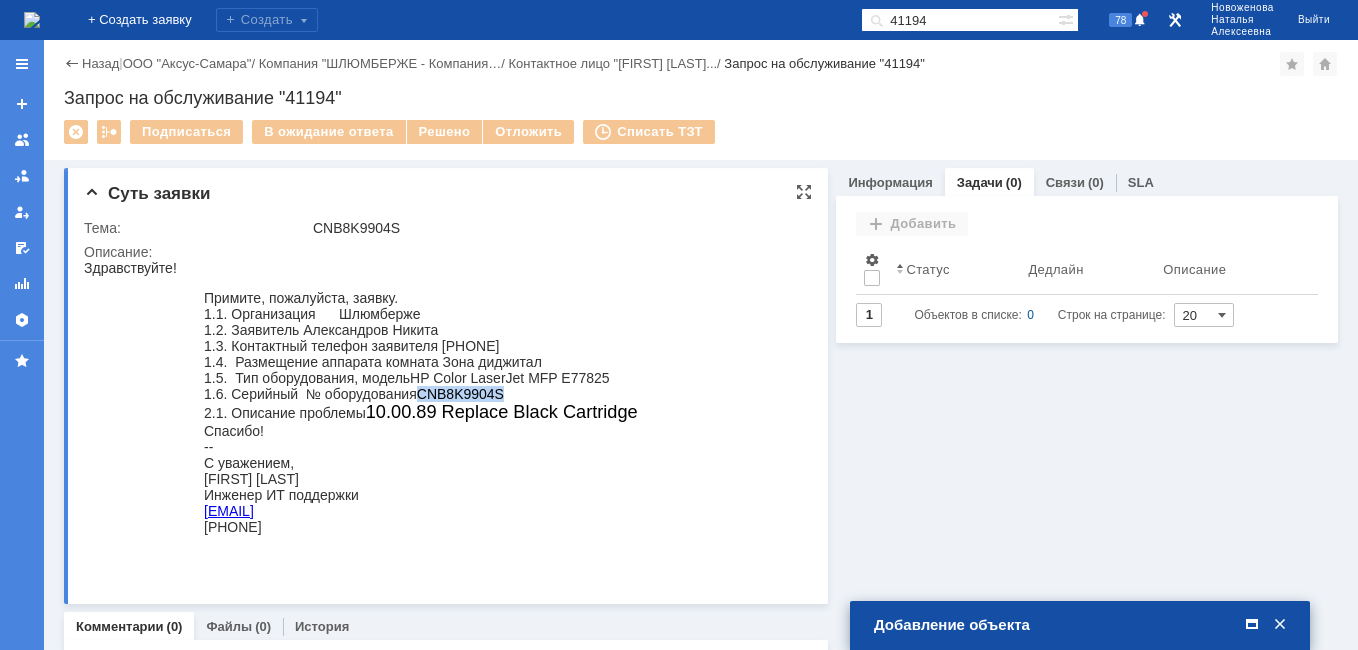 drag, startPoint x: 331, startPoint y: 536, endPoint x: 480, endPoint y: 859, distance: 355.71057 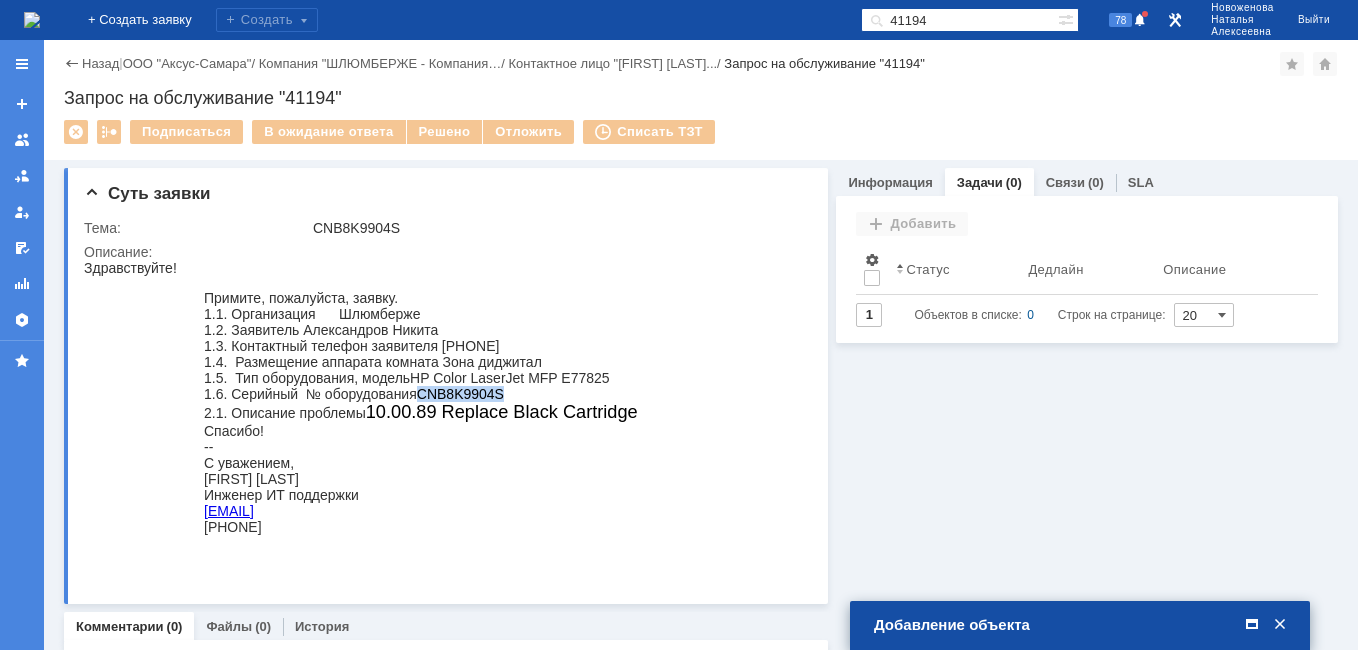 click at bounding box center [1252, 625] 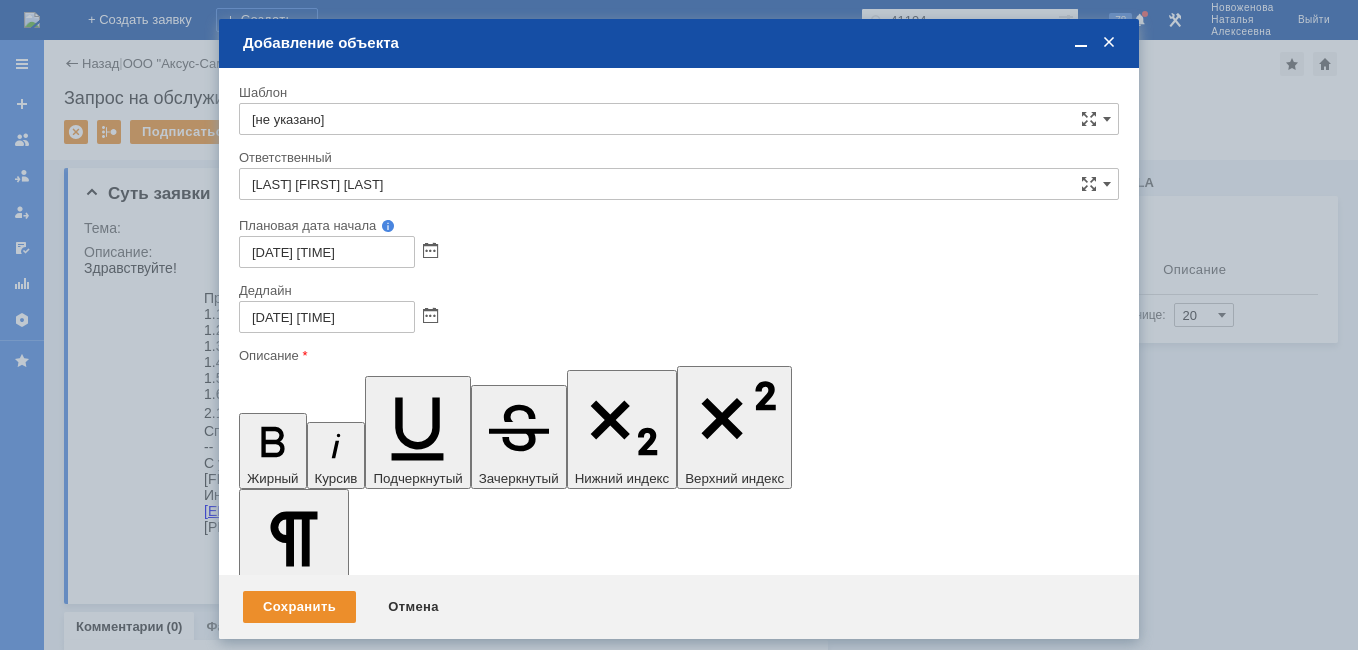 drag, startPoint x: 407, startPoint y: 5822, endPoint x: 489, endPoint y: 6221, distance: 407.33893 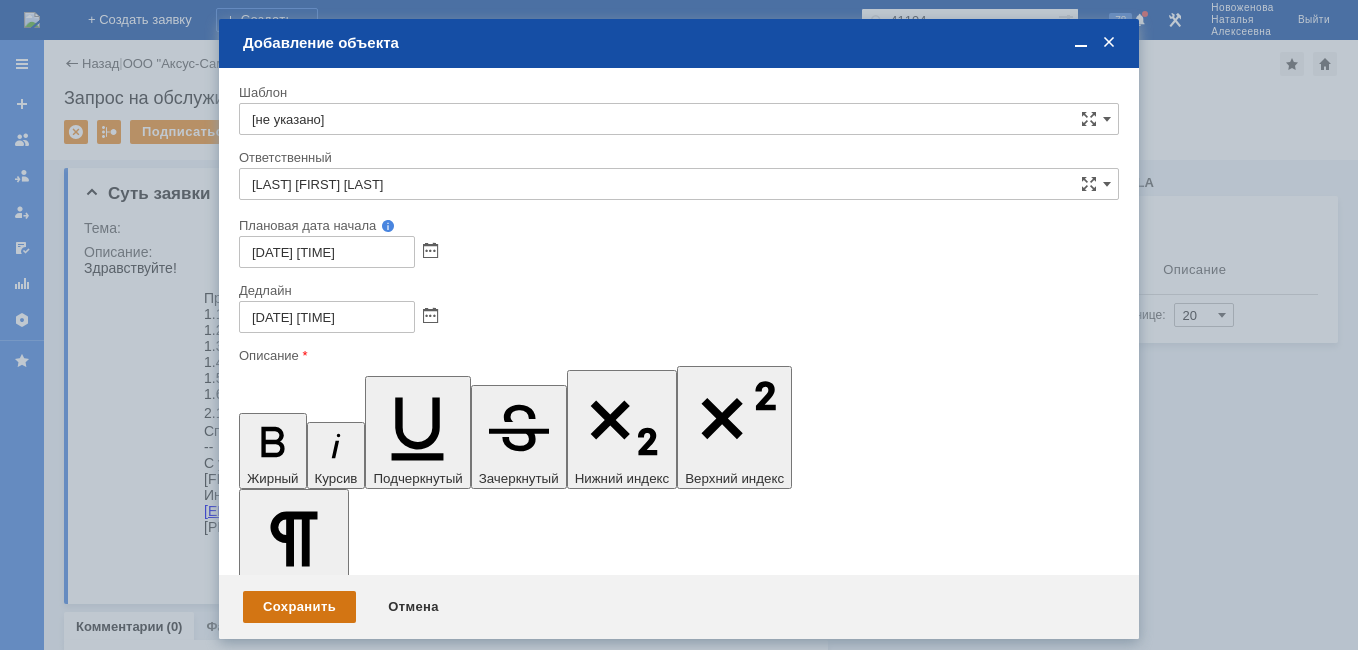 click on "Сохранить" at bounding box center (299, 607) 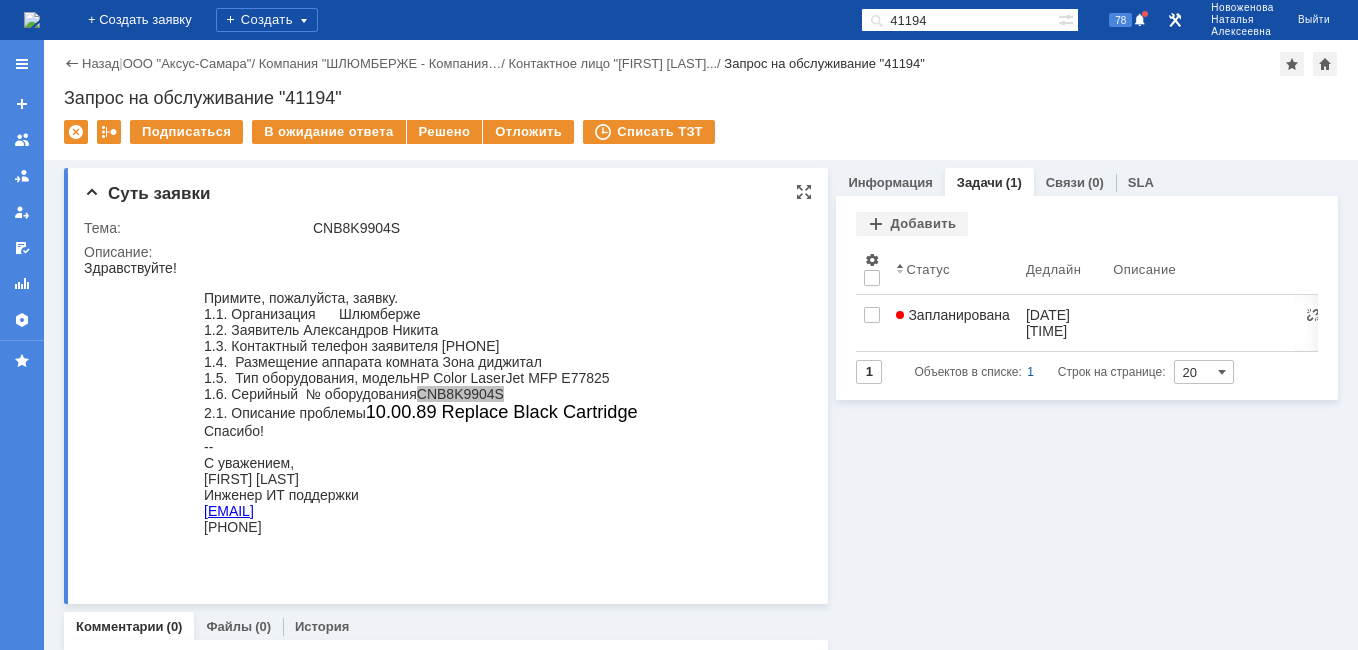 scroll, scrollTop: 0, scrollLeft: 0, axis: both 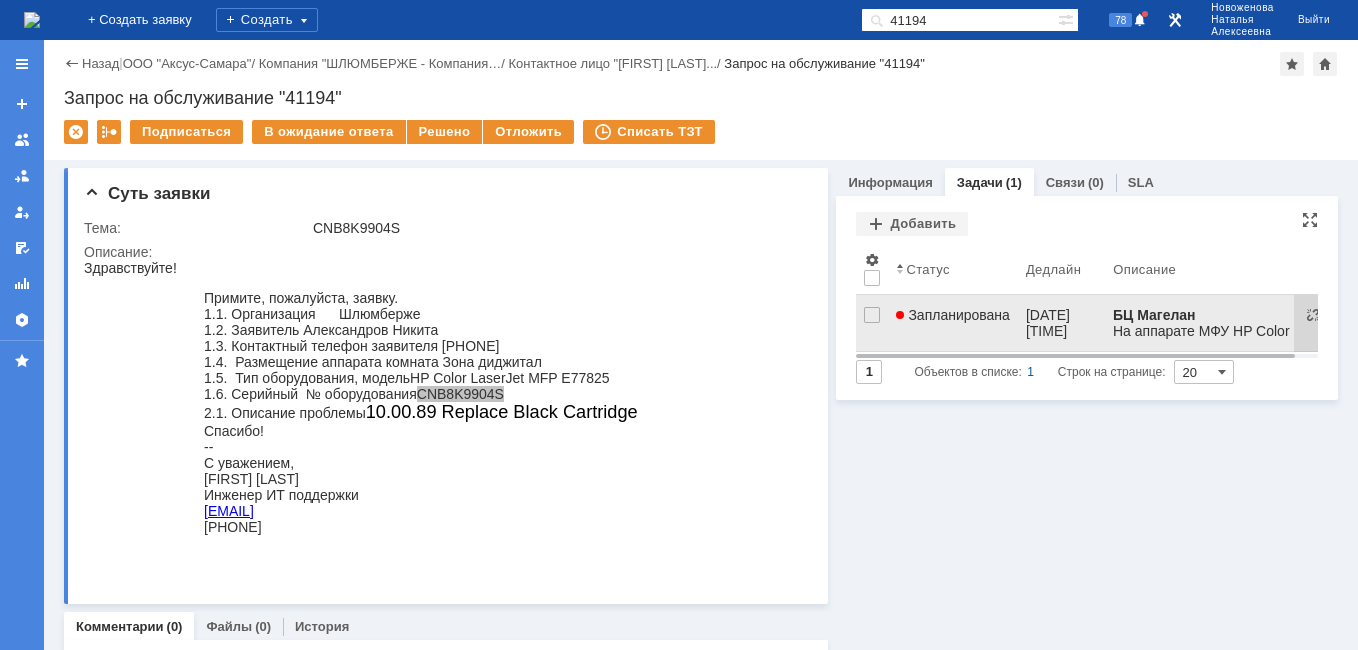 click on "Запланирована" at bounding box center [953, 323] 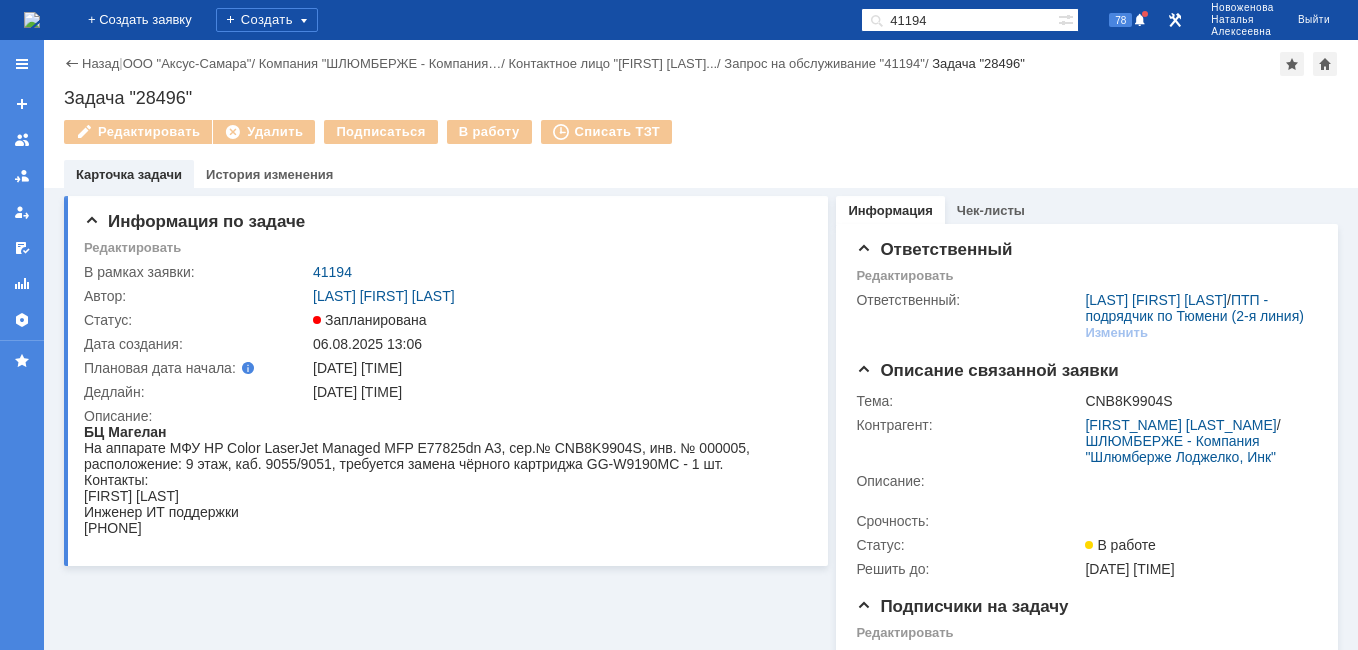 scroll, scrollTop: 0, scrollLeft: 0, axis: both 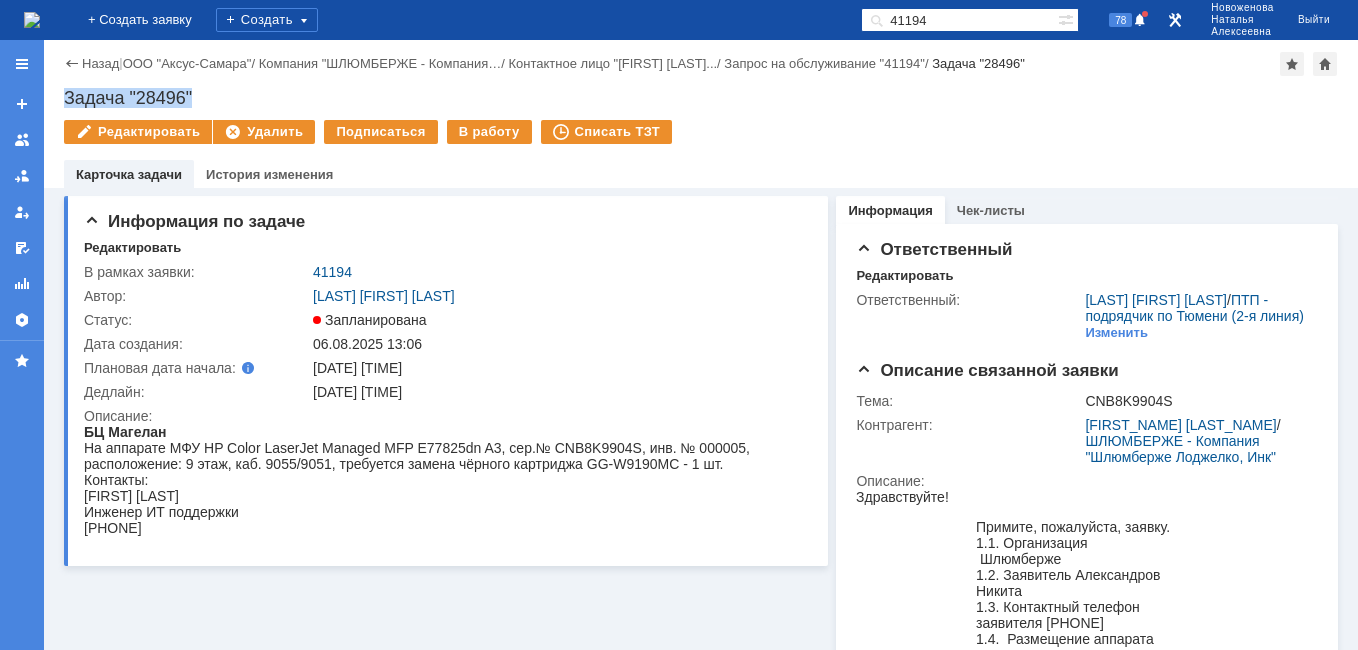 drag, startPoint x: 209, startPoint y: 92, endPoint x: 66, endPoint y: 89, distance: 143.03146 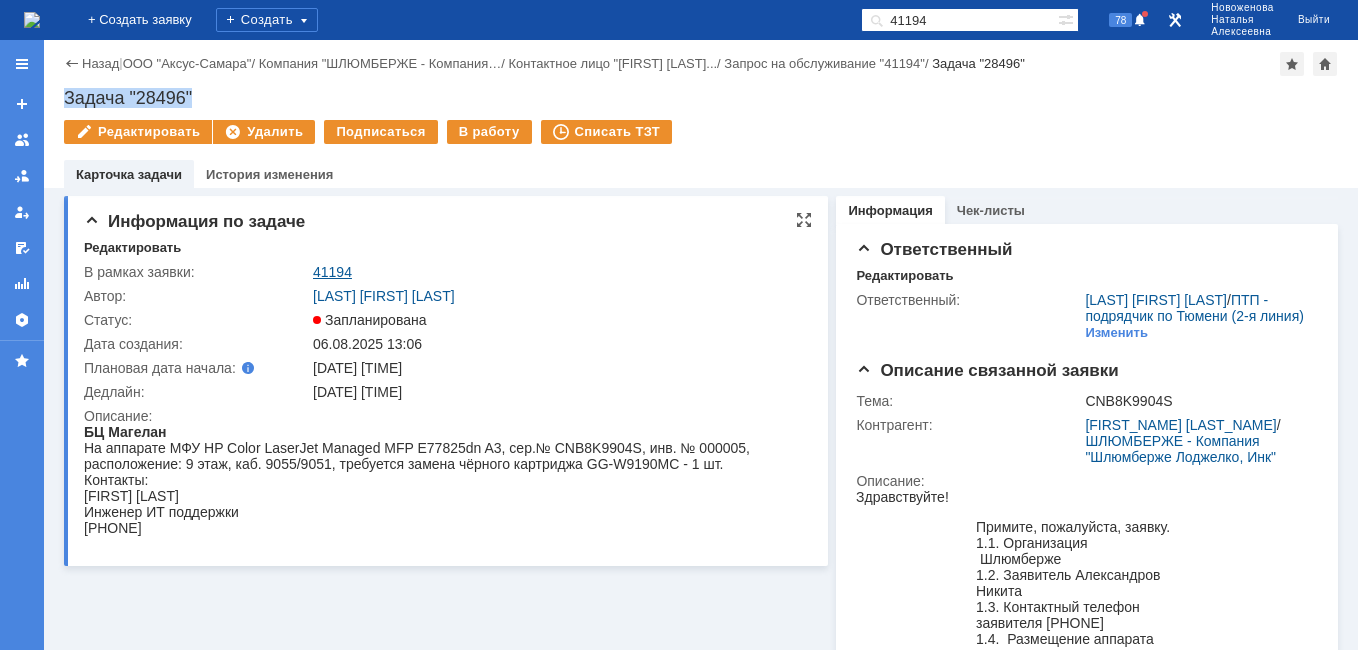 click on "41194" at bounding box center (332, 272) 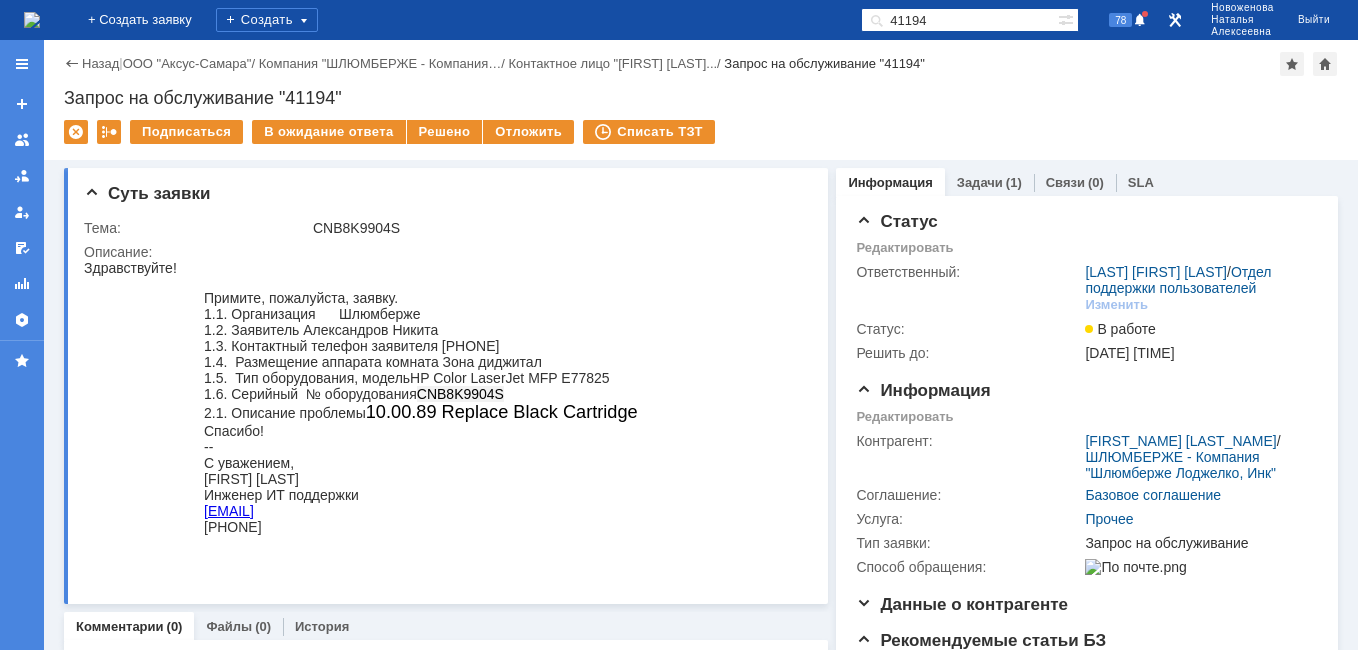 scroll, scrollTop: 0, scrollLeft: 0, axis: both 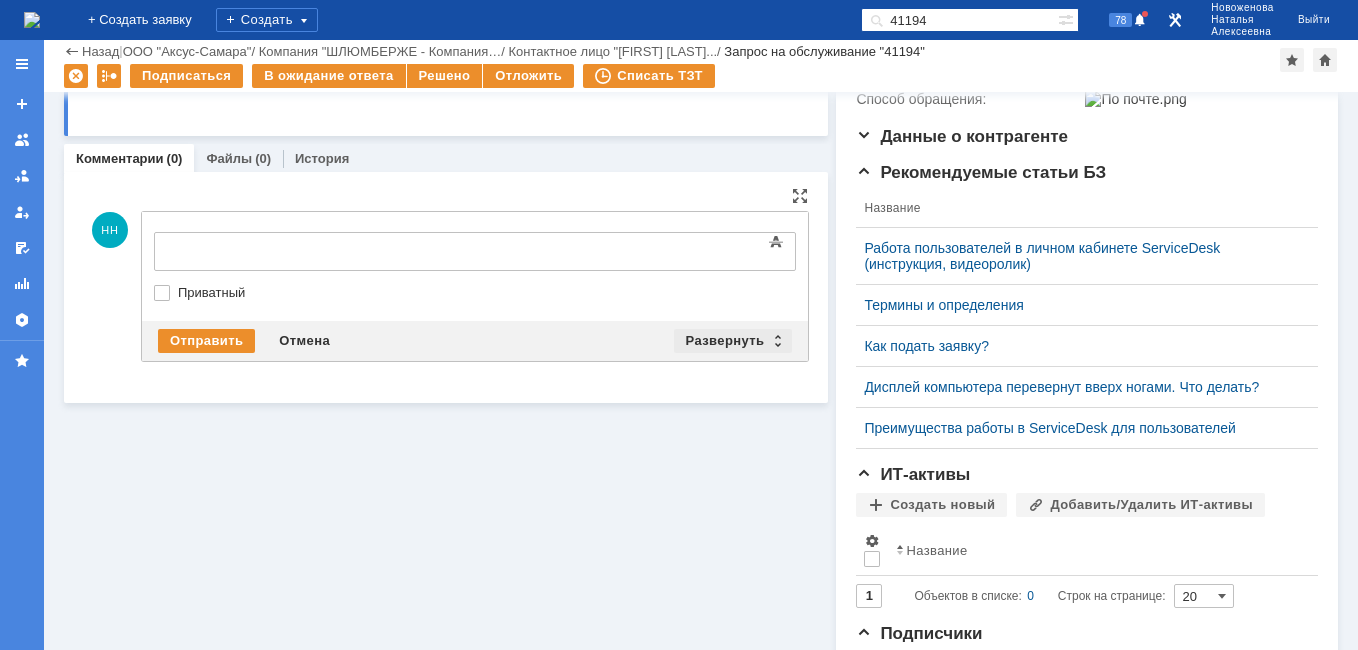 click on "Развернуть" at bounding box center (733, 341) 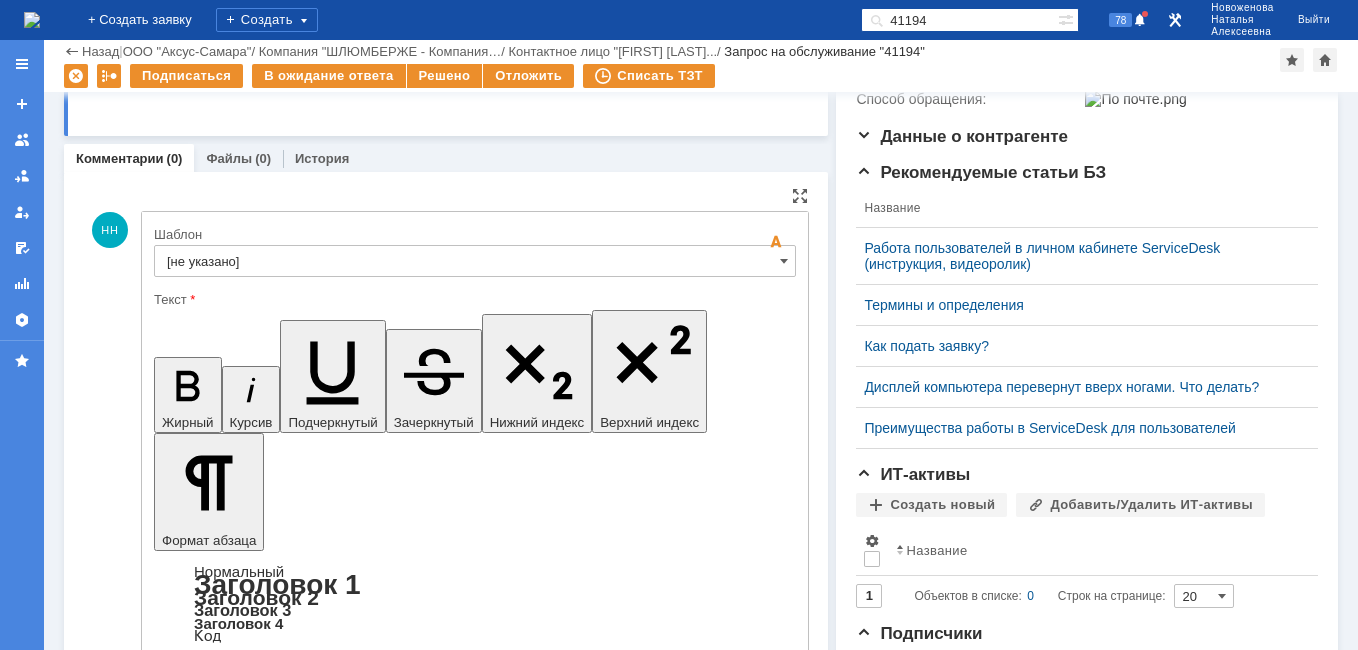 scroll, scrollTop: 0, scrollLeft: 0, axis: both 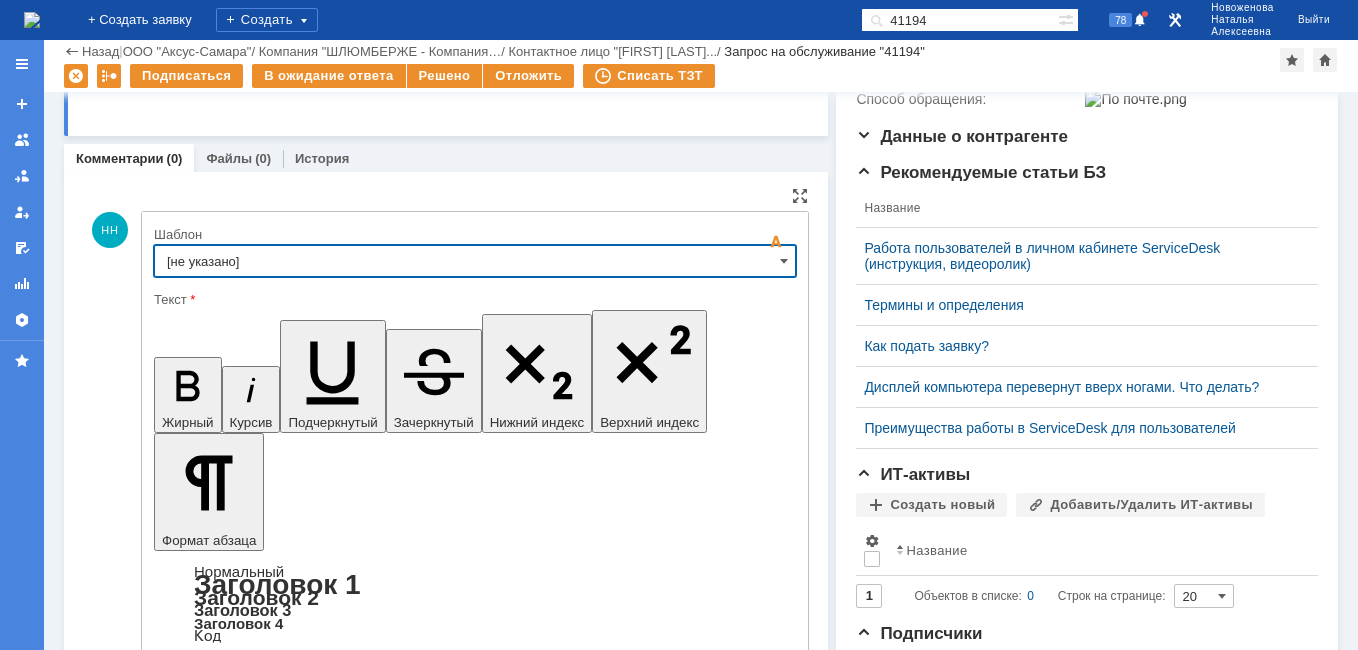 drag, startPoint x: 755, startPoint y: 234, endPoint x: 758, endPoint y: 249, distance: 15.297058 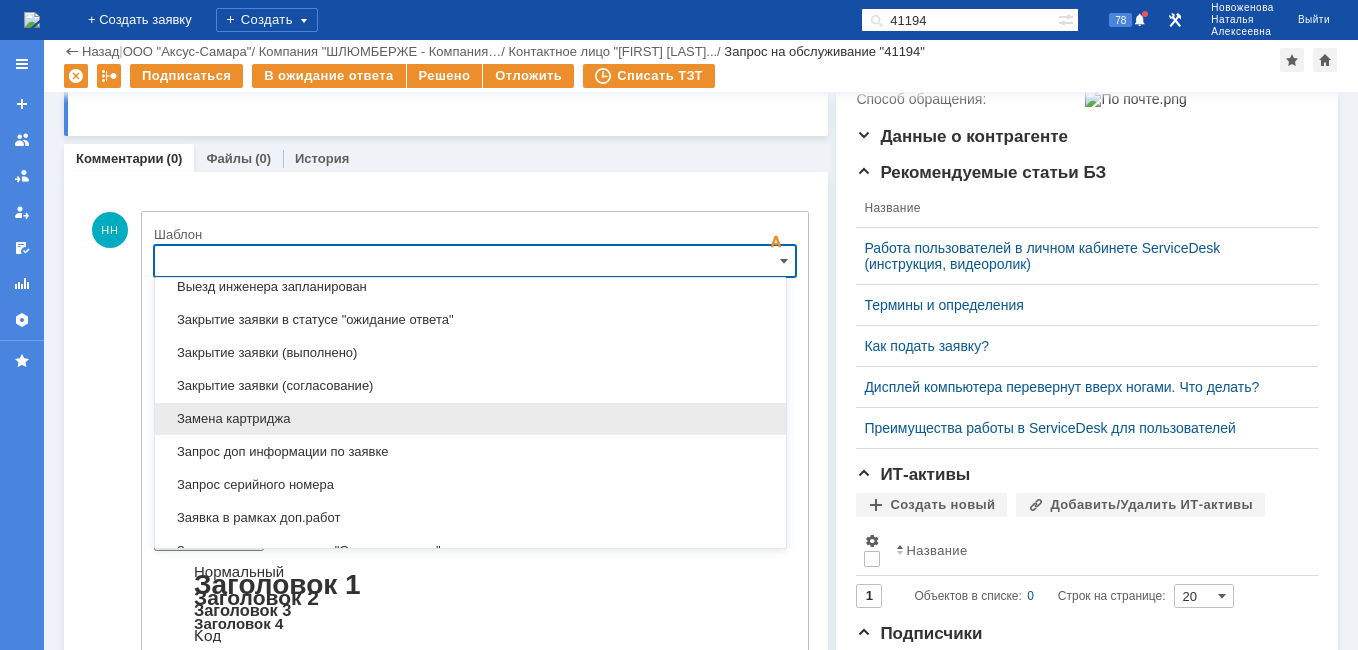 scroll, scrollTop: 887, scrollLeft: 0, axis: vertical 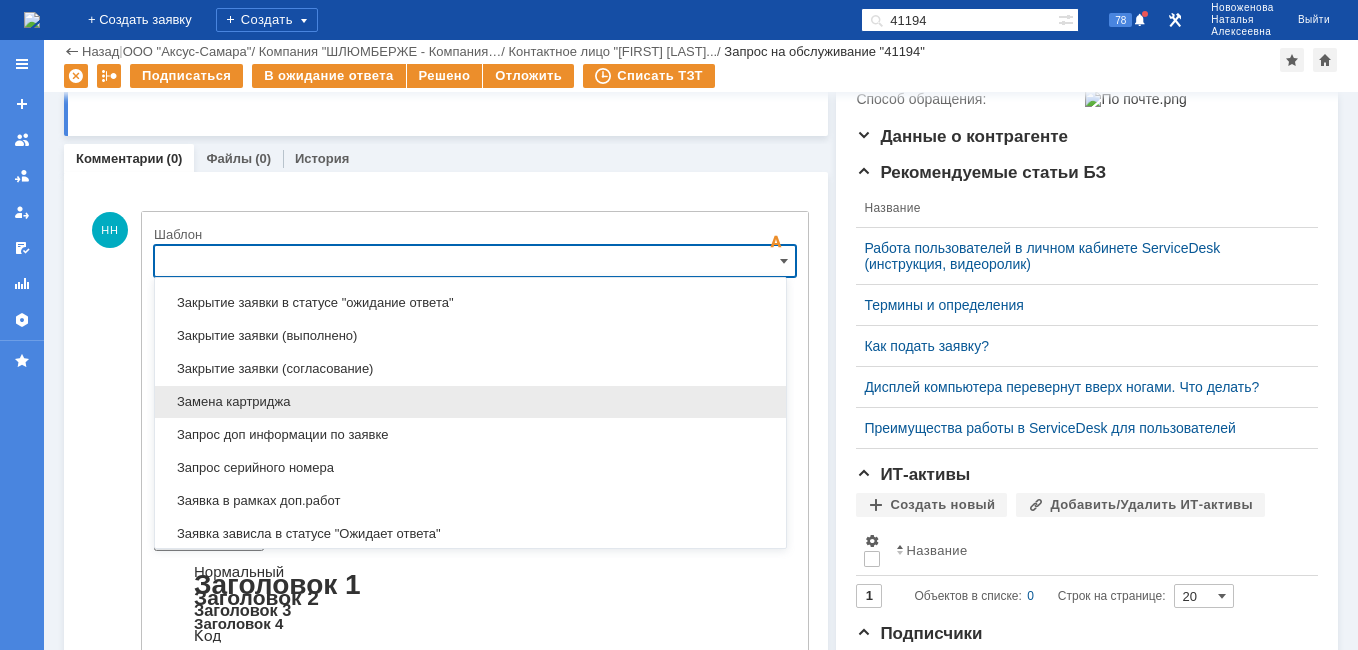 click on "Замена картриджа" at bounding box center (470, 402) 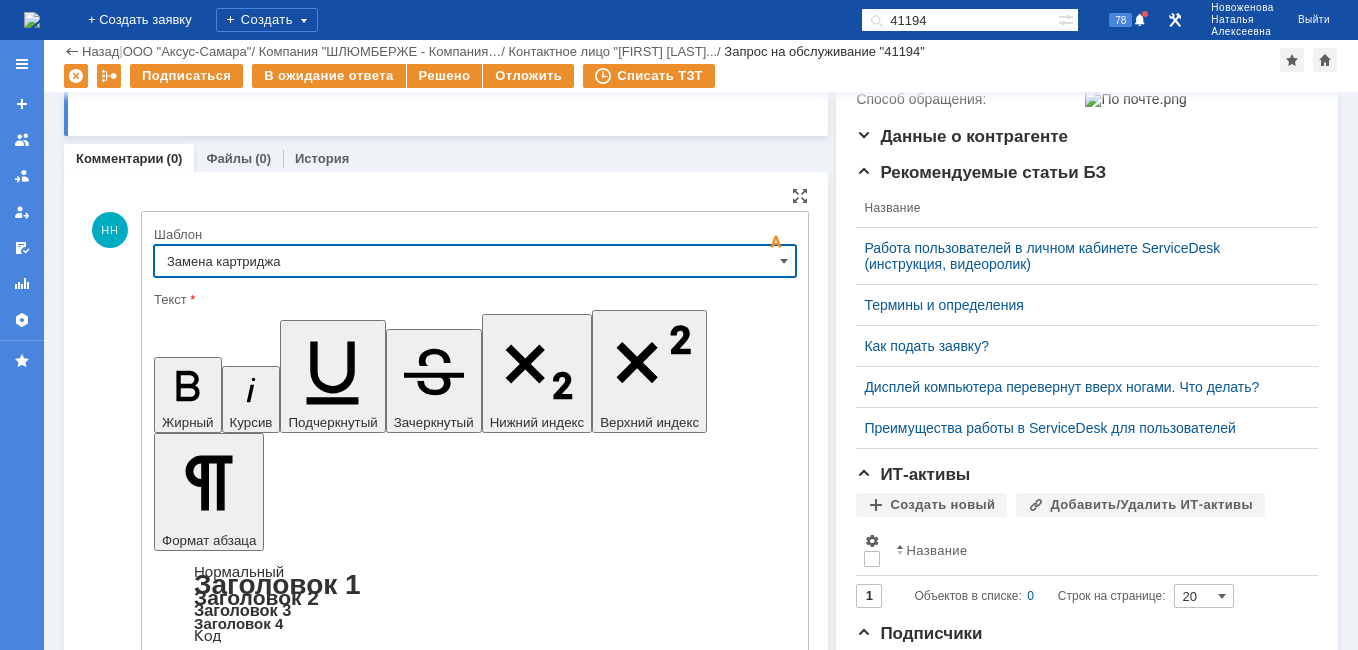 type on "Замена картриджа" 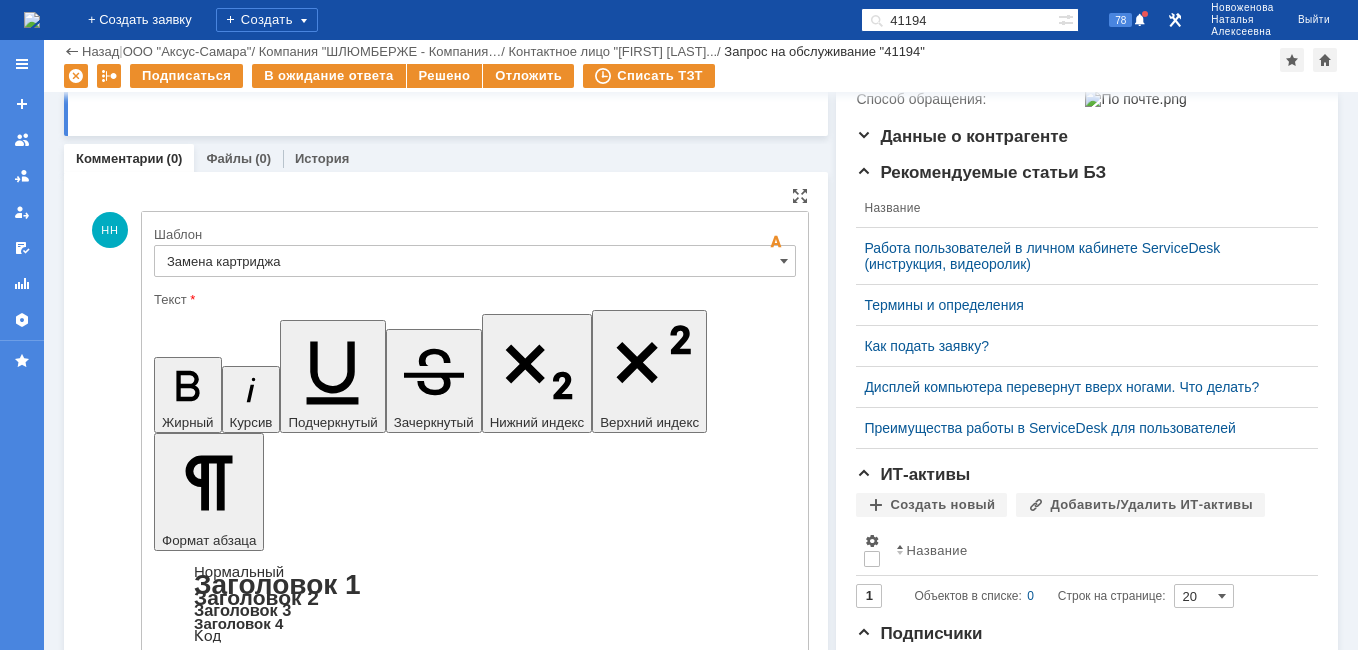 drag, startPoint x: 697, startPoint y: 4936, endPoint x: 186, endPoint y: 4904, distance: 512.001 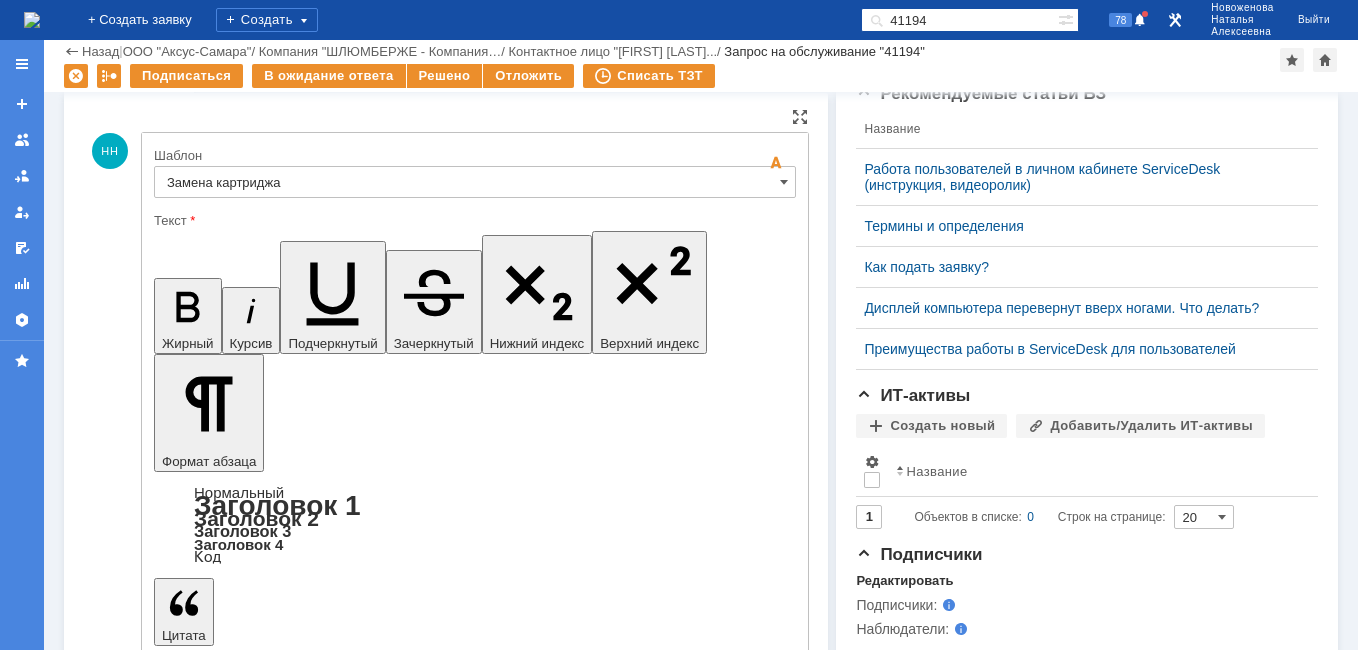scroll, scrollTop: 523, scrollLeft: 0, axis: vertical 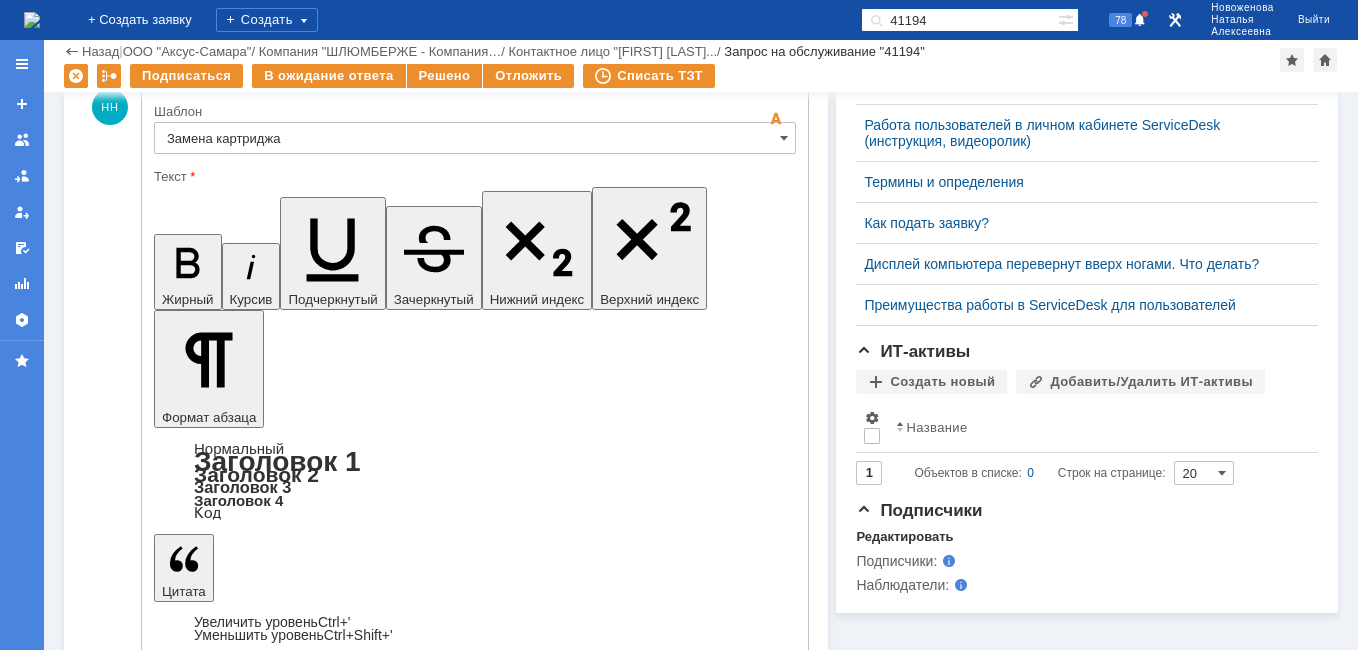 click on "Отправить" at bounding box center (206, 5046) 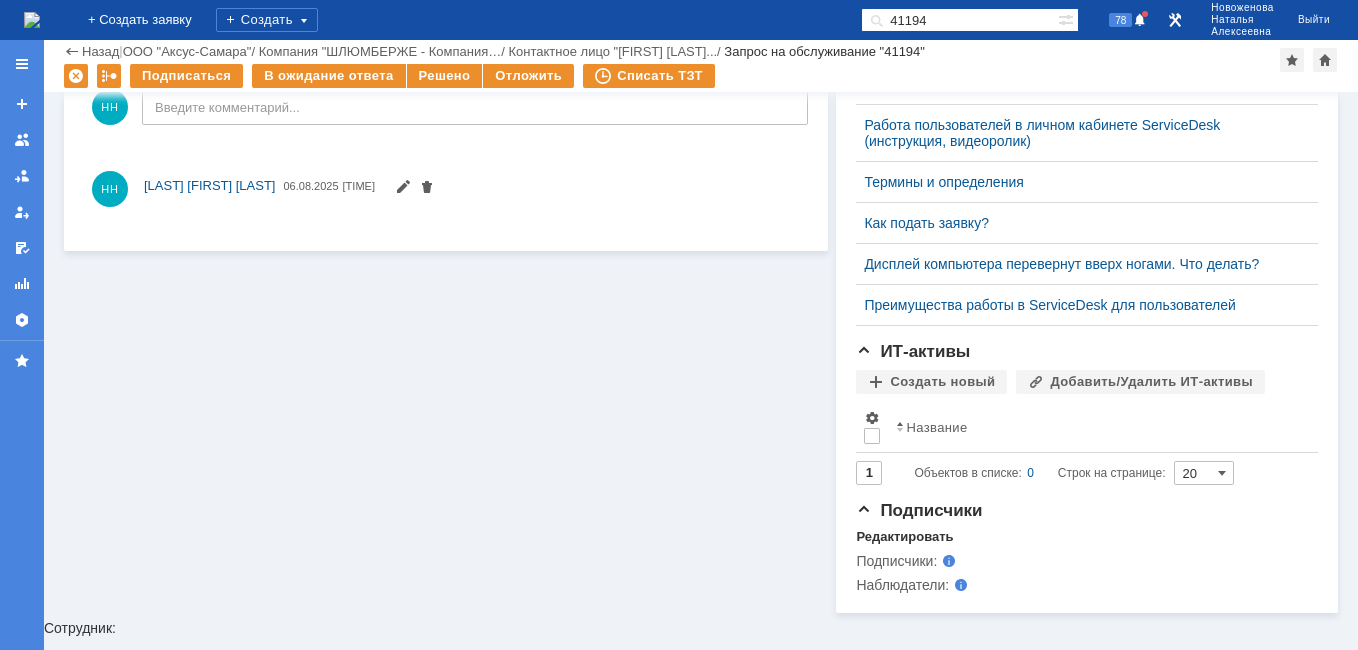 scroll, scrollTop: 0, scrollLeft: 0, axis: both 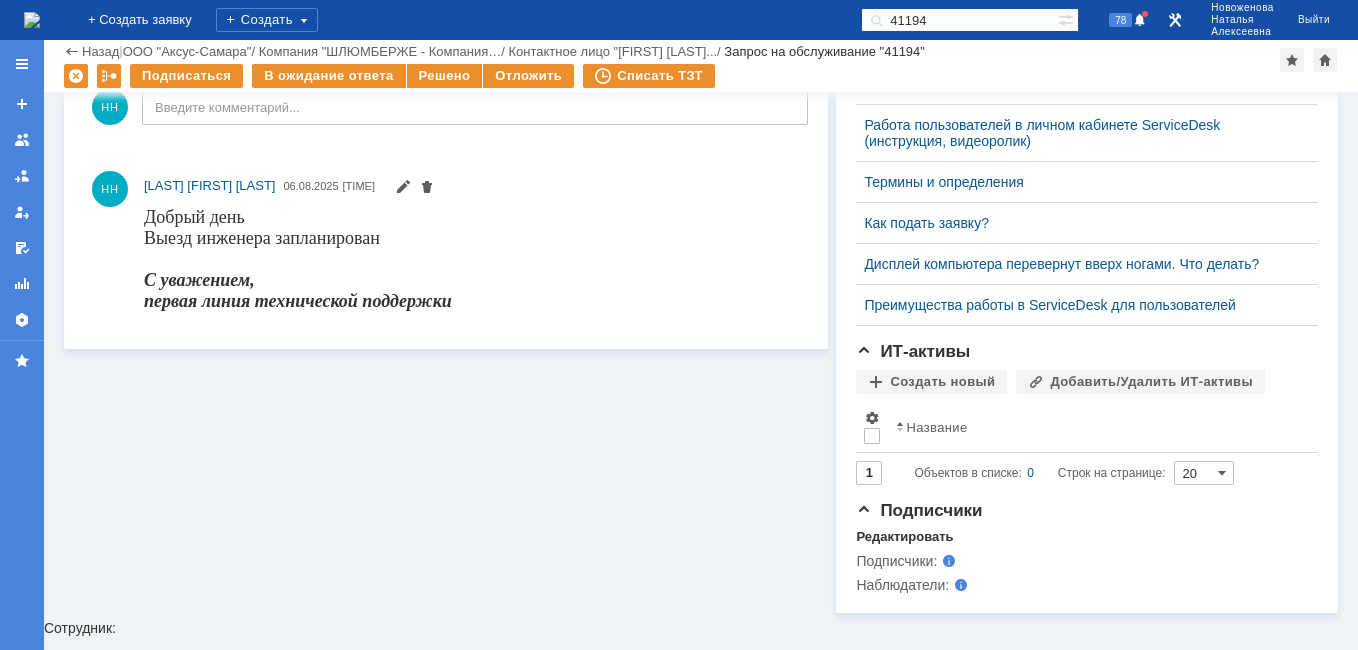 click on "41194" at bounding box center (959, 20) 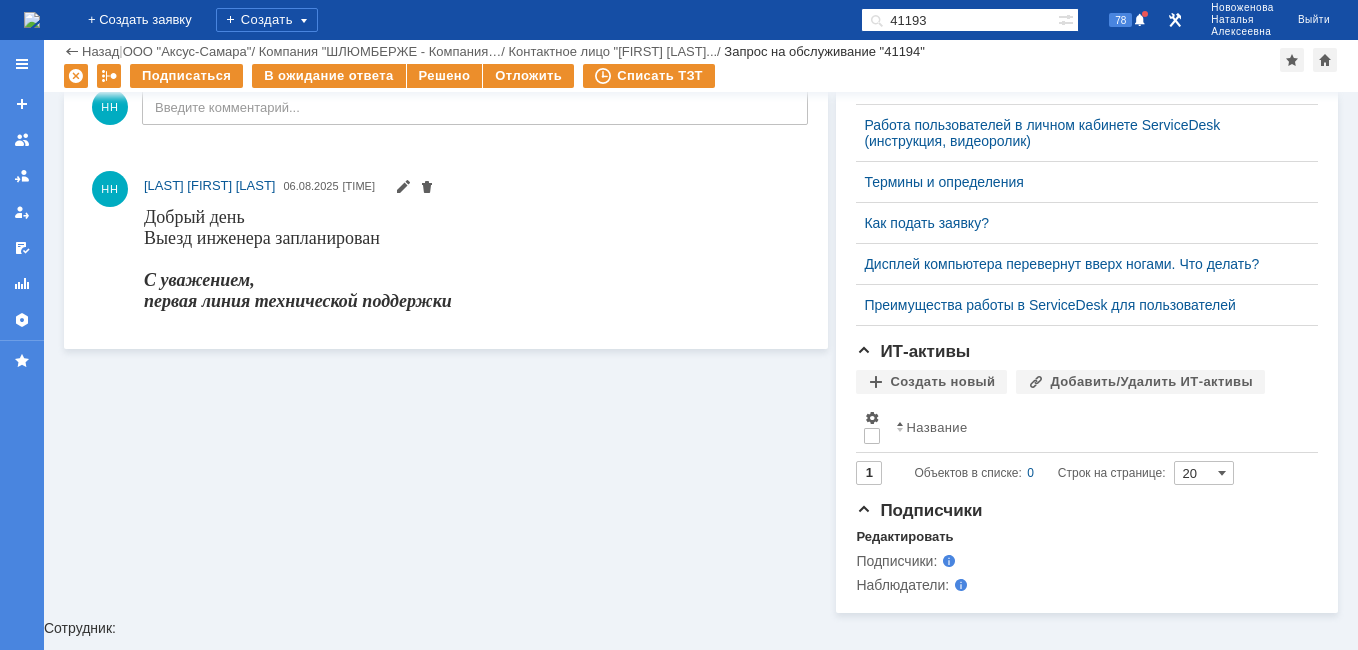 type on "41193" 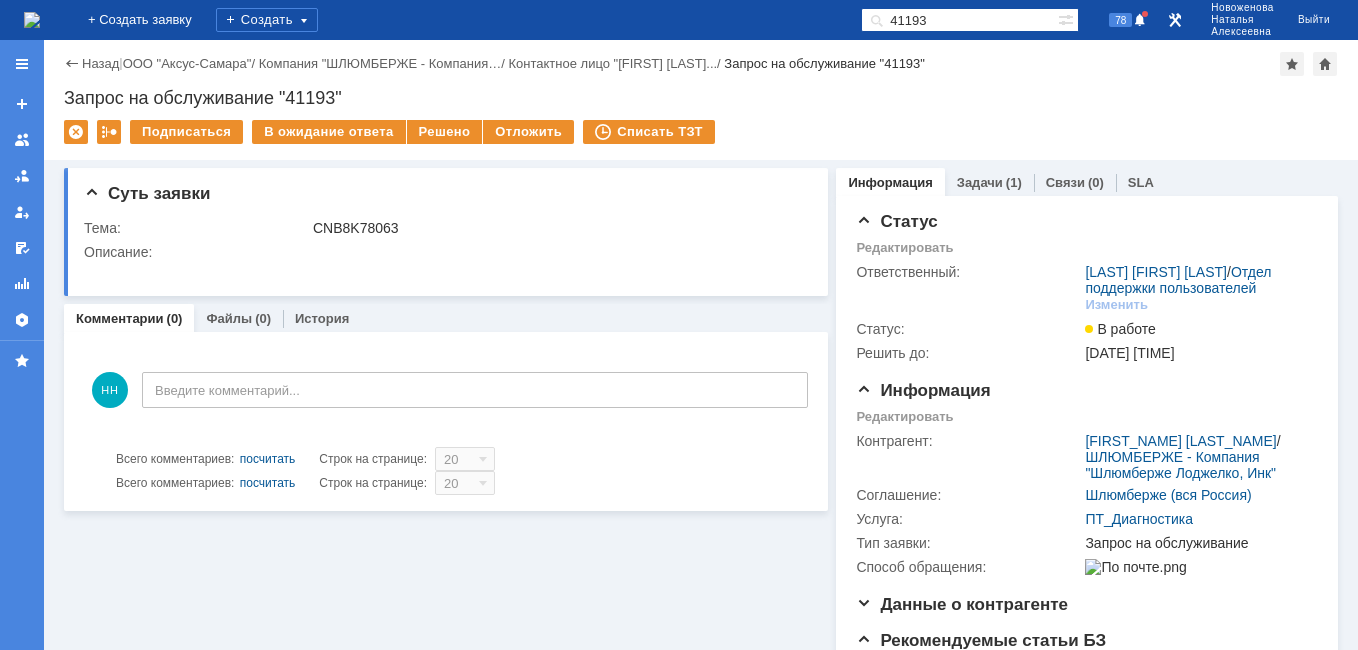scroll, scrollTop: 0, scrollLeft: 0, axis: both 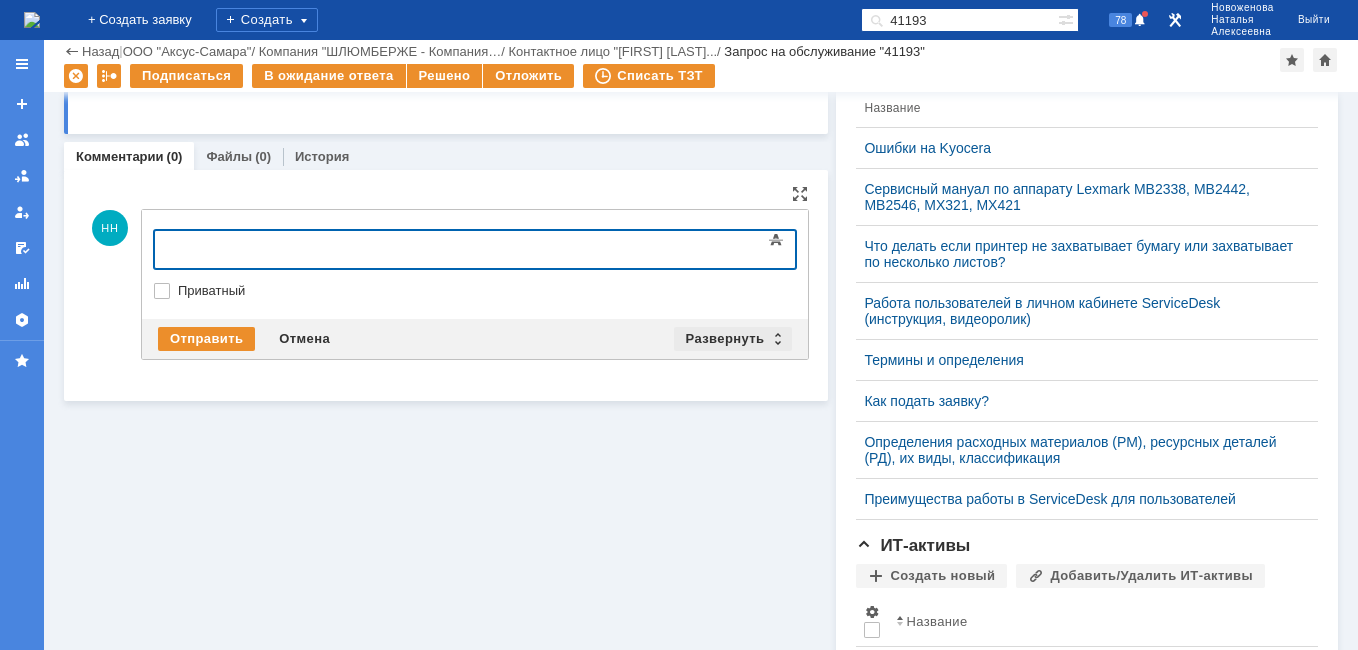click on "Развернуть" at bounding box center (733, 339) 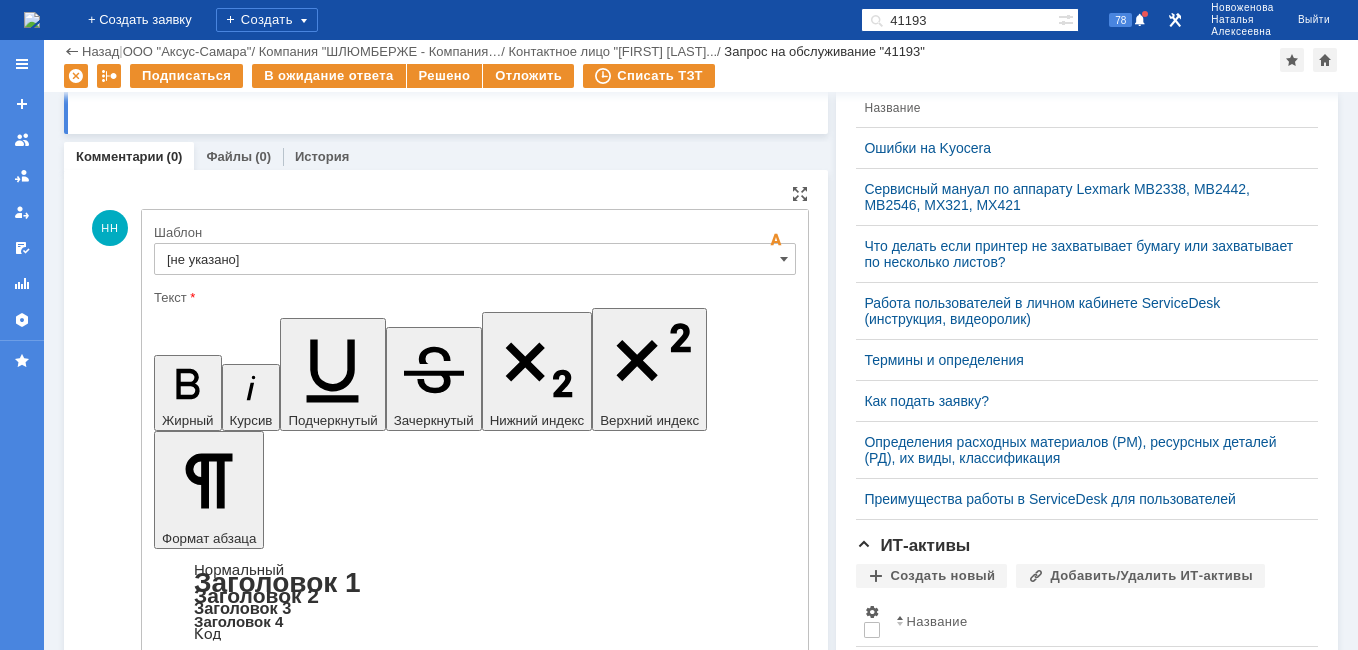 scroll, scrollTop: 0, scrollLeft: 0, axis: both 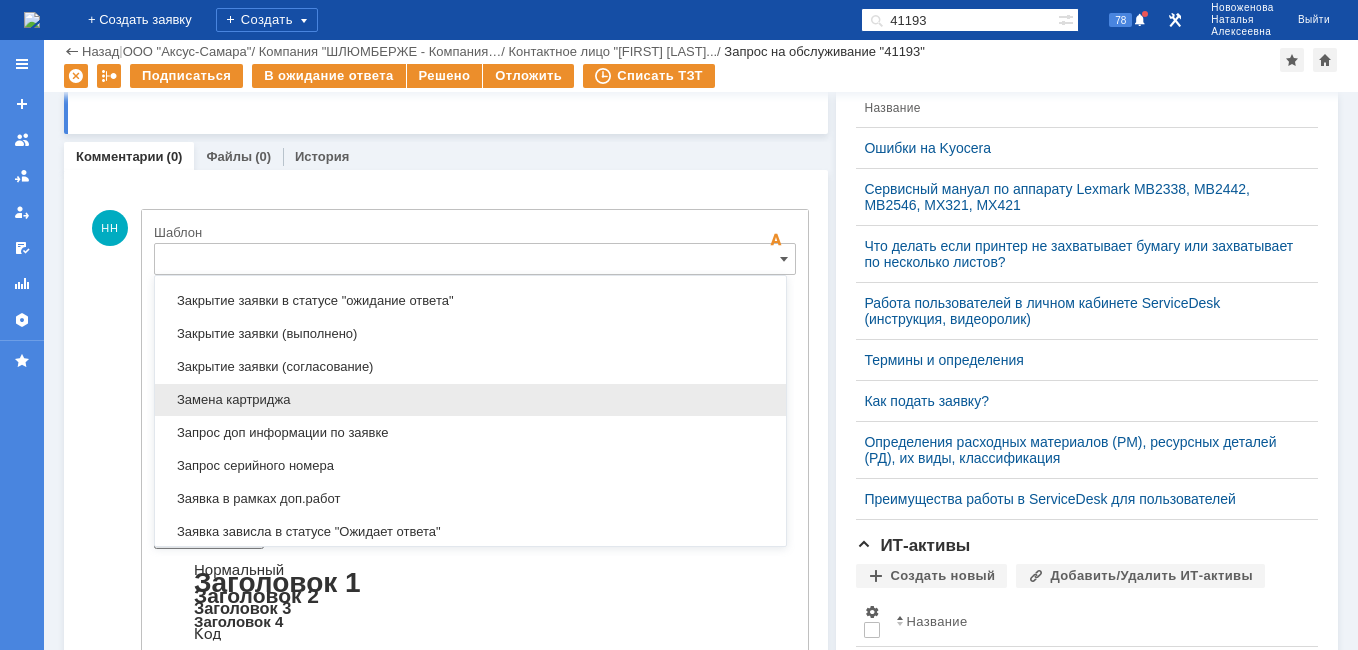 click on "Замена картриджа" at bounding box center (470, 400) 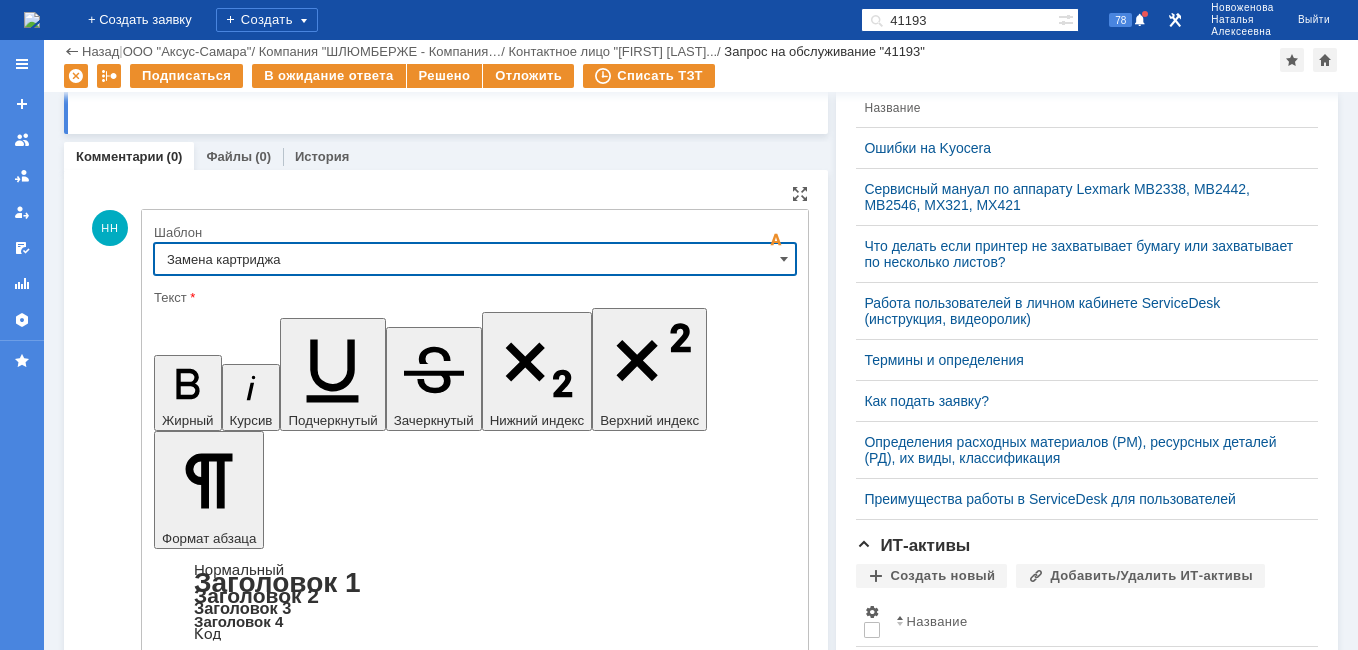 type on "Замена картриджа" 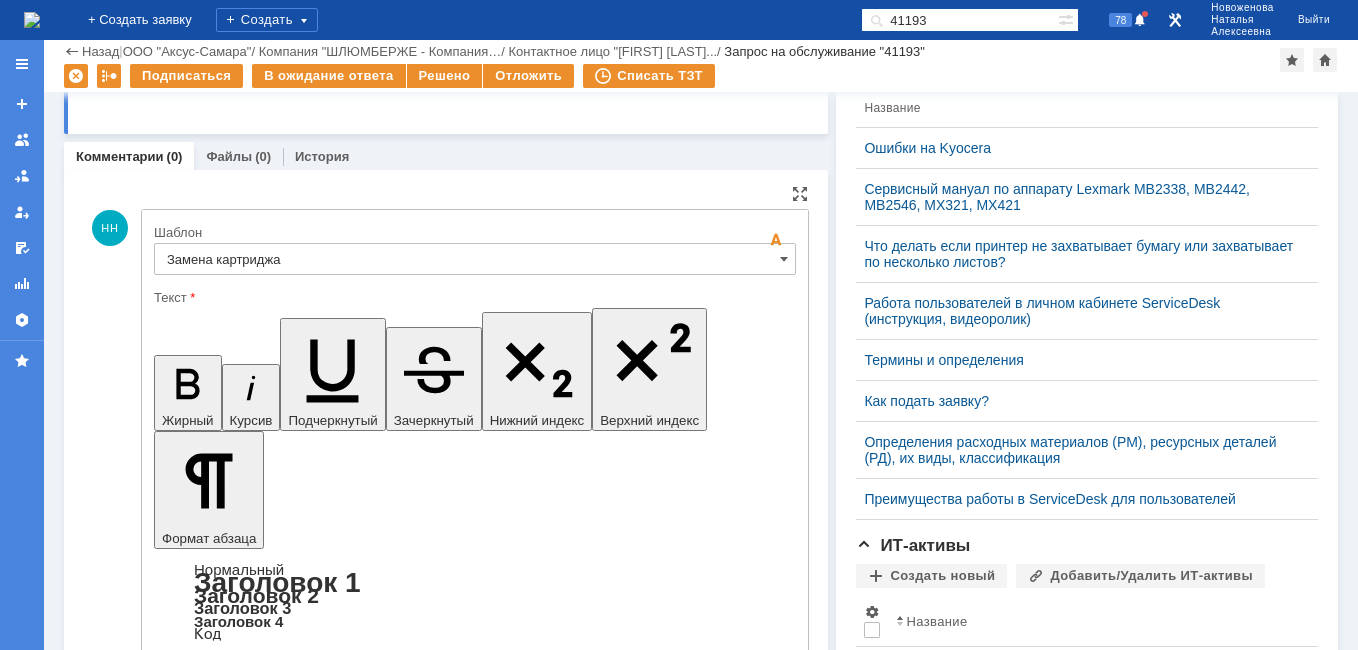 drag, startPoint x: 706, startPoint y: 4931, endPoint x: 175, endPoint y: 4907, distance: 531.5421 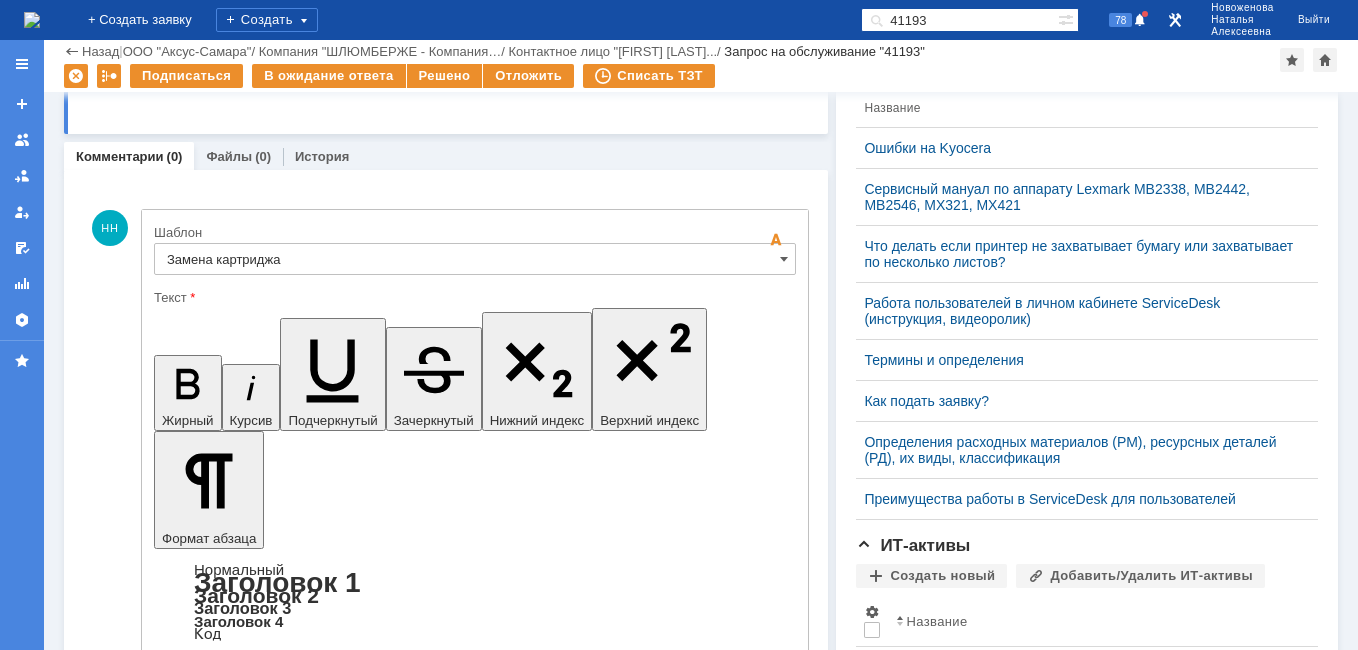 click at bounding box center (317, 4946) 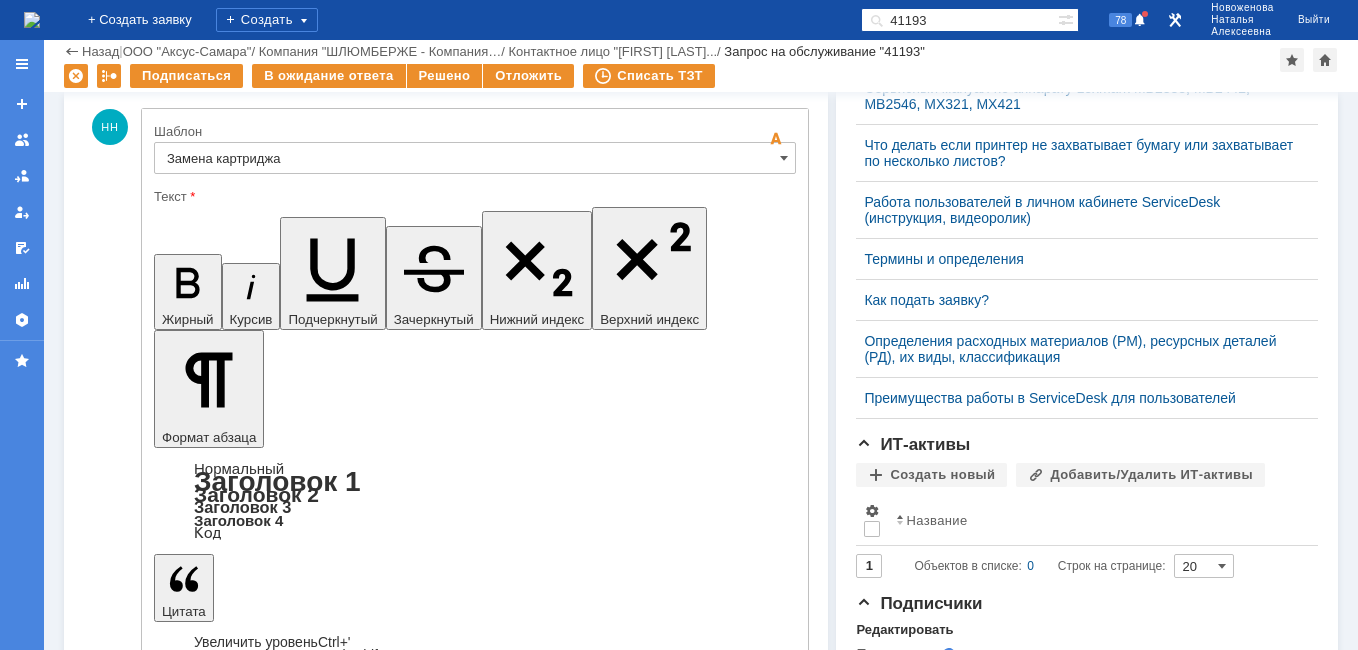 scroll, scrollTop: 694, scrollLeft: 0, axis: vertical 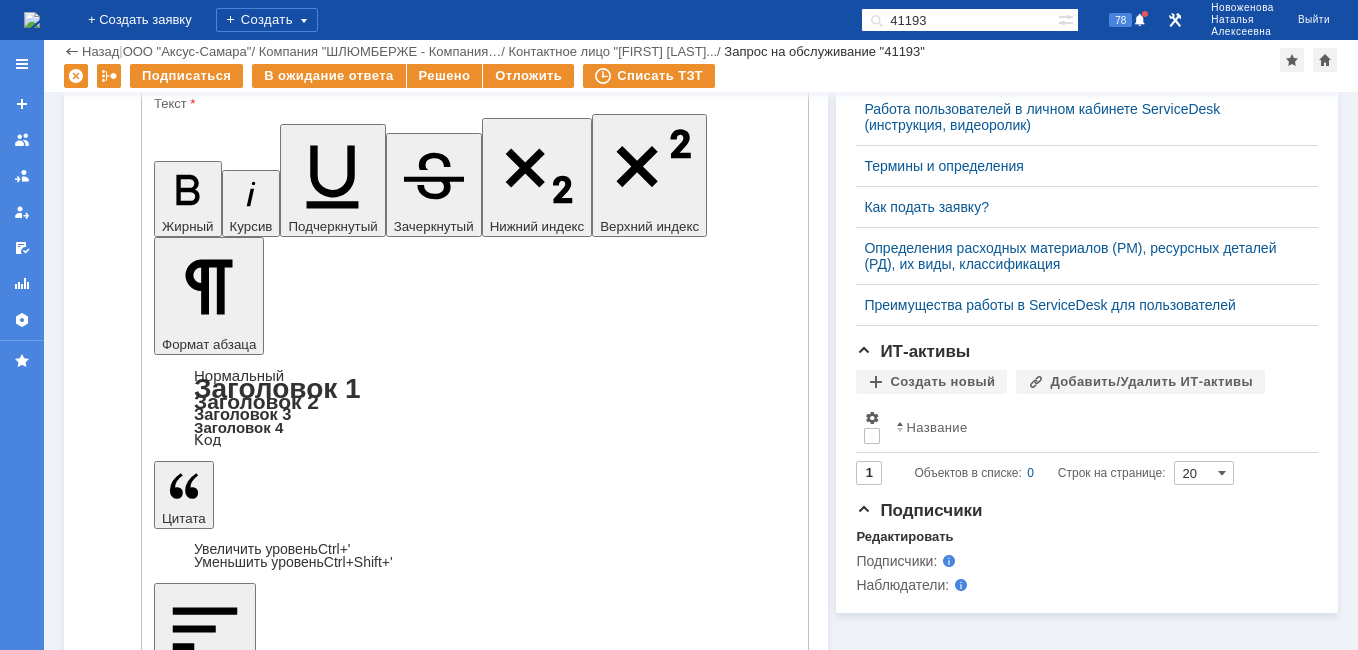 click on "Отправить" at bounding box center (206, 4973) 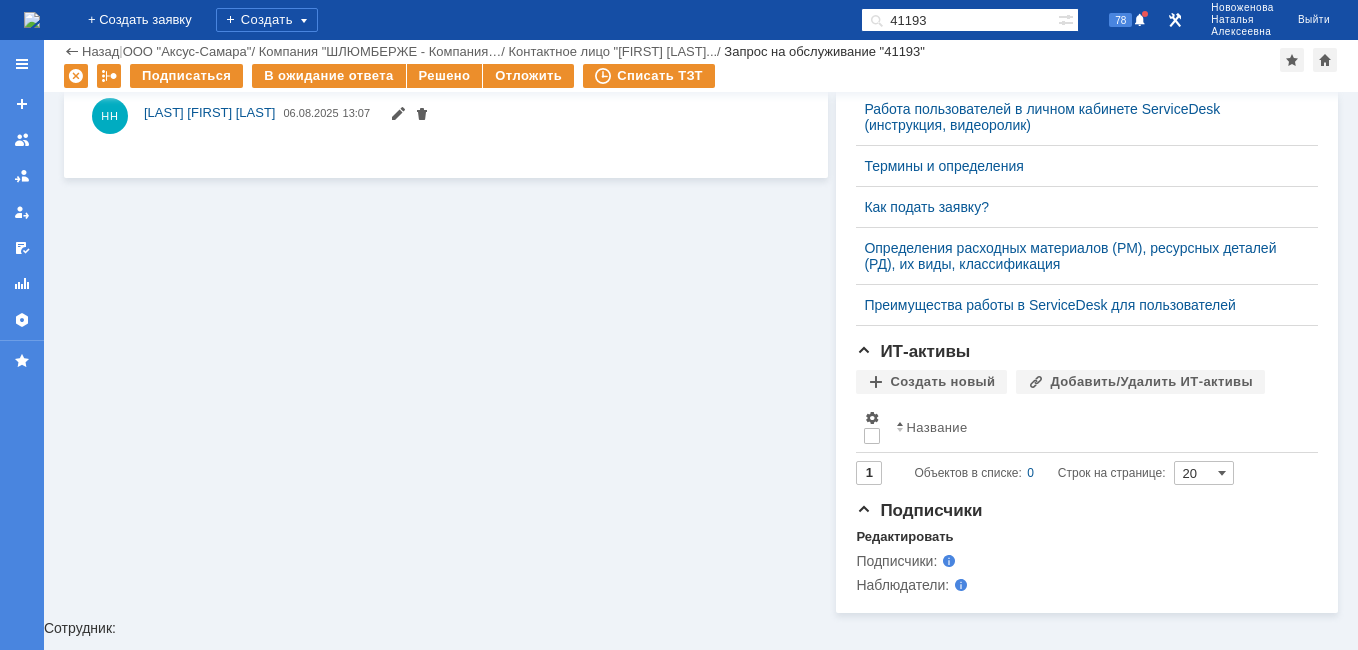 scroll, scrollTop: 0, scrollLeft: 0, axis: both 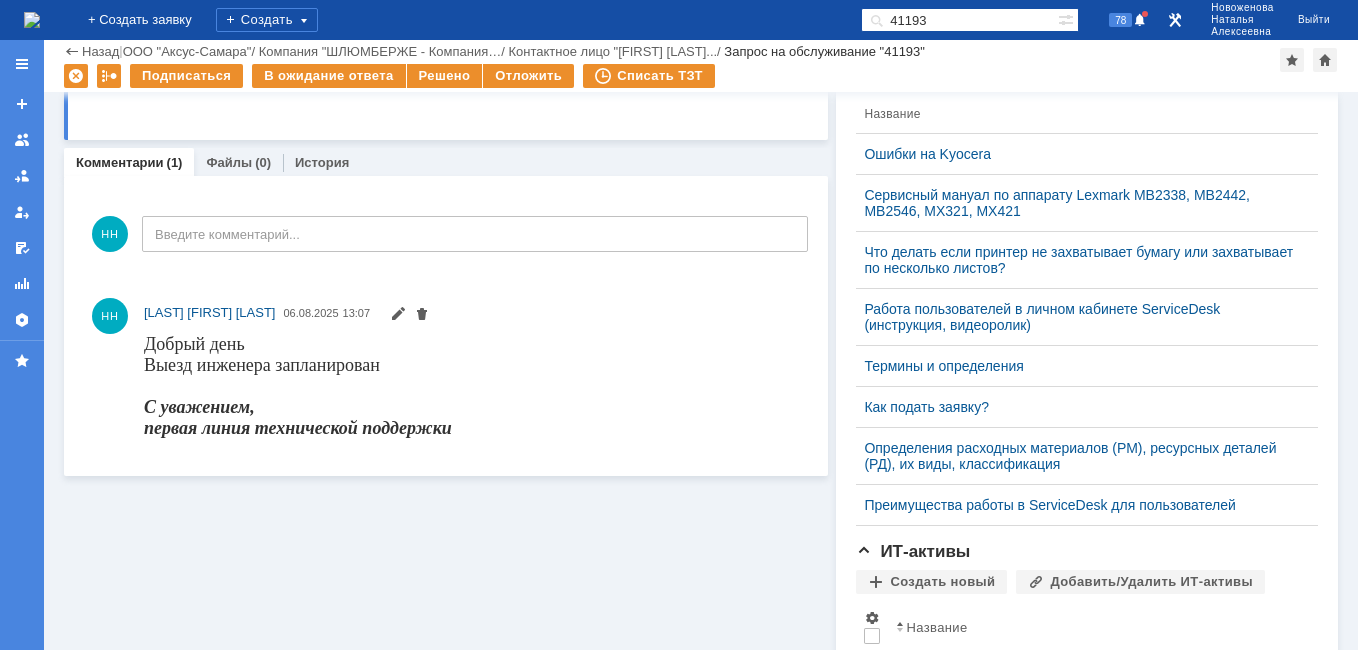 click at bounding box center [32, 20] 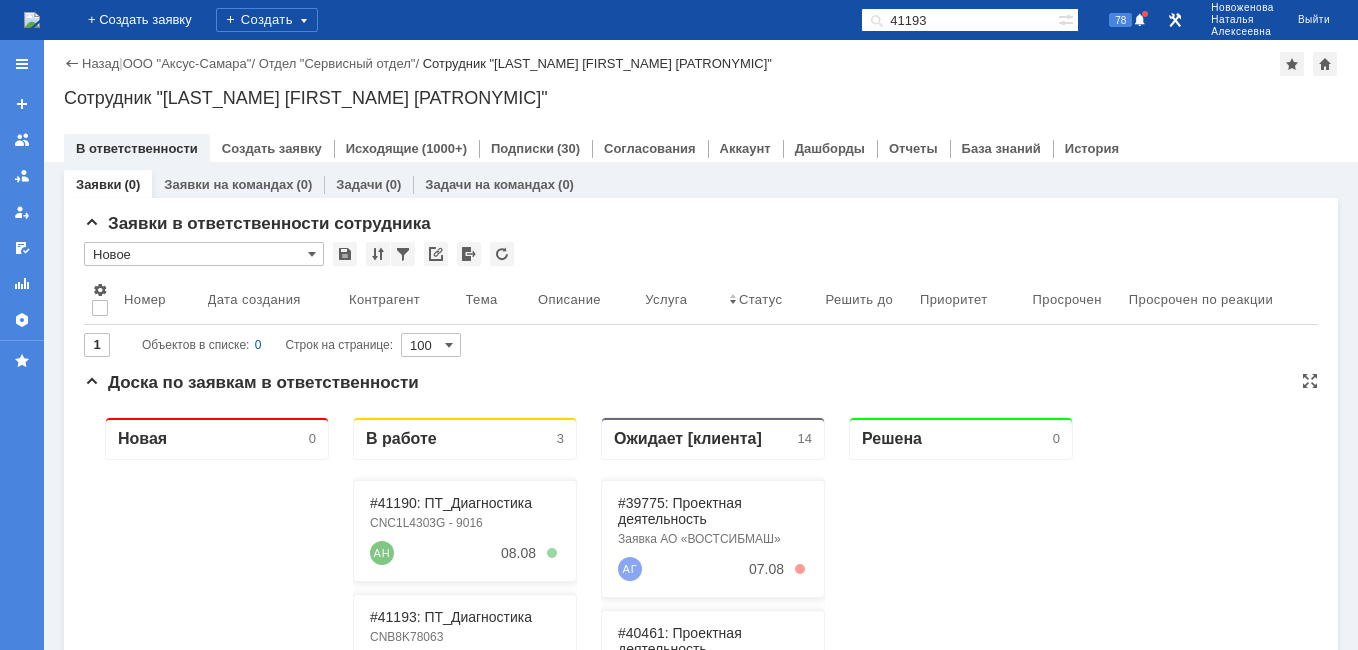 scroll, scrollTop: 0, scrollLeft: 0, axis: both 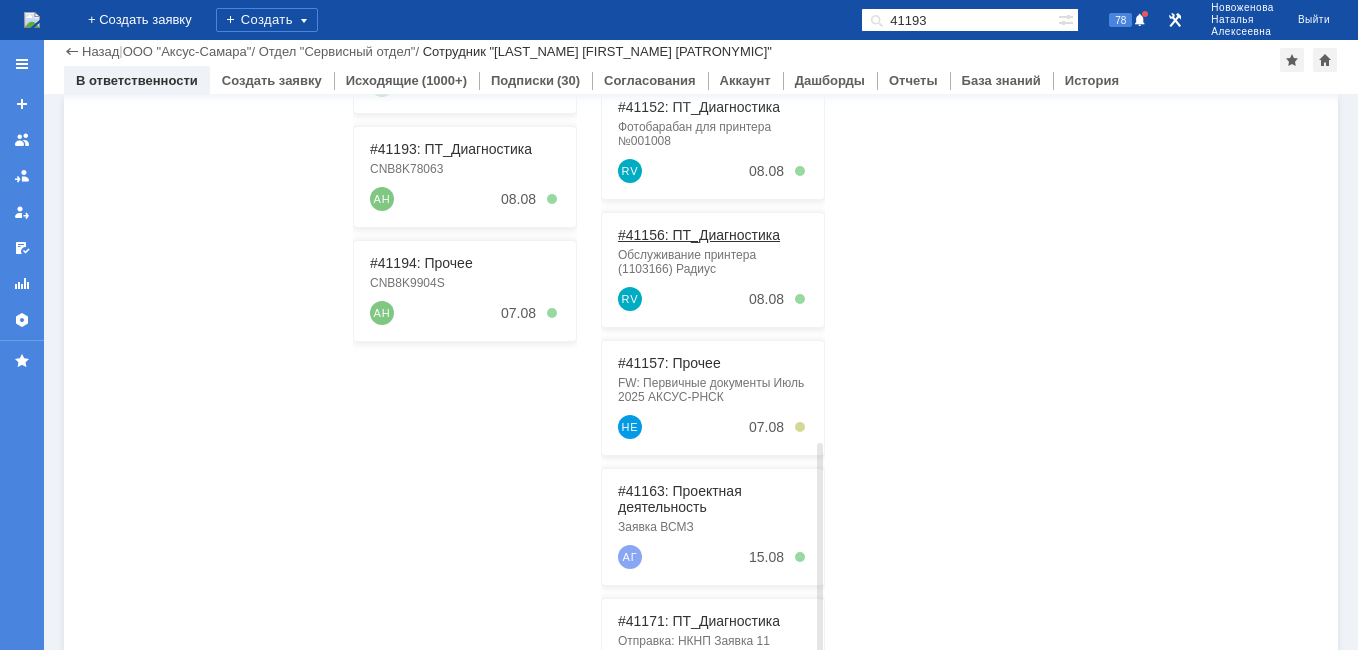 click on "#41156: ПТ_Диагностика" at bounding box center (699, 235) 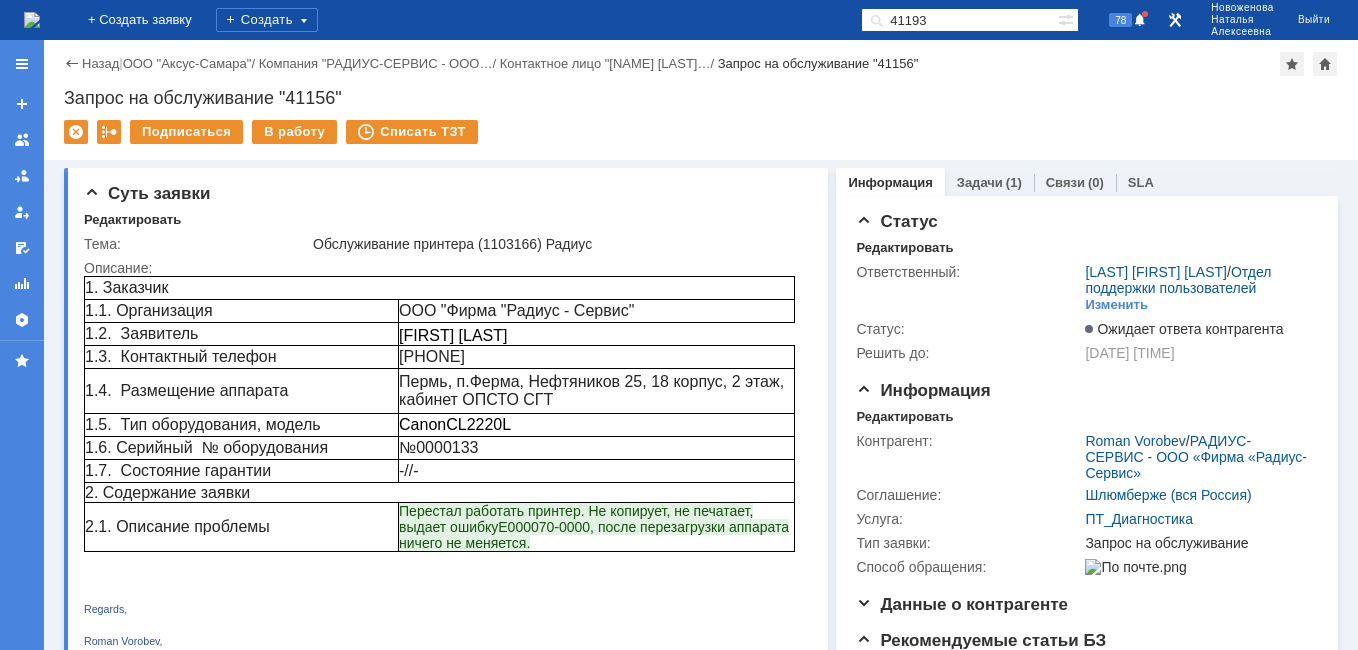 scroll, scrollTop: 0, scrollLeft: 0, axis: both 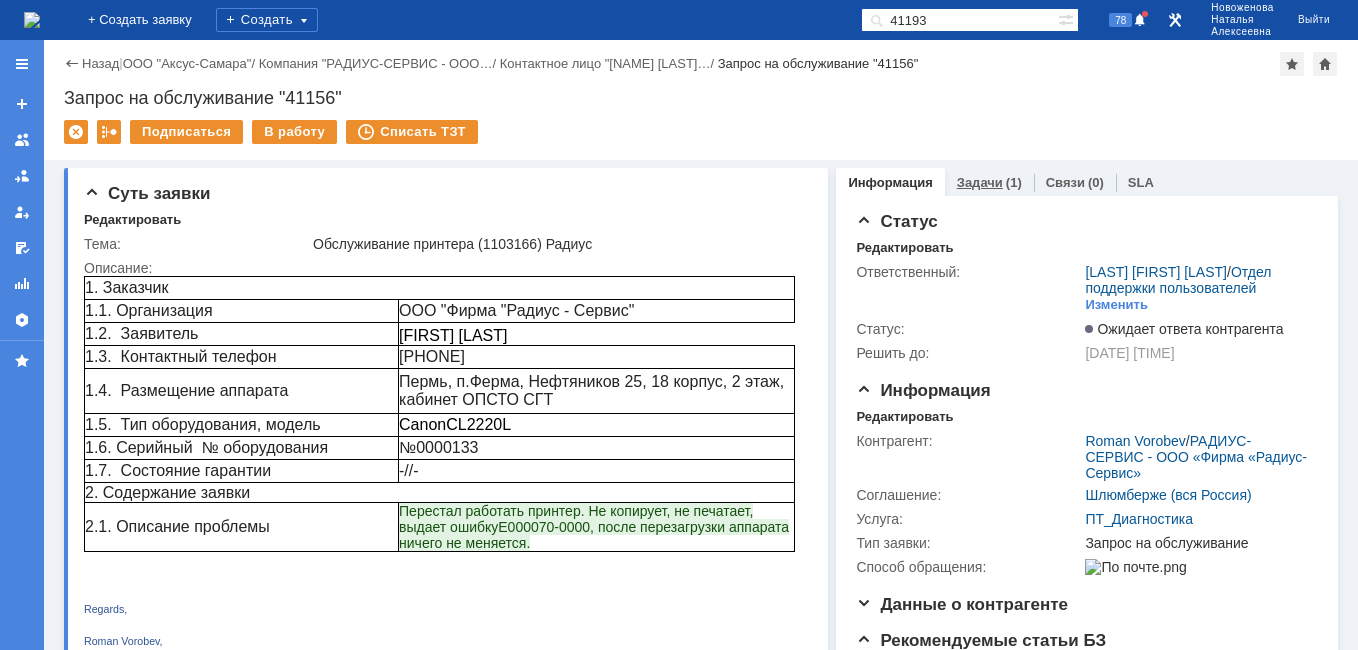 click on "Задачи" at bounding box center [980, 182] 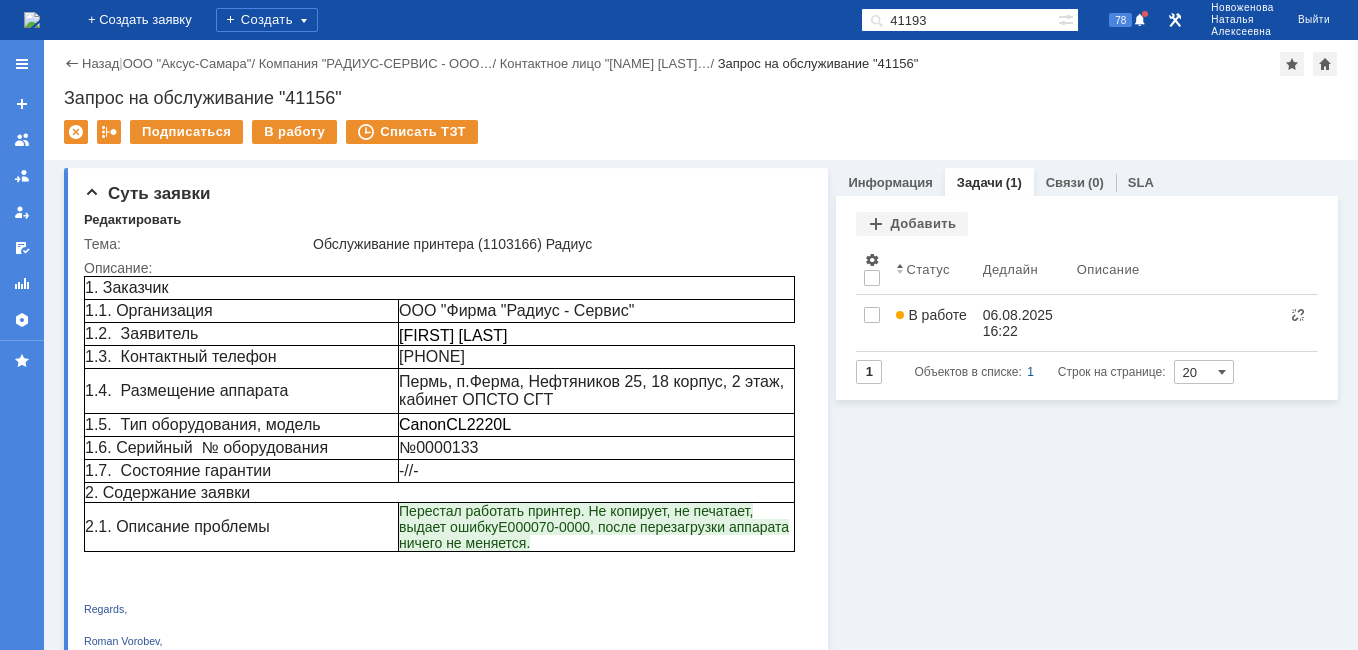 scroll, scrollTop: 0, scrollLeft: 0, axis: both 